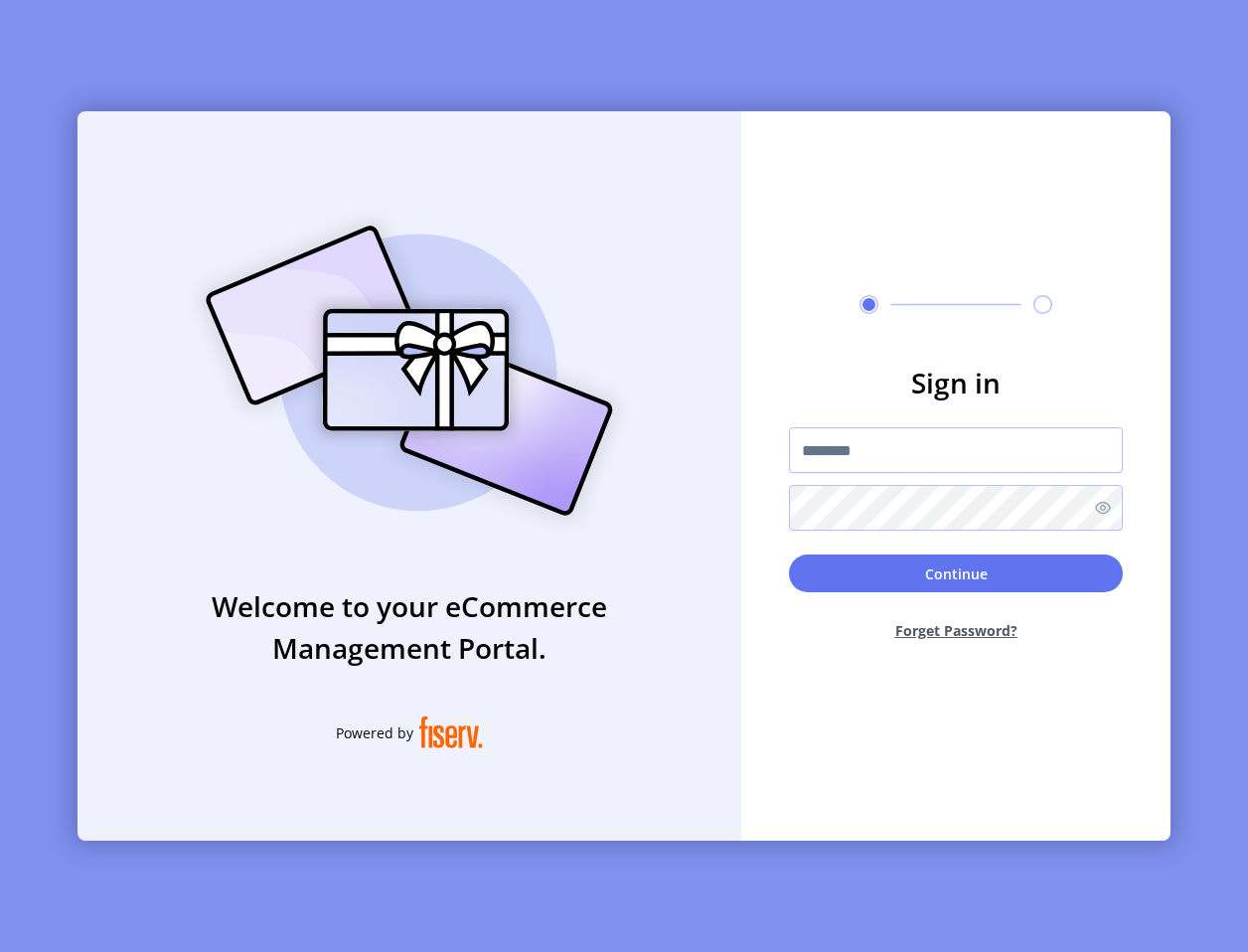 scroll, scrollTop: 0, scrollLeft: 0, axis: both 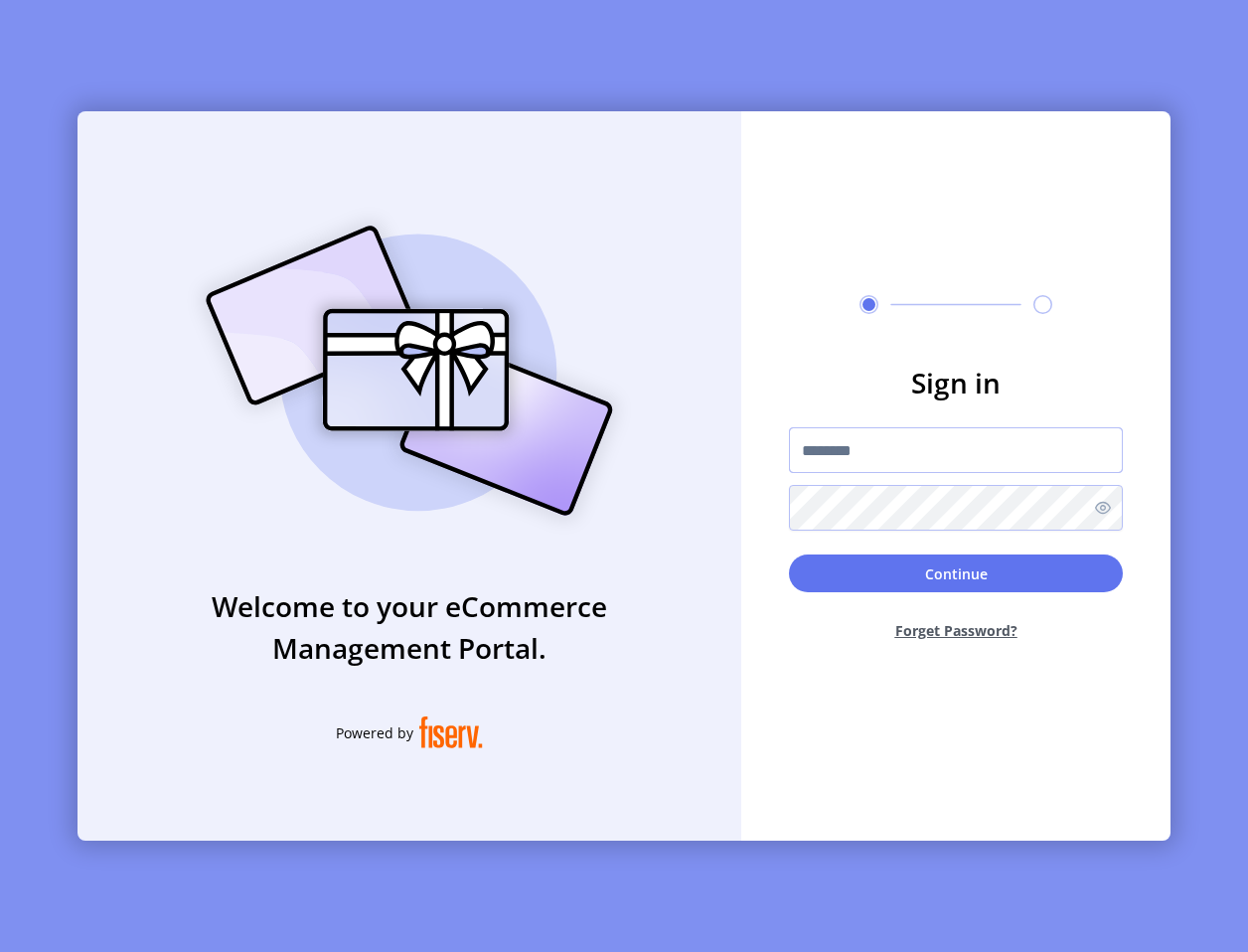 click at bounding box center (956, 450) 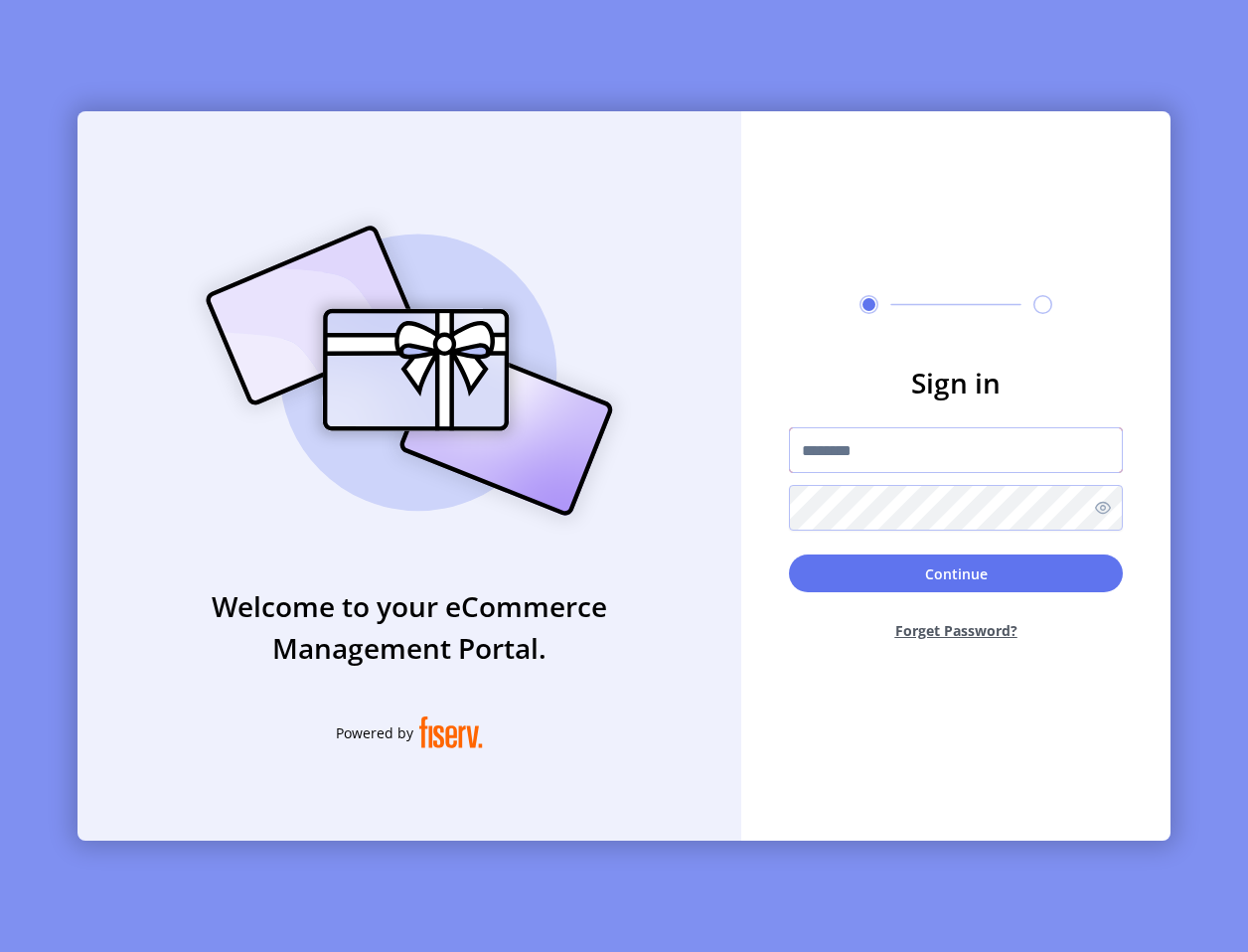 type on "**********" 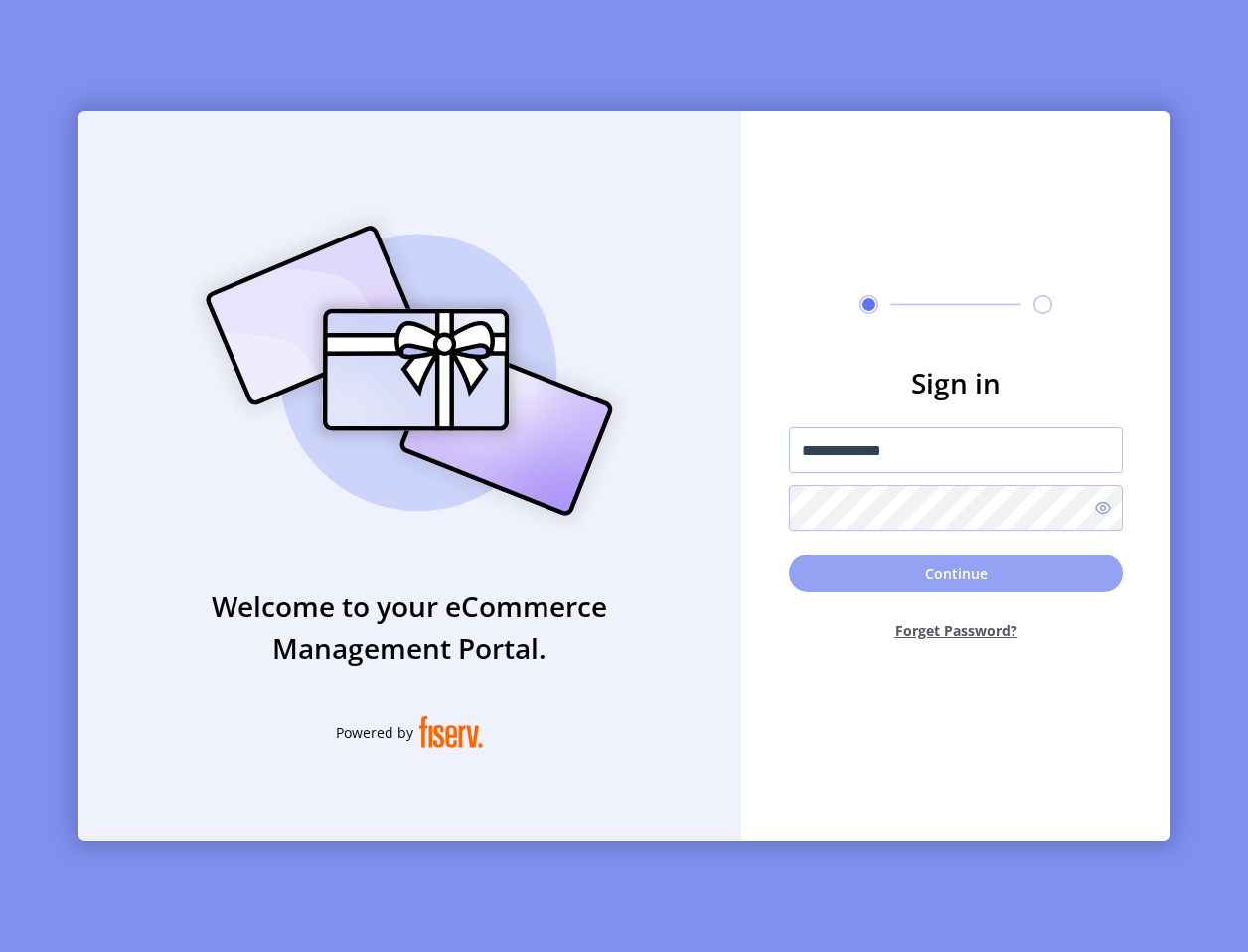 click on "Continue" 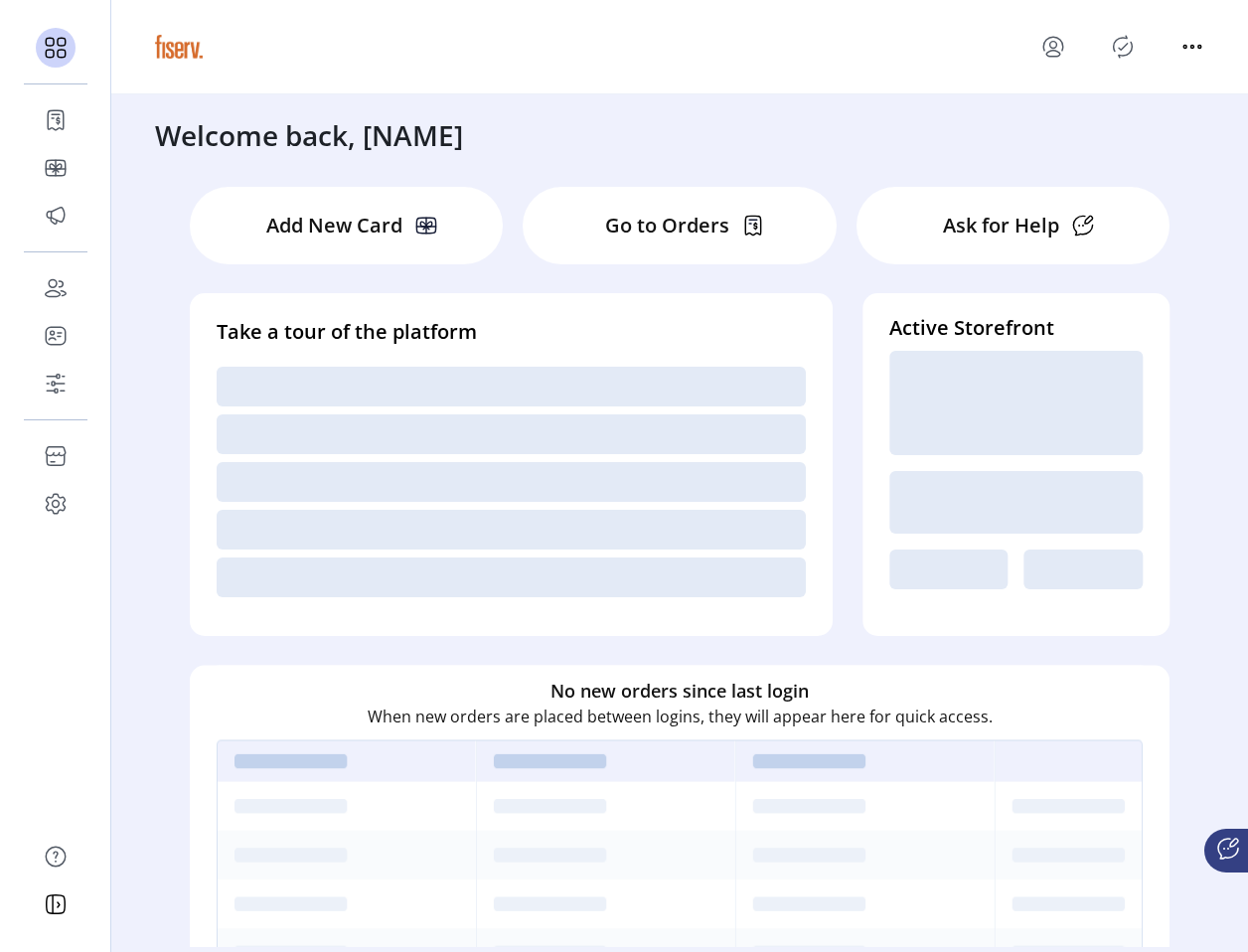 click 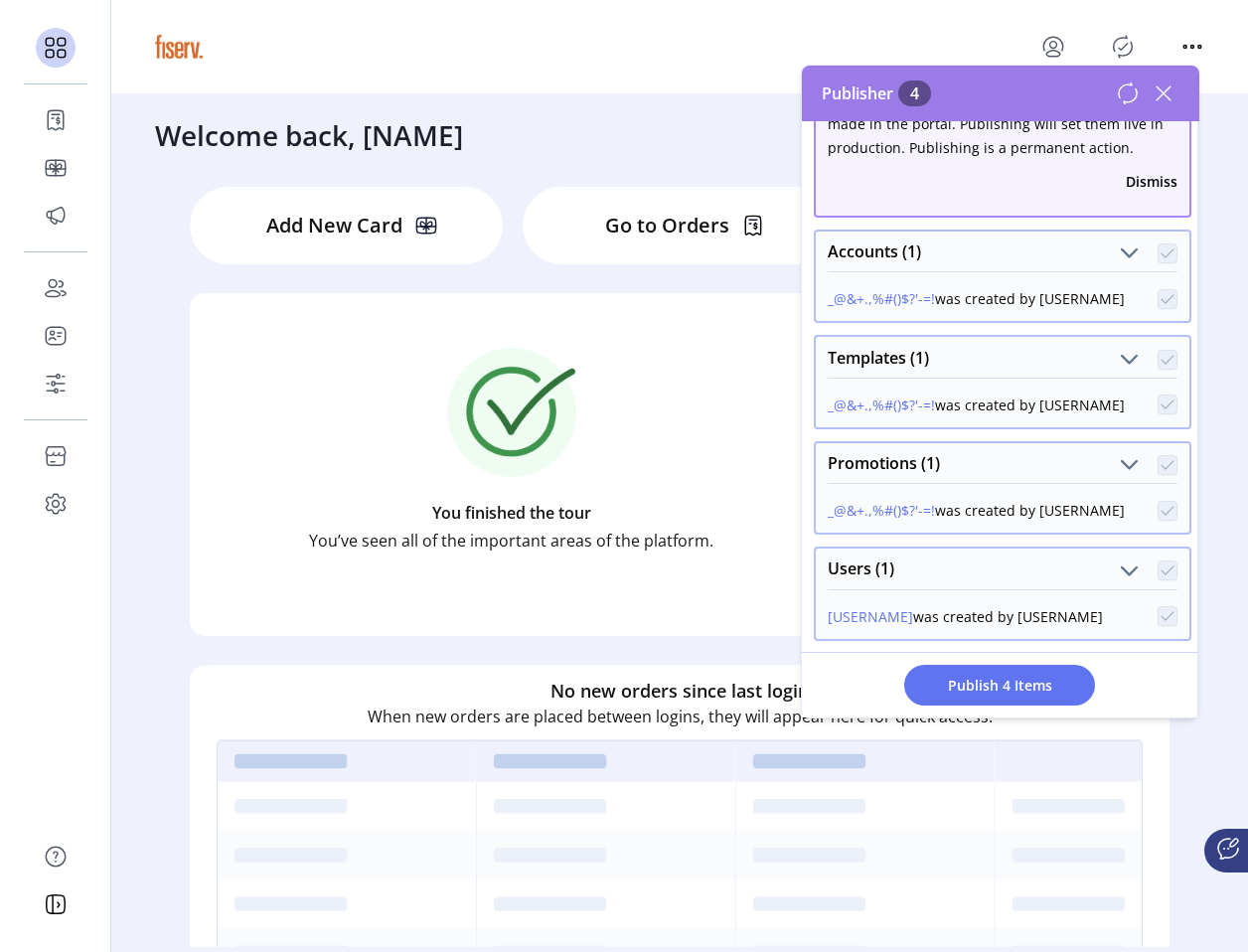 scroll, scrollTop: 0, scrollLeft: 0, axis: both 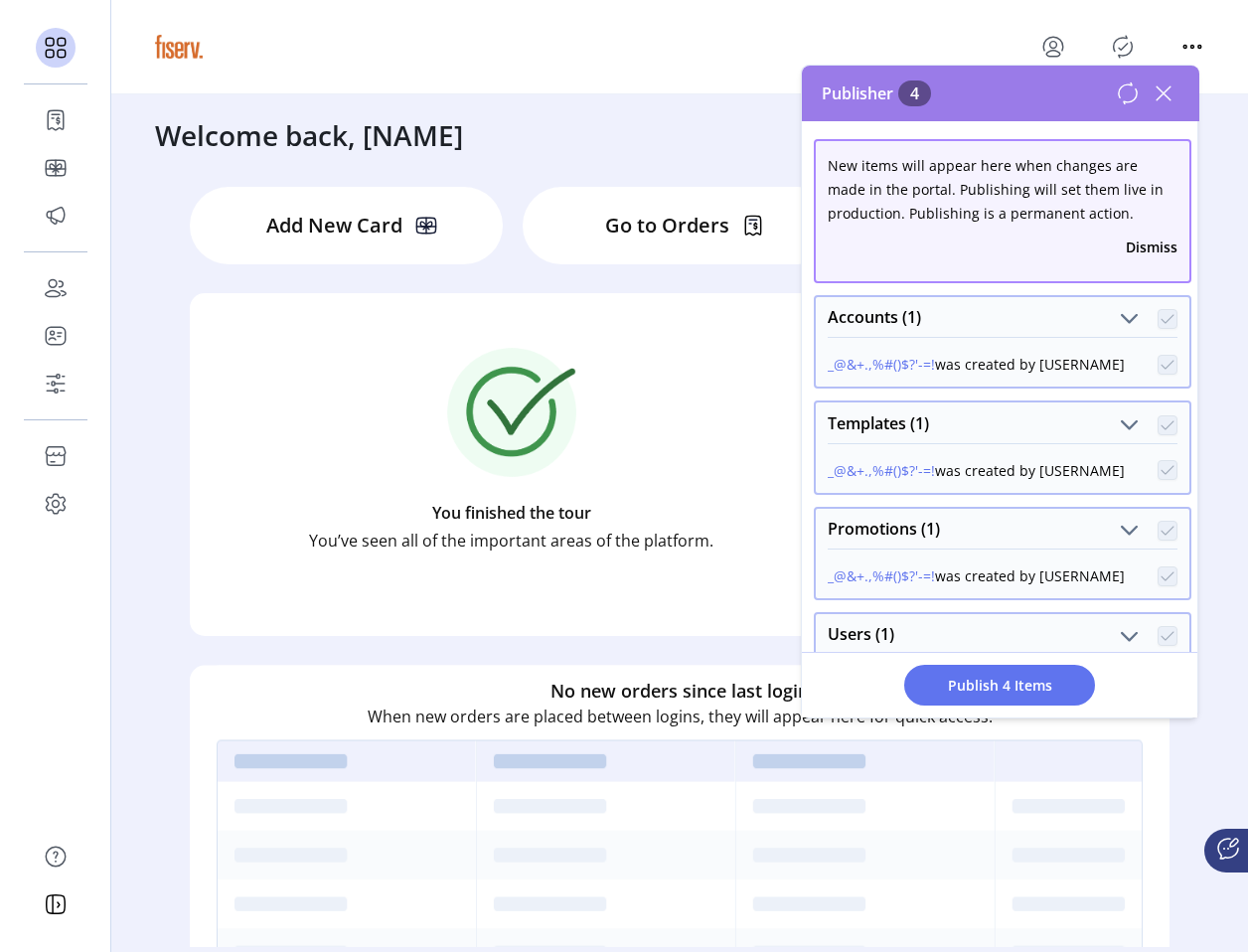 click on "Dismiss" at bounding box center (1152, 246) 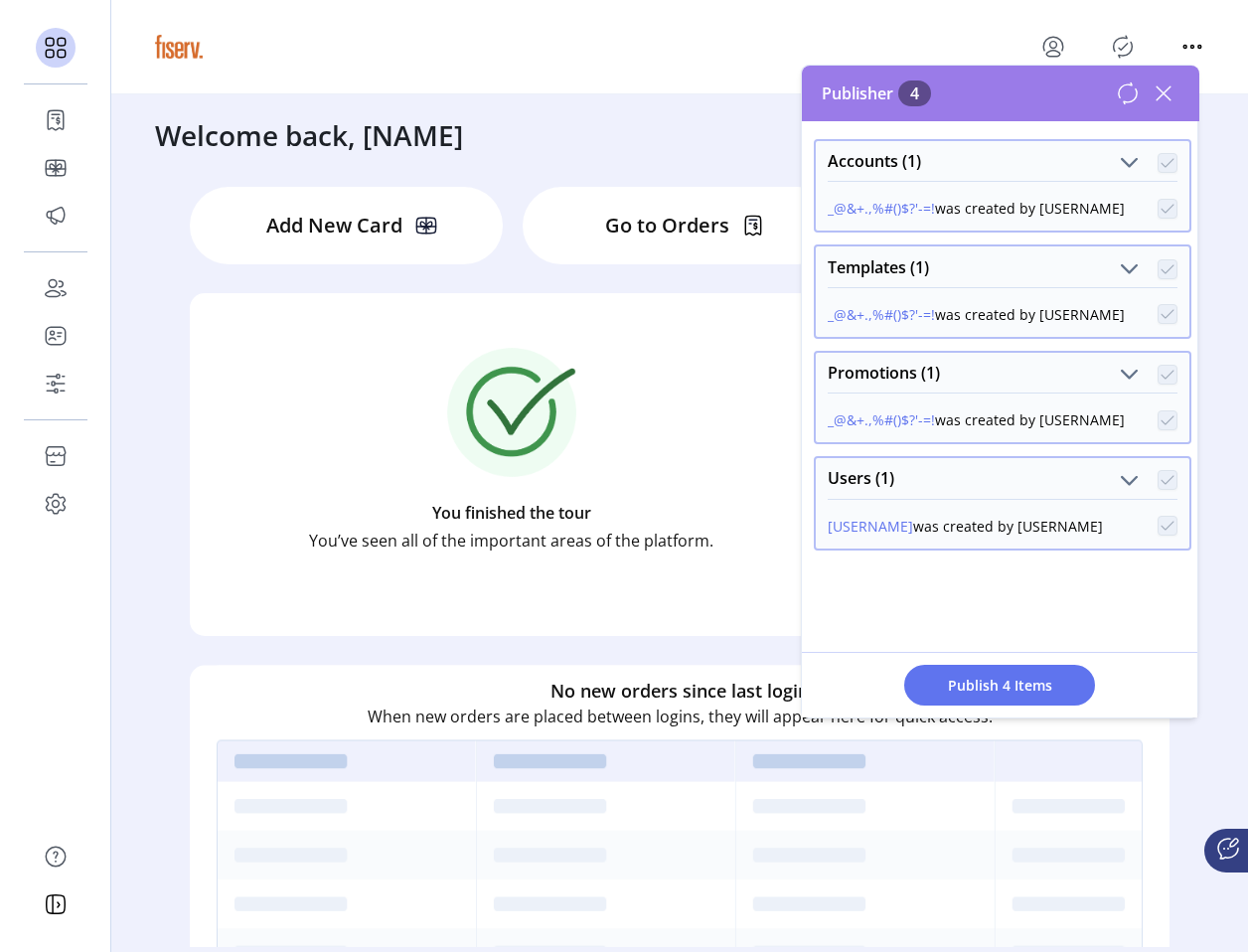 click at bounding box center (1148, 93) 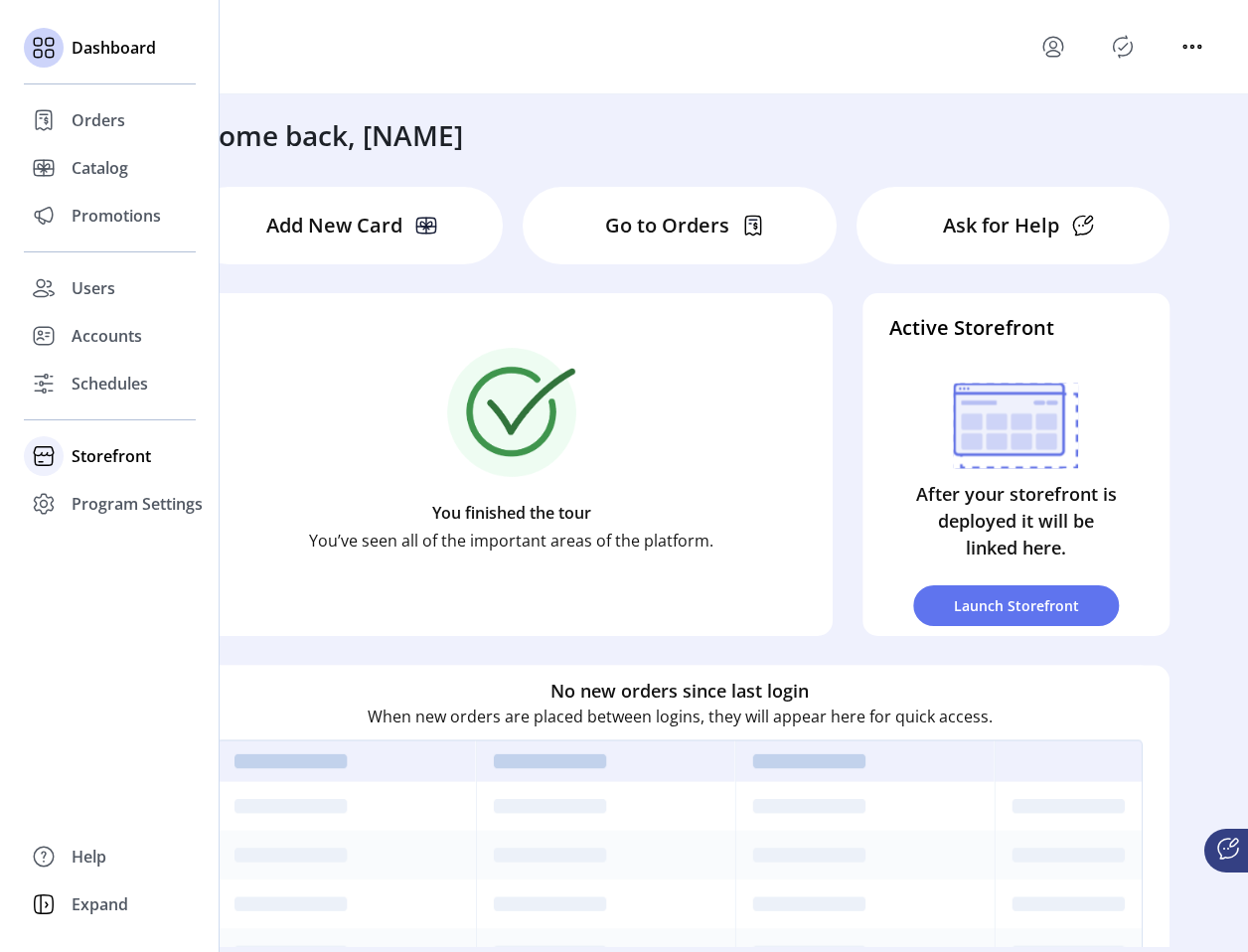 click on "Storefront" 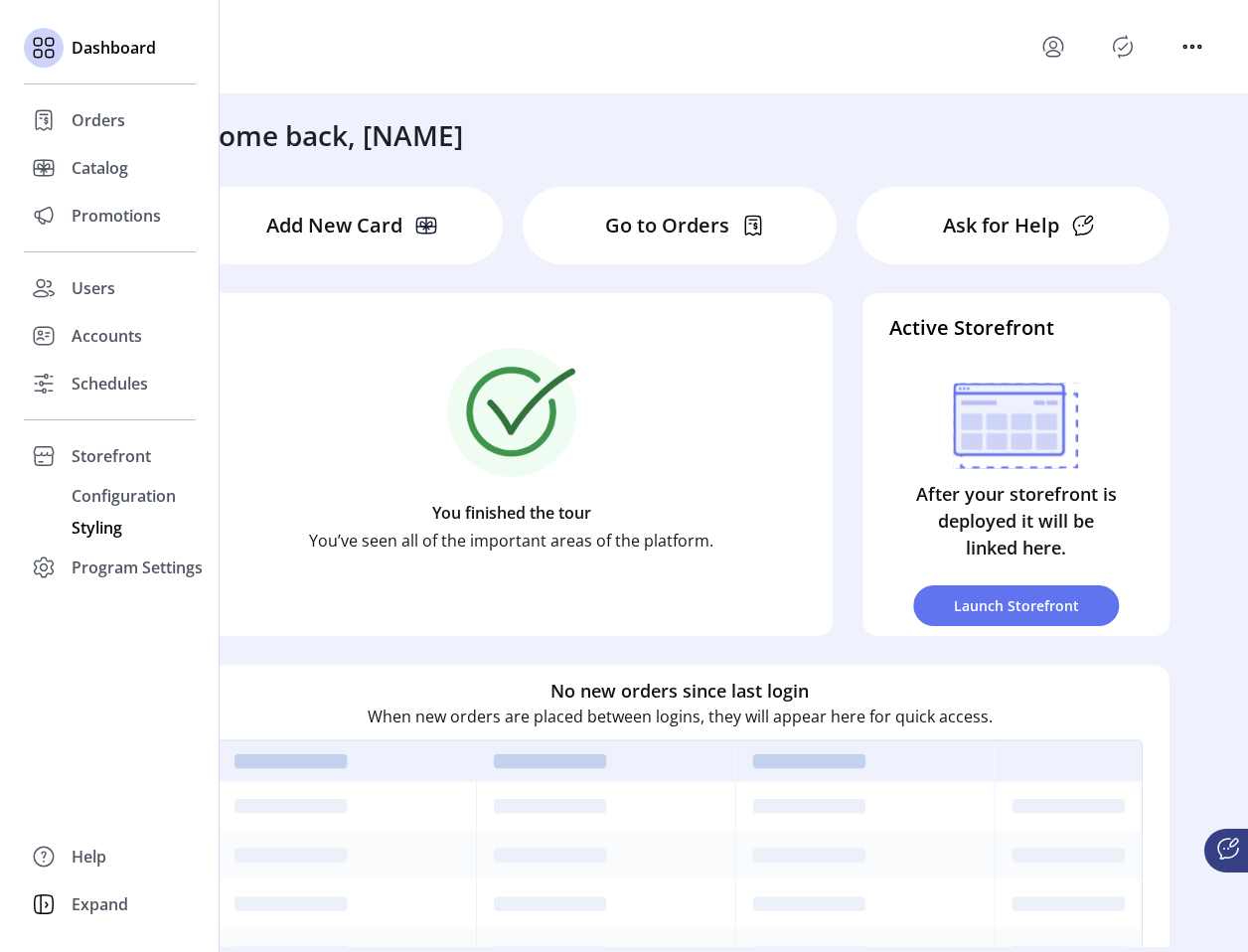 click on "Styling" 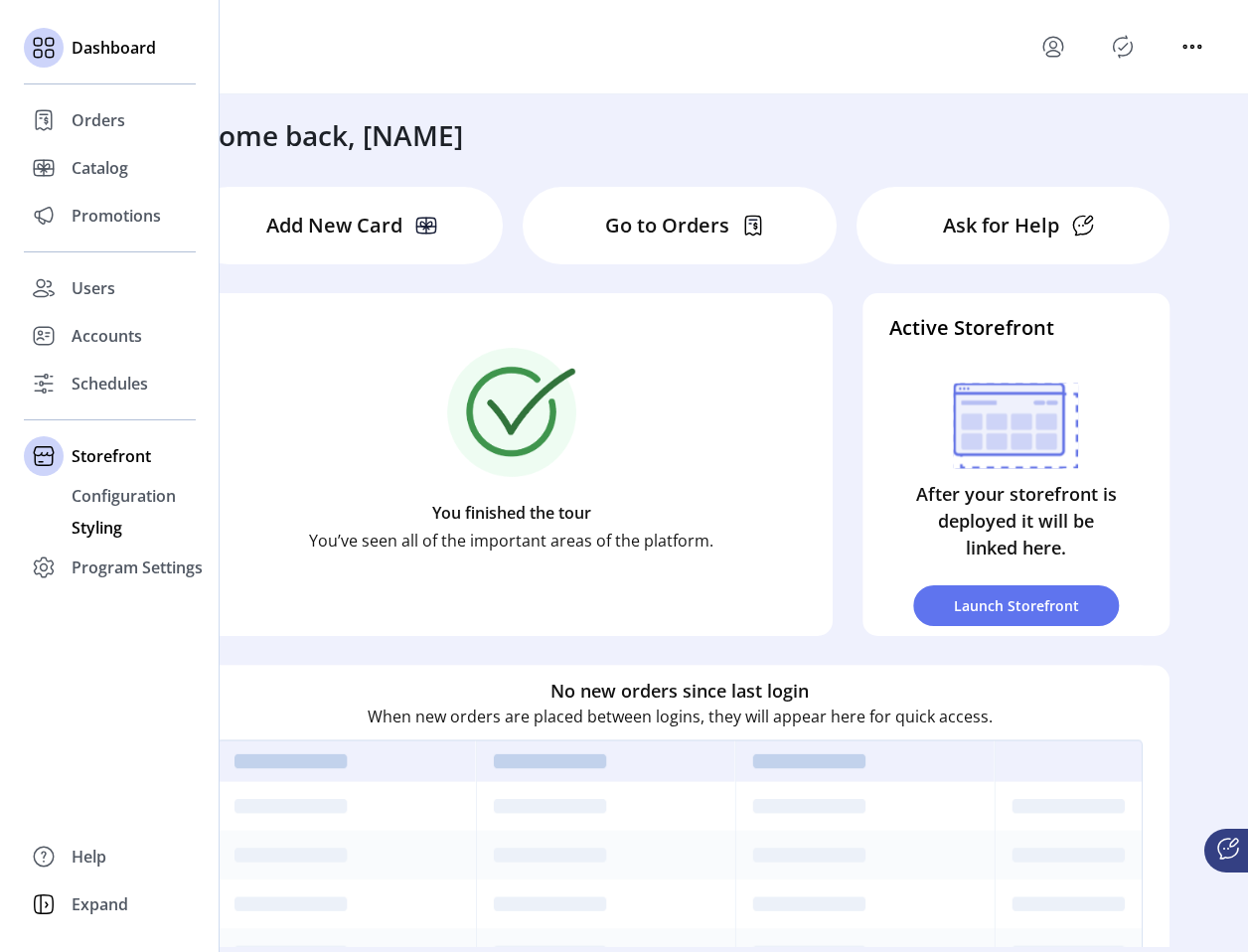 click on "Styling" 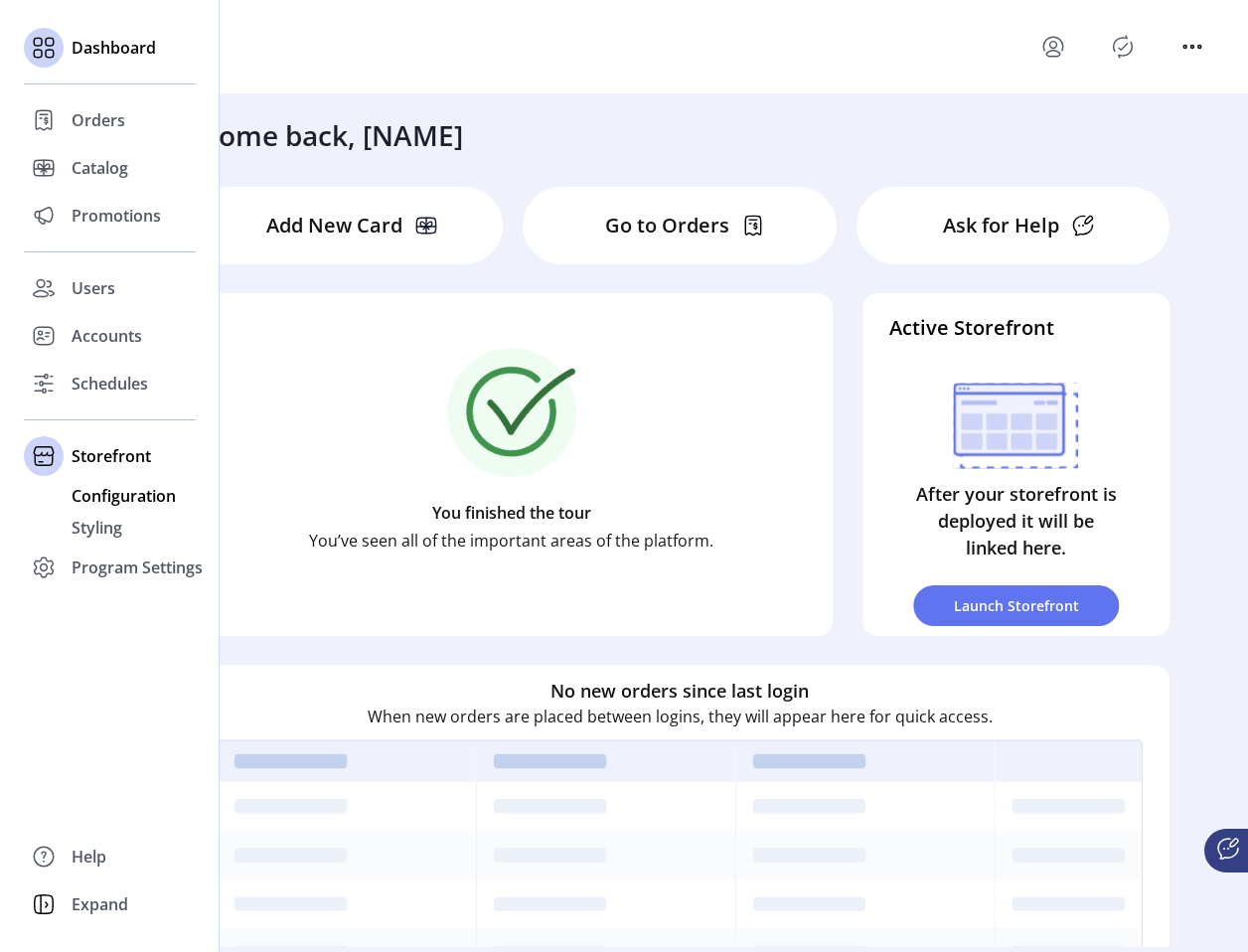 click on "Configuration" 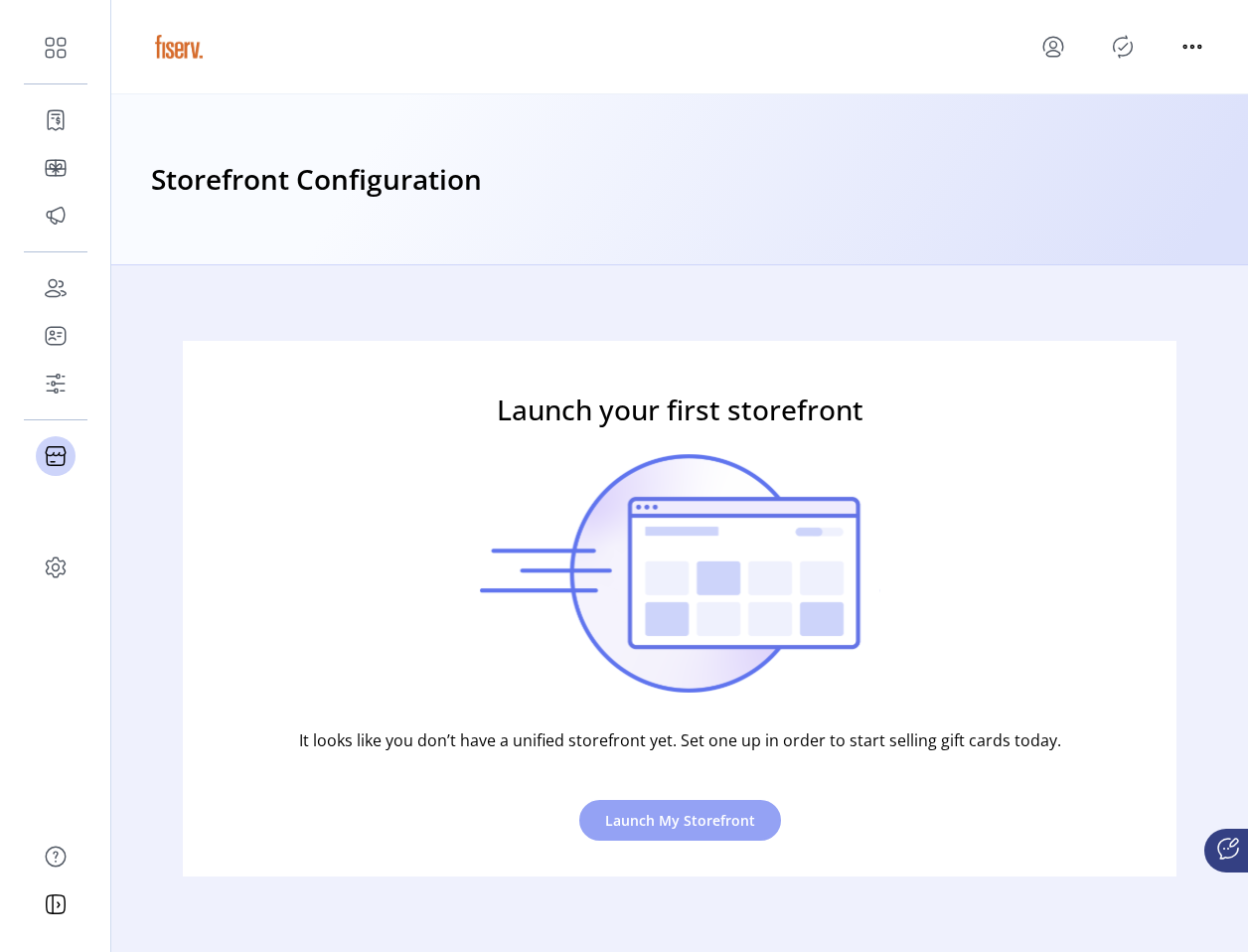 click on "Launch My Storefront" 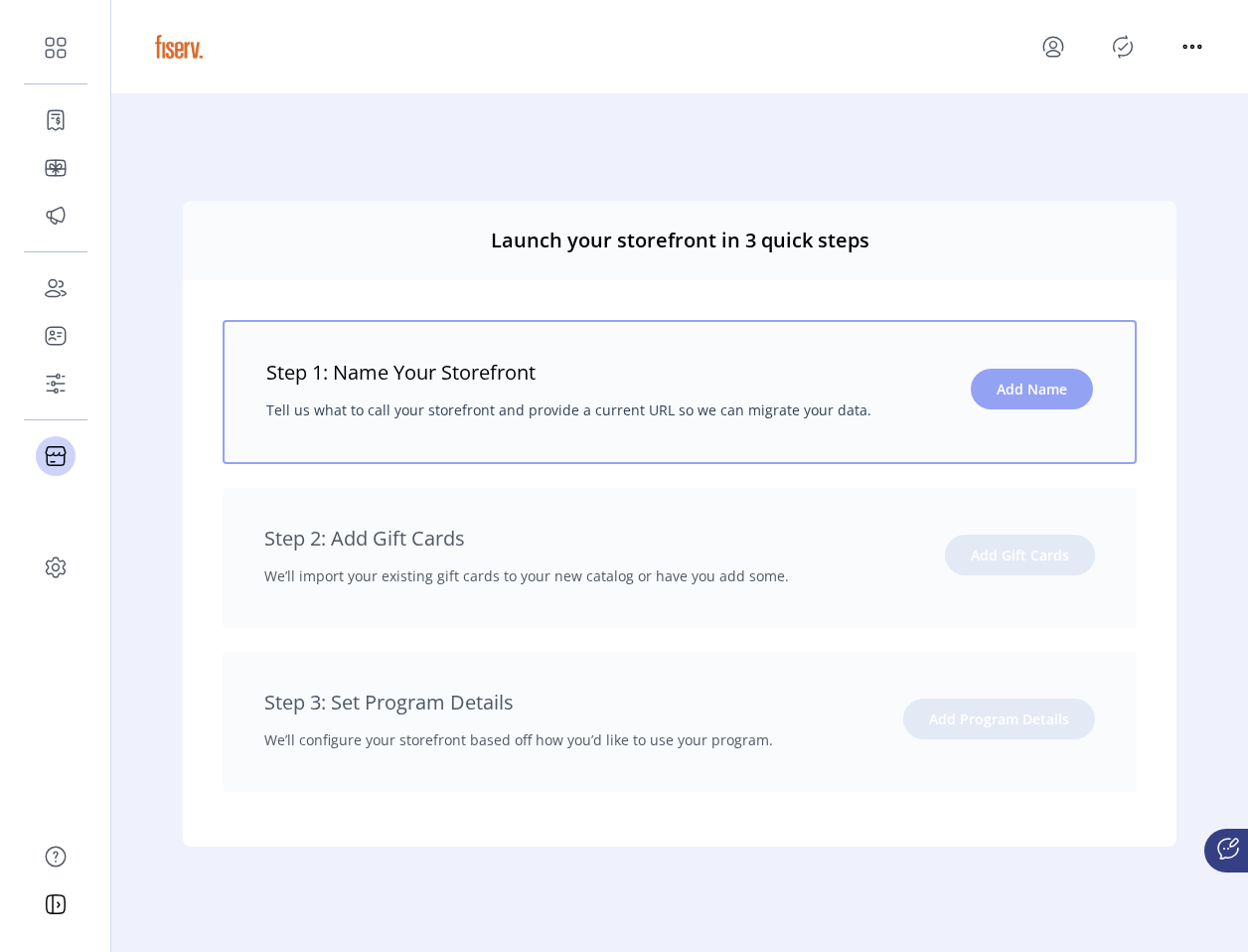 click on "Add Name" at bounding box center (1031, 389) 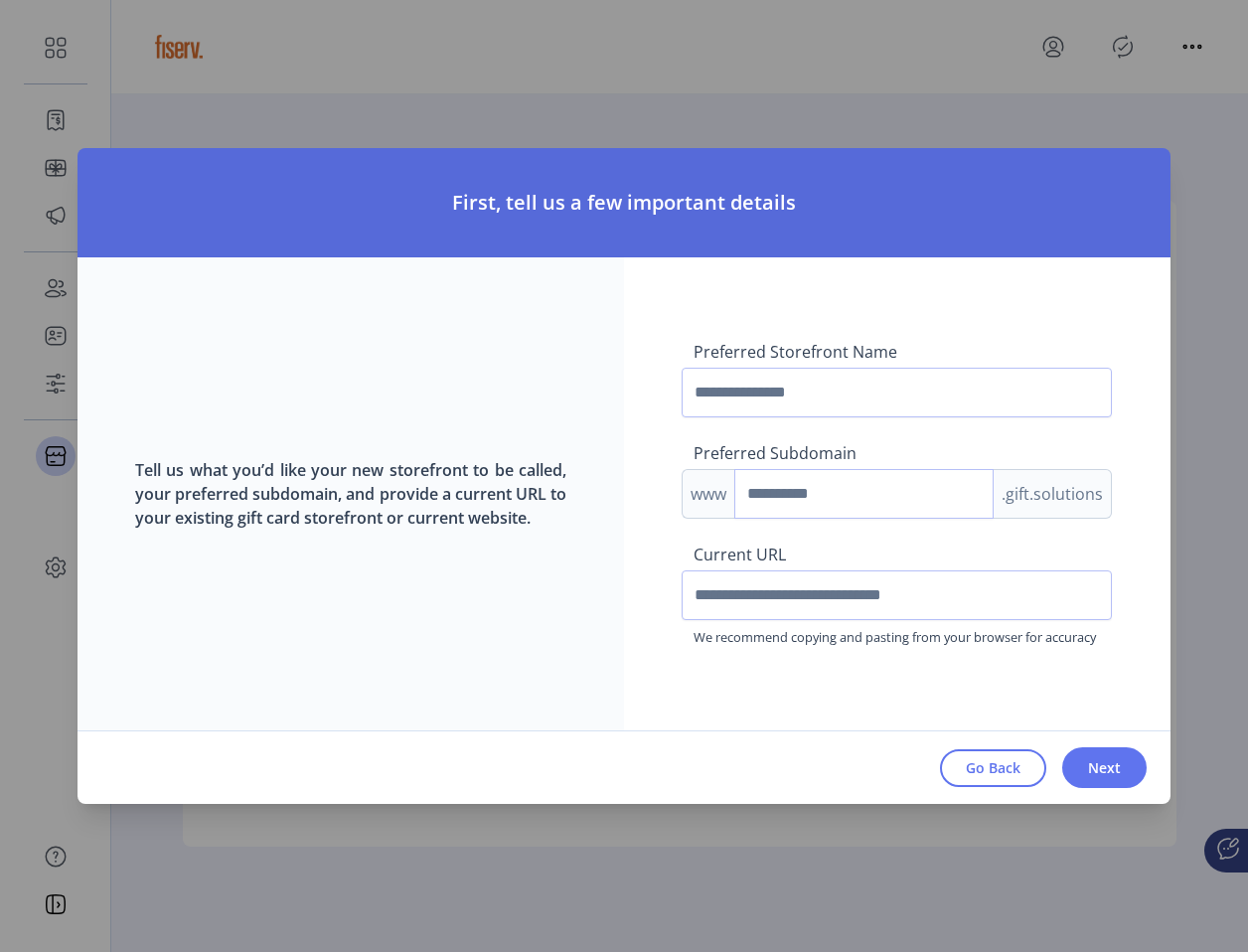 click on "Current URL We recommend copying and pasting from your browser for accuracy" at bounding box center [896, 594] 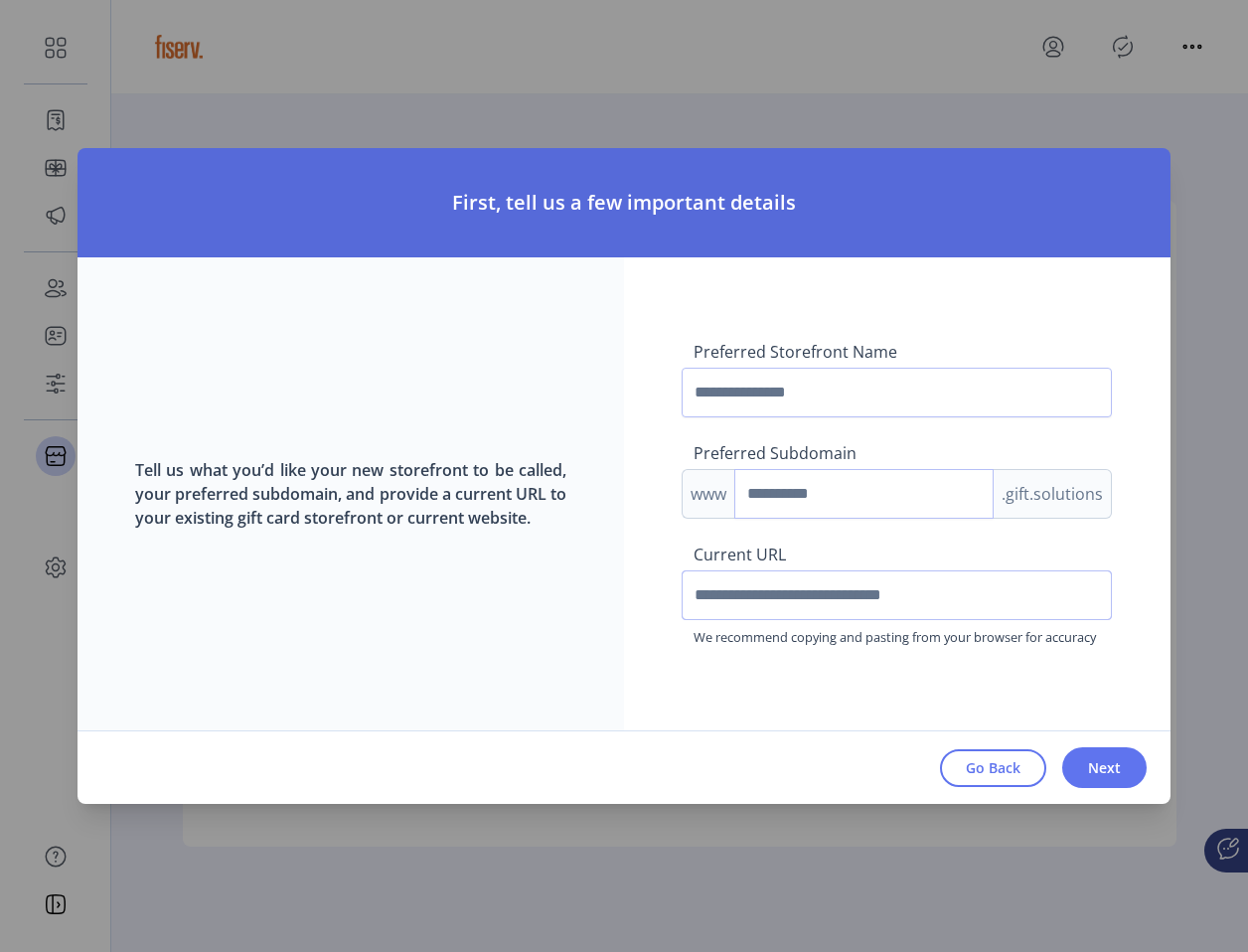 click at bounding box center [896, 595] 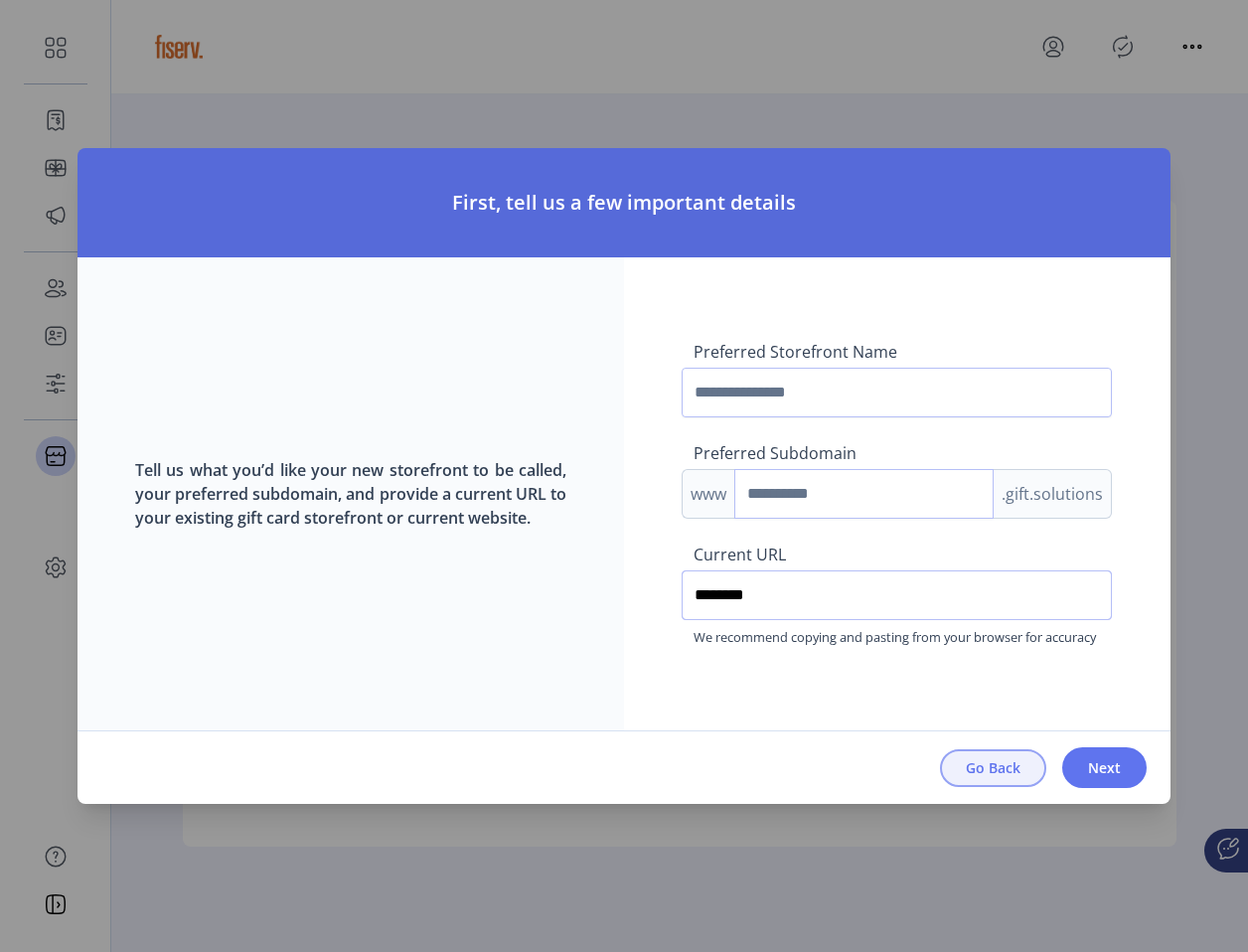 type on "********" 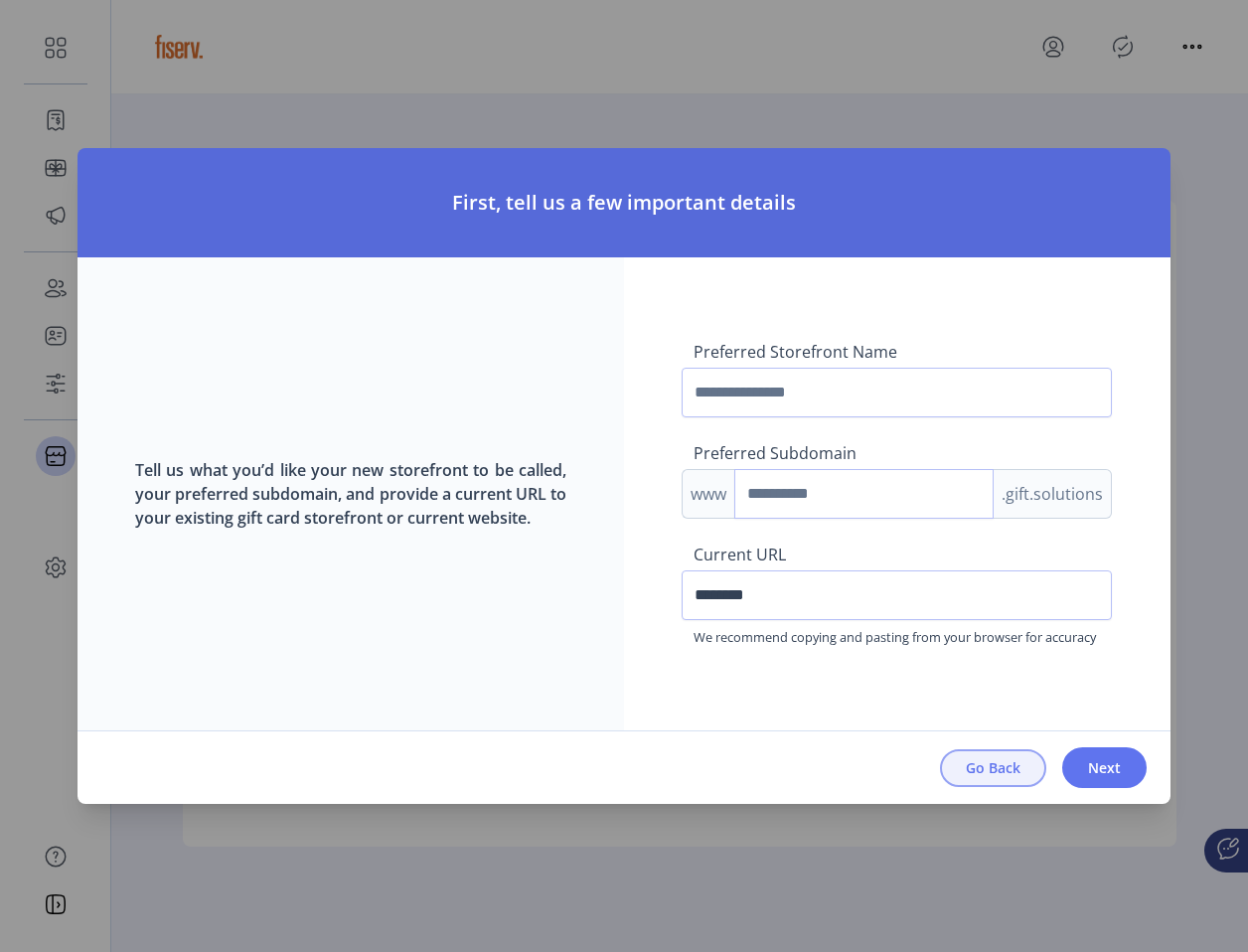 click on "Go Back" at bounding box center [993, 767] 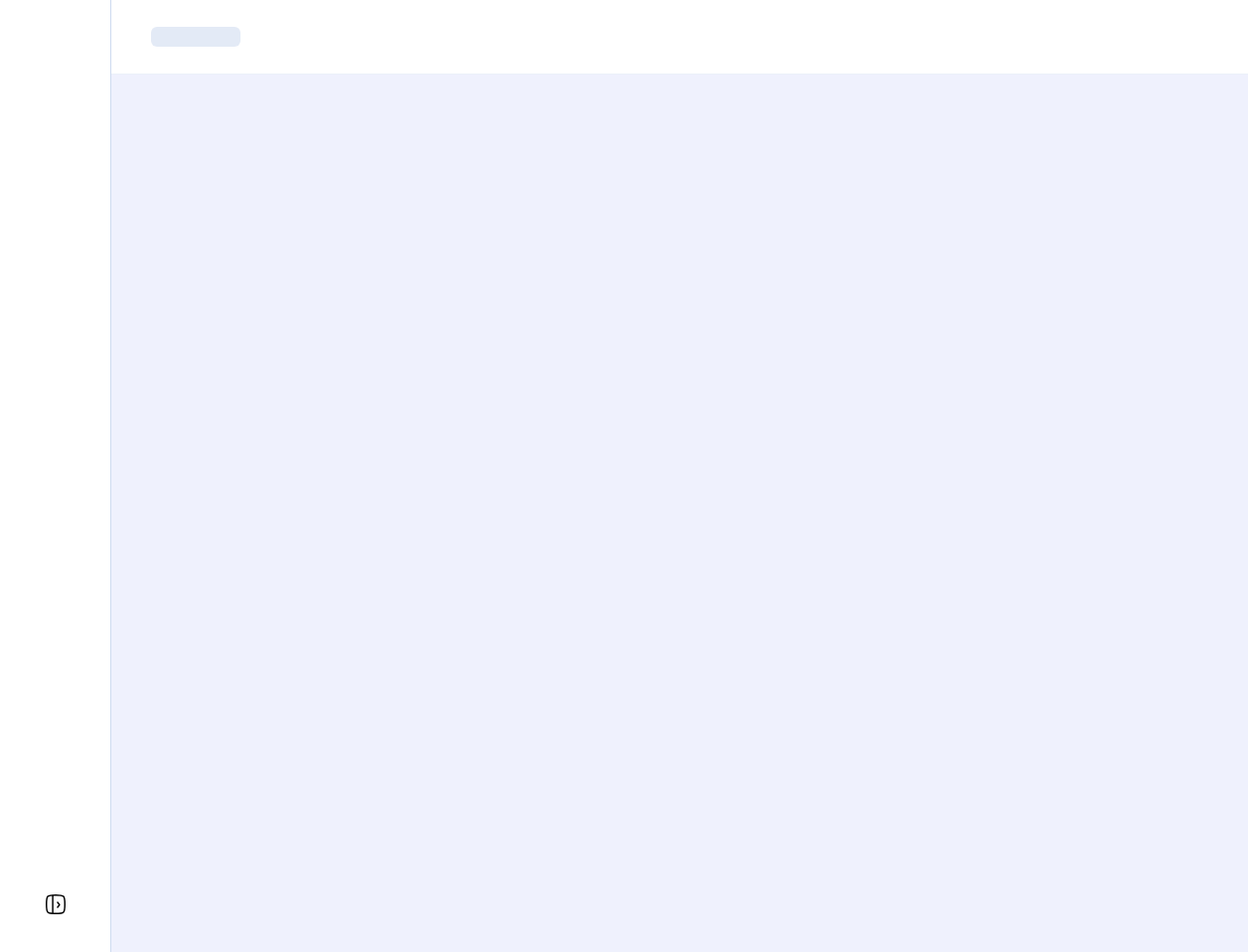 scroll, scrollTop: 0, scrollLeft: 0, axis: both 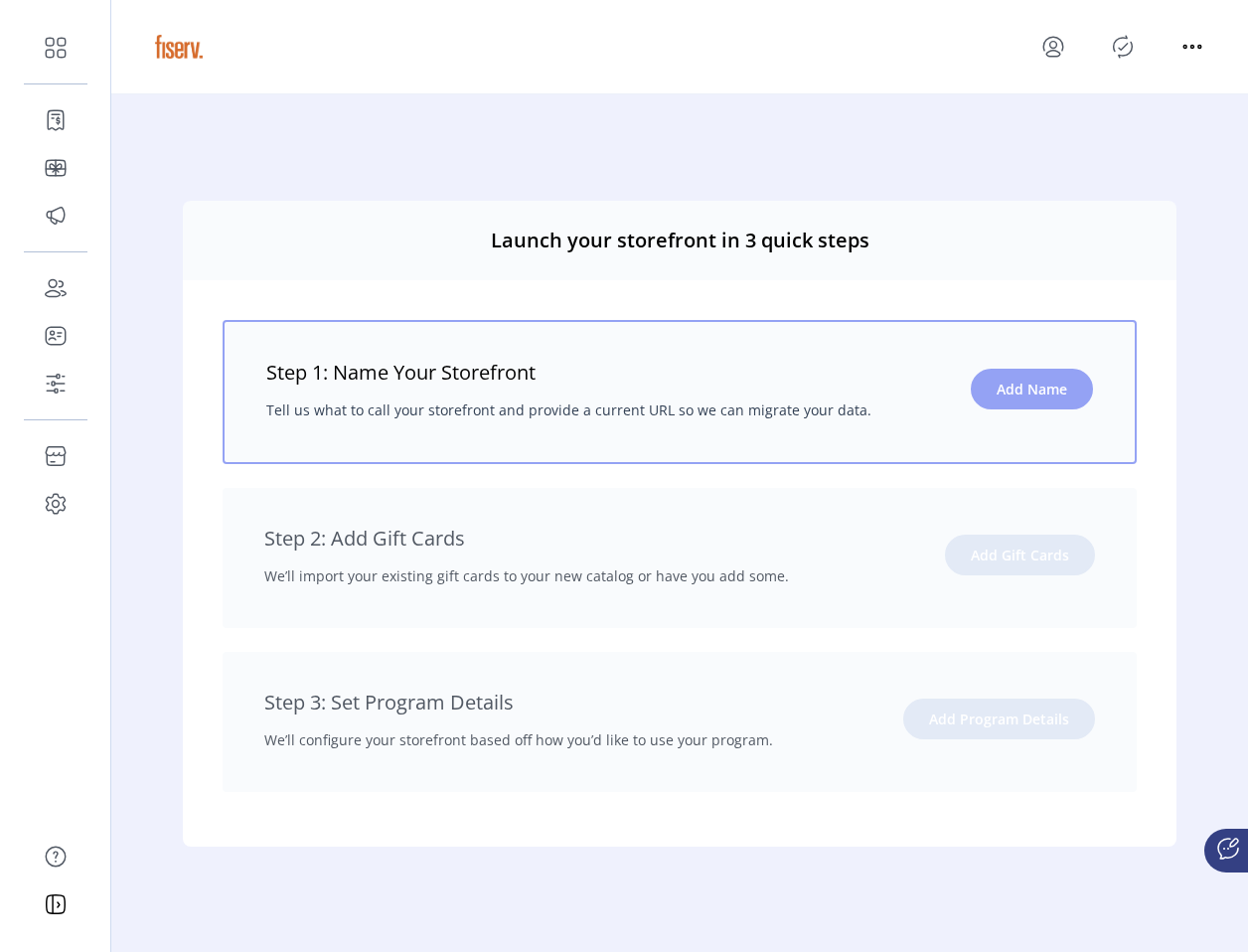 click on "Add Name" at bounding box center (1031, 389) 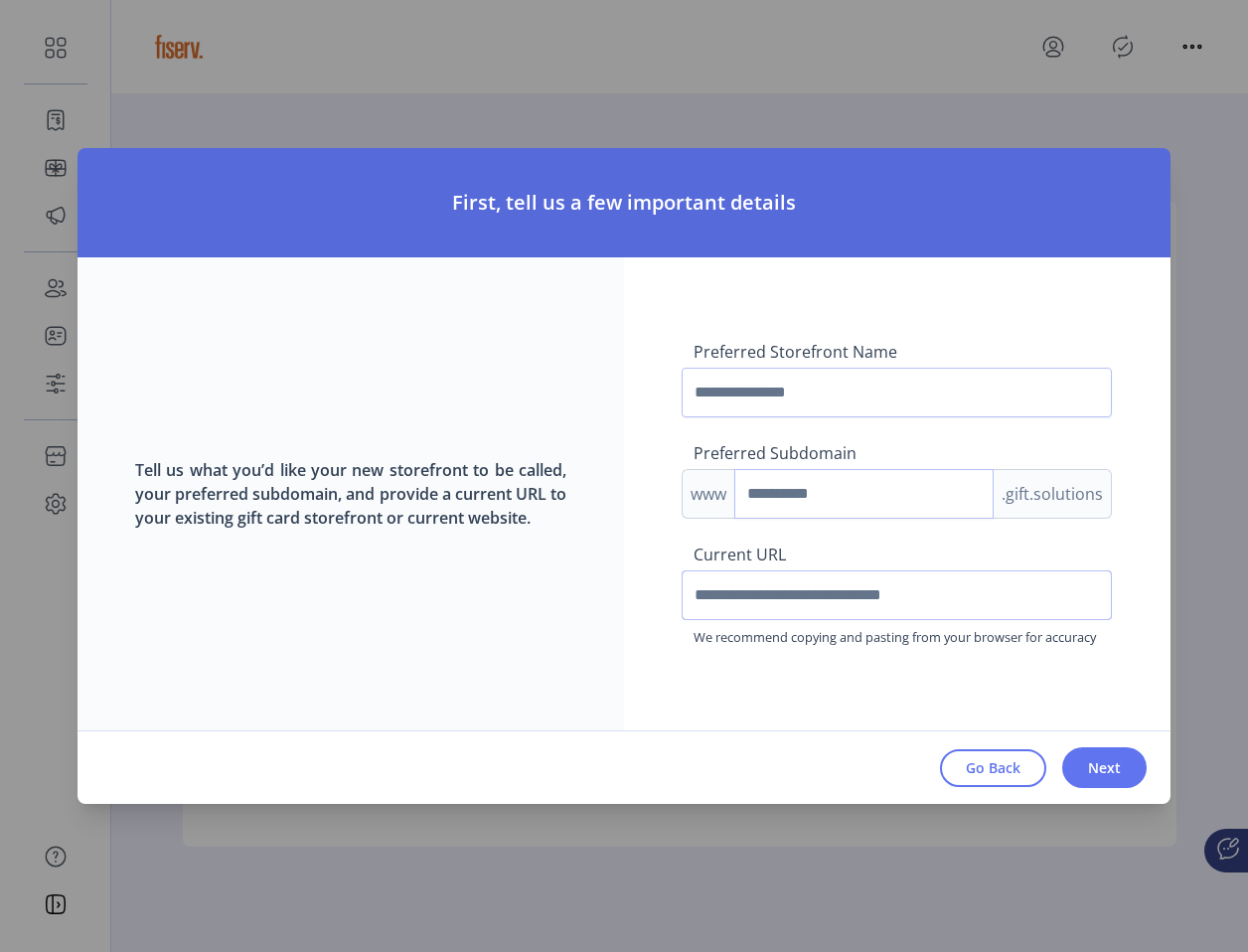 click at bounding box center [896, 595] 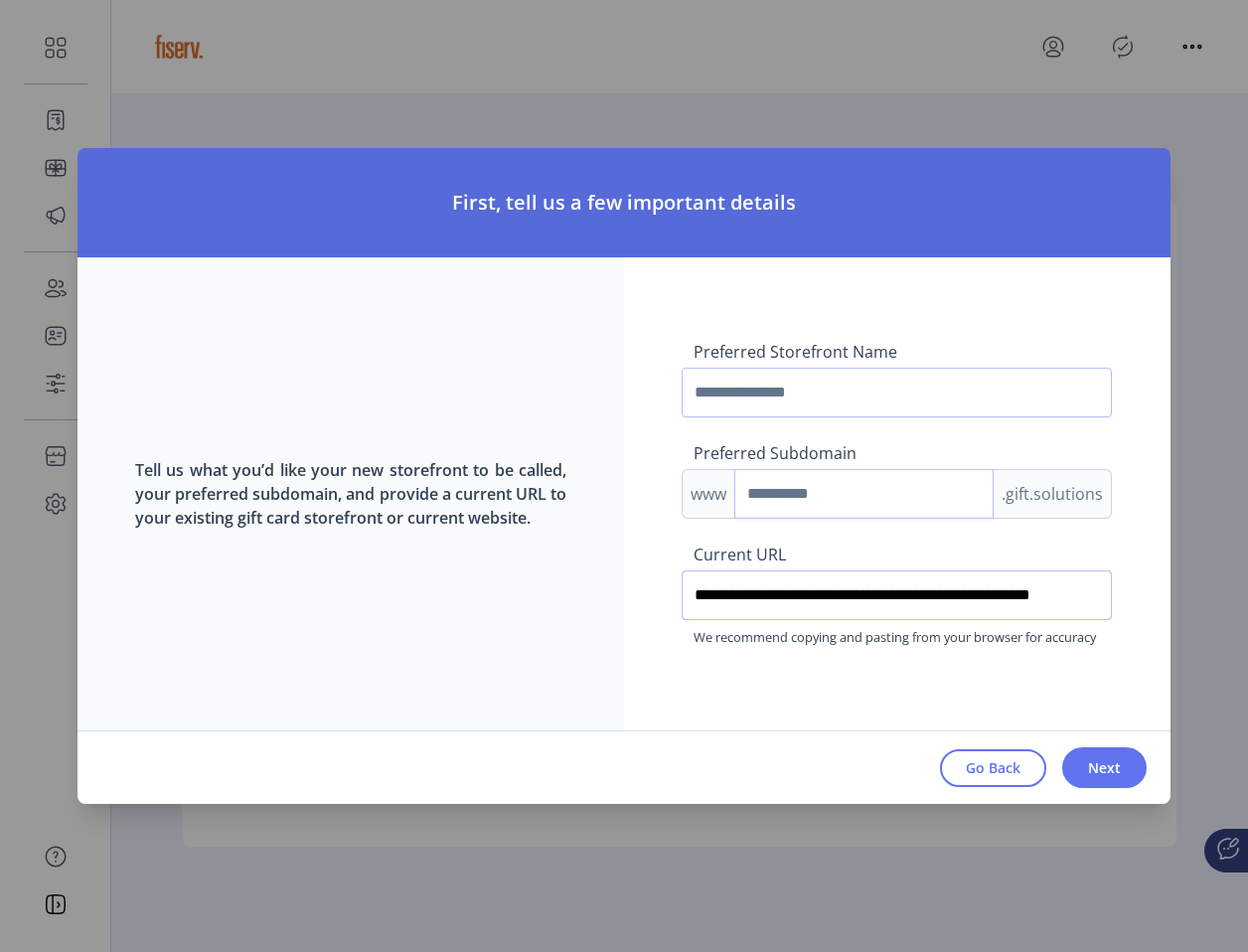 type on "**********" 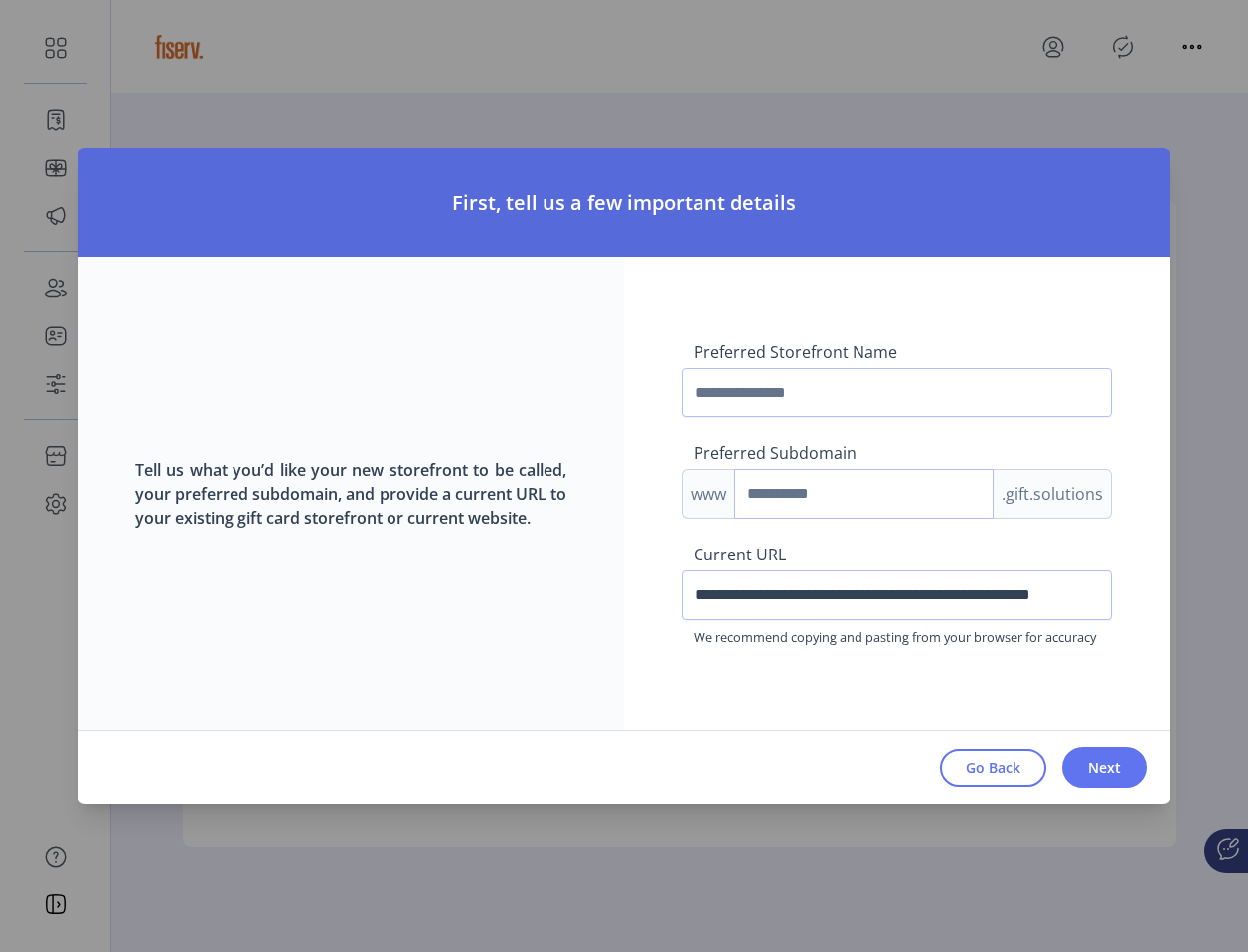click at bounding box center [863, 494] 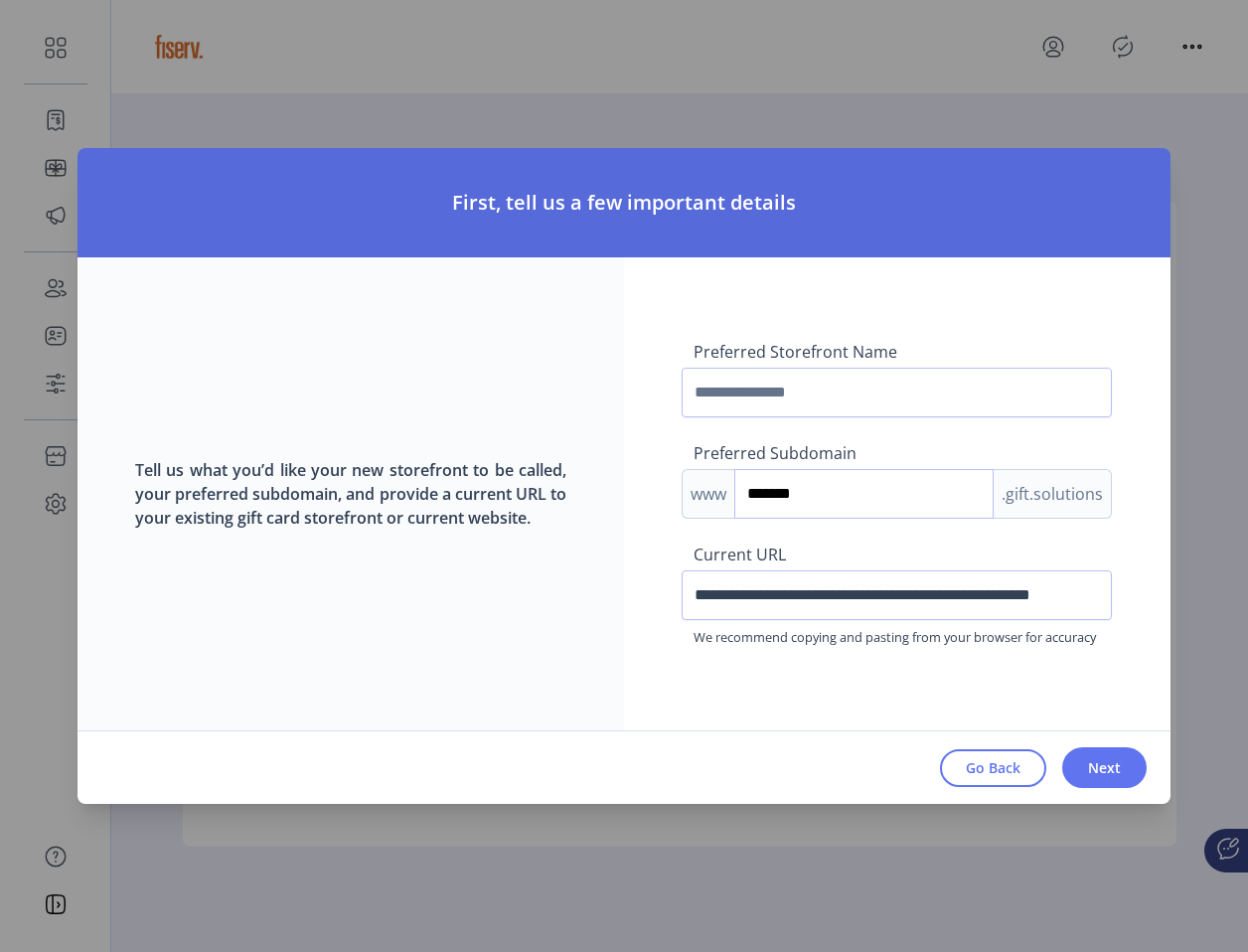 type on "*******" 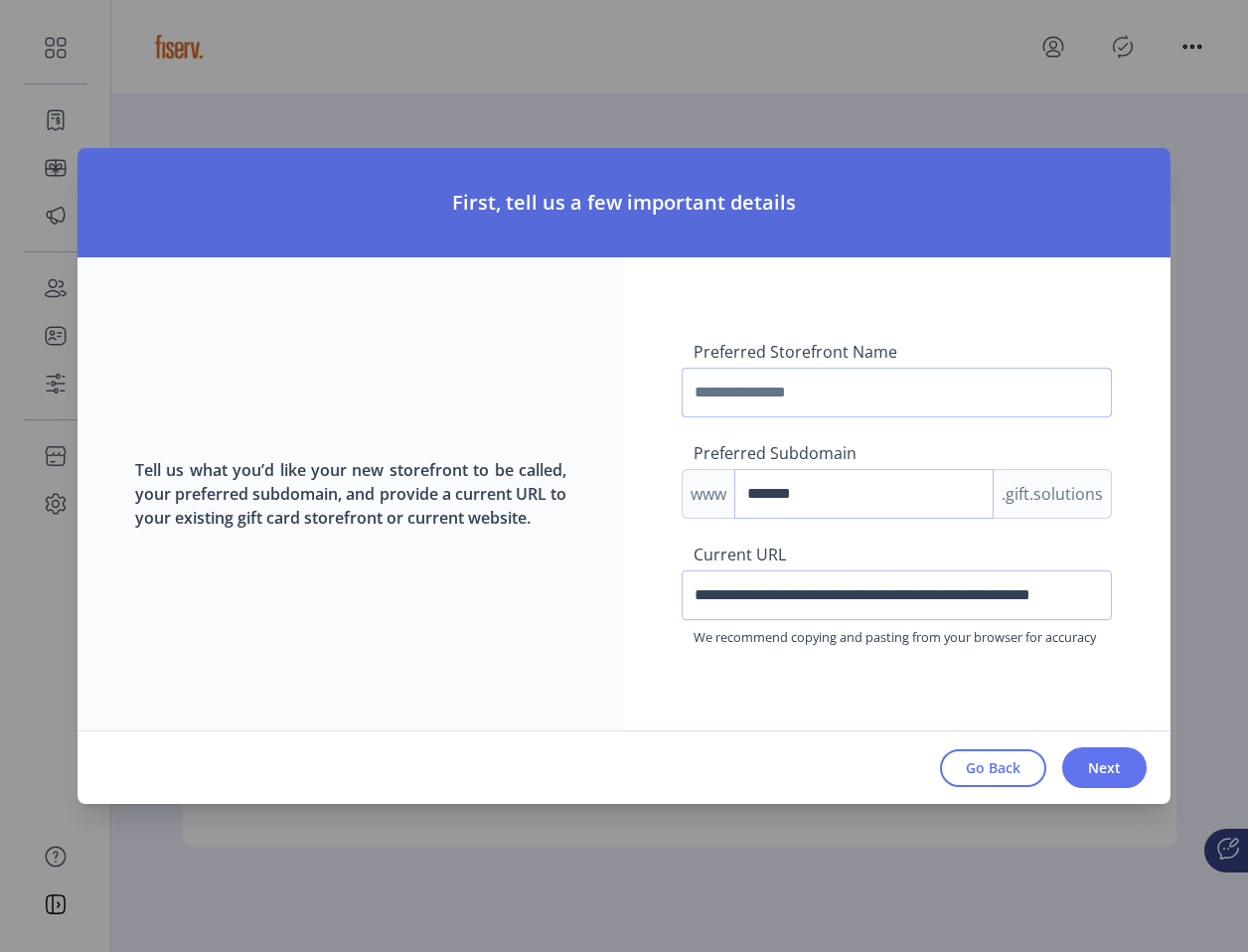 click at bounding box center (896, 393) 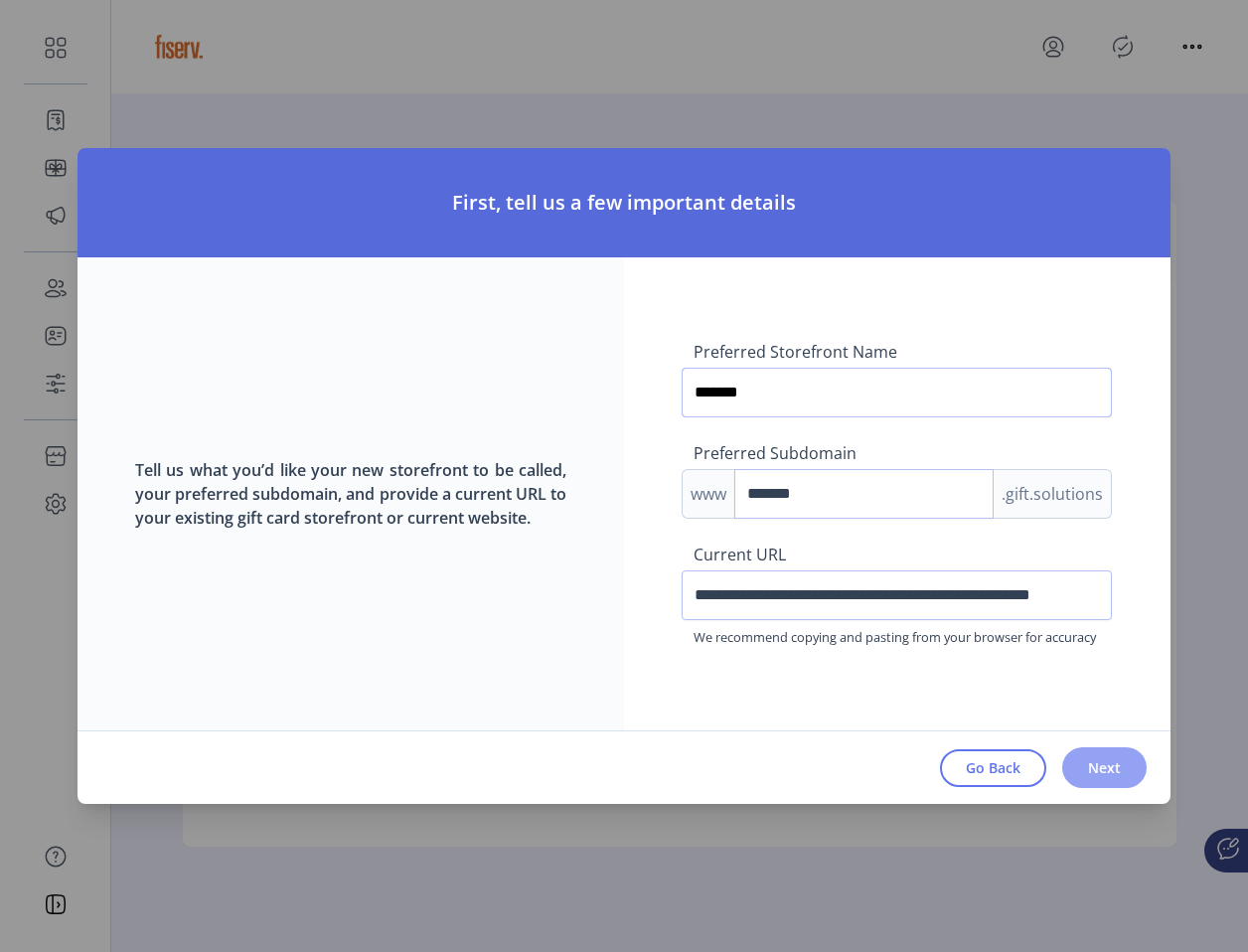 type on "*******" 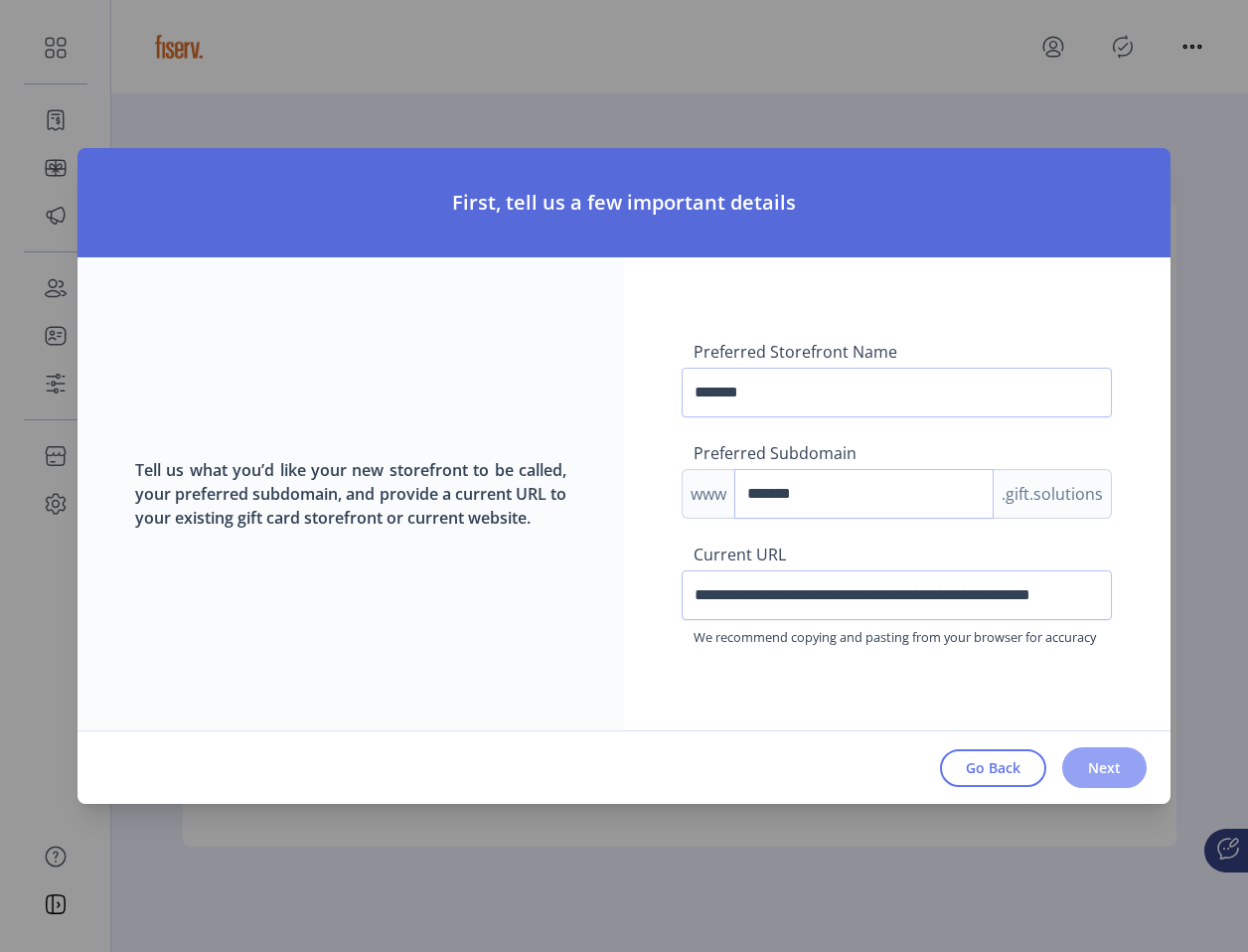 click on "Next" at bounding box center (1104, 767) 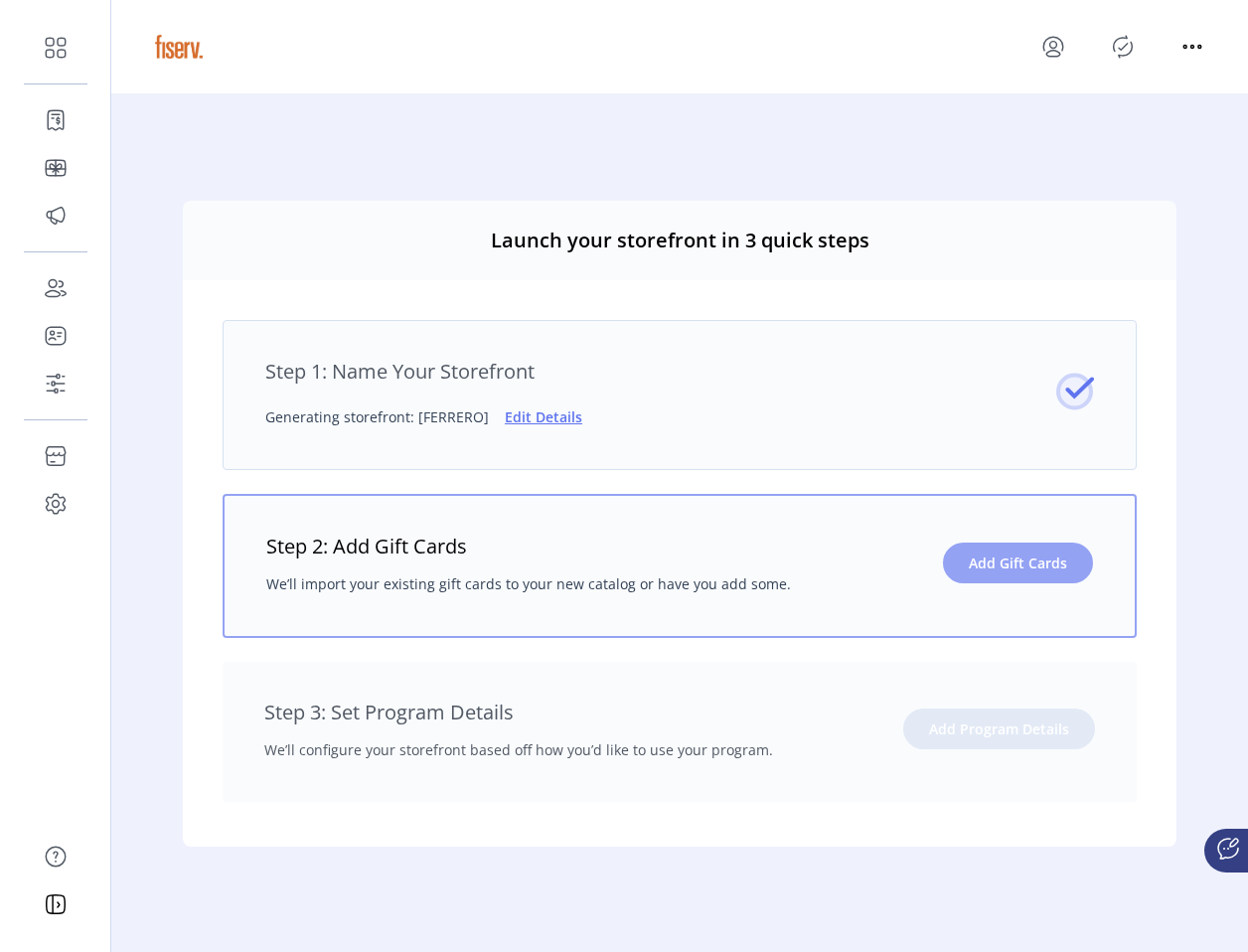 click on "Add Gift Cards" at bounding box center (1017, 562) 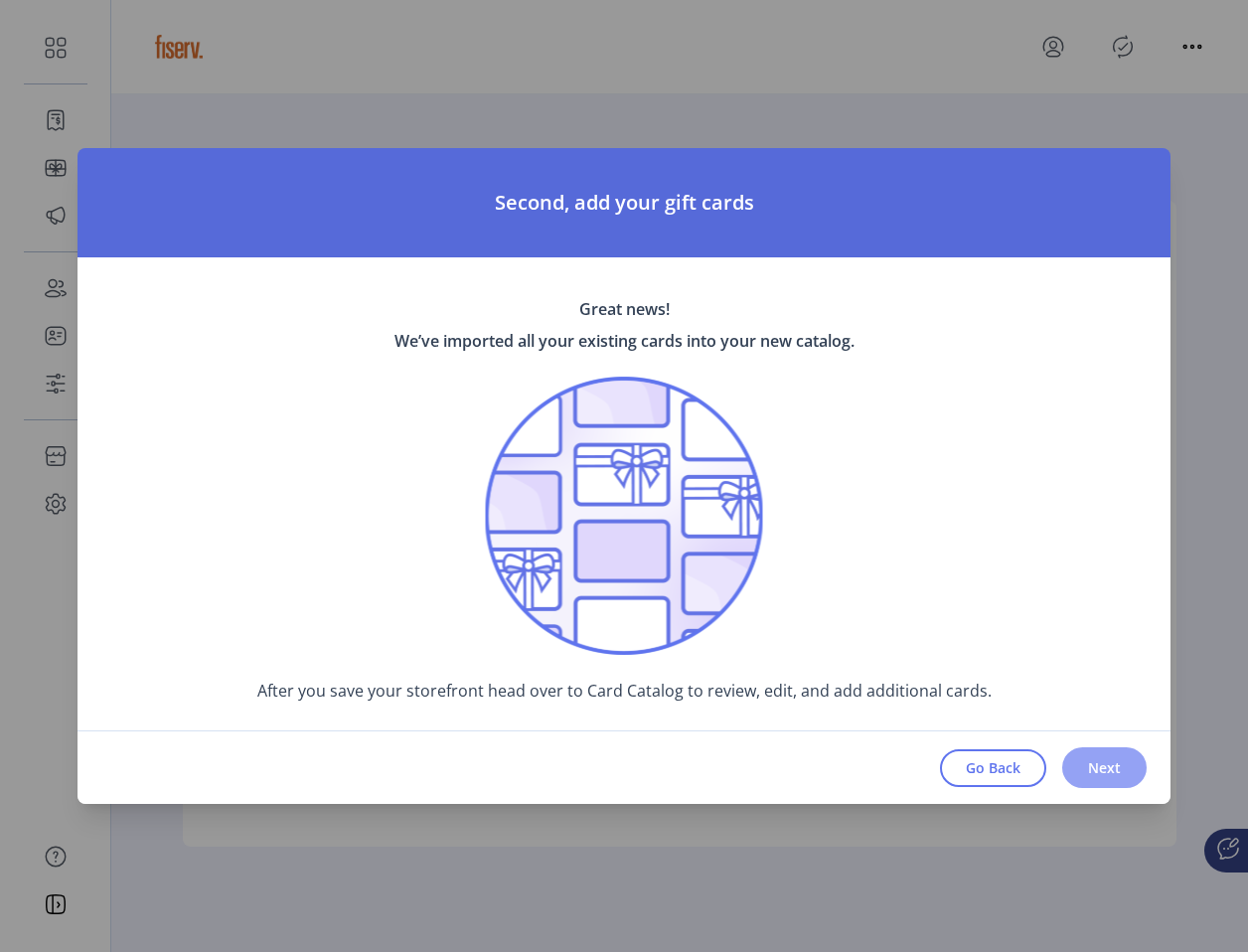 click on "Next" 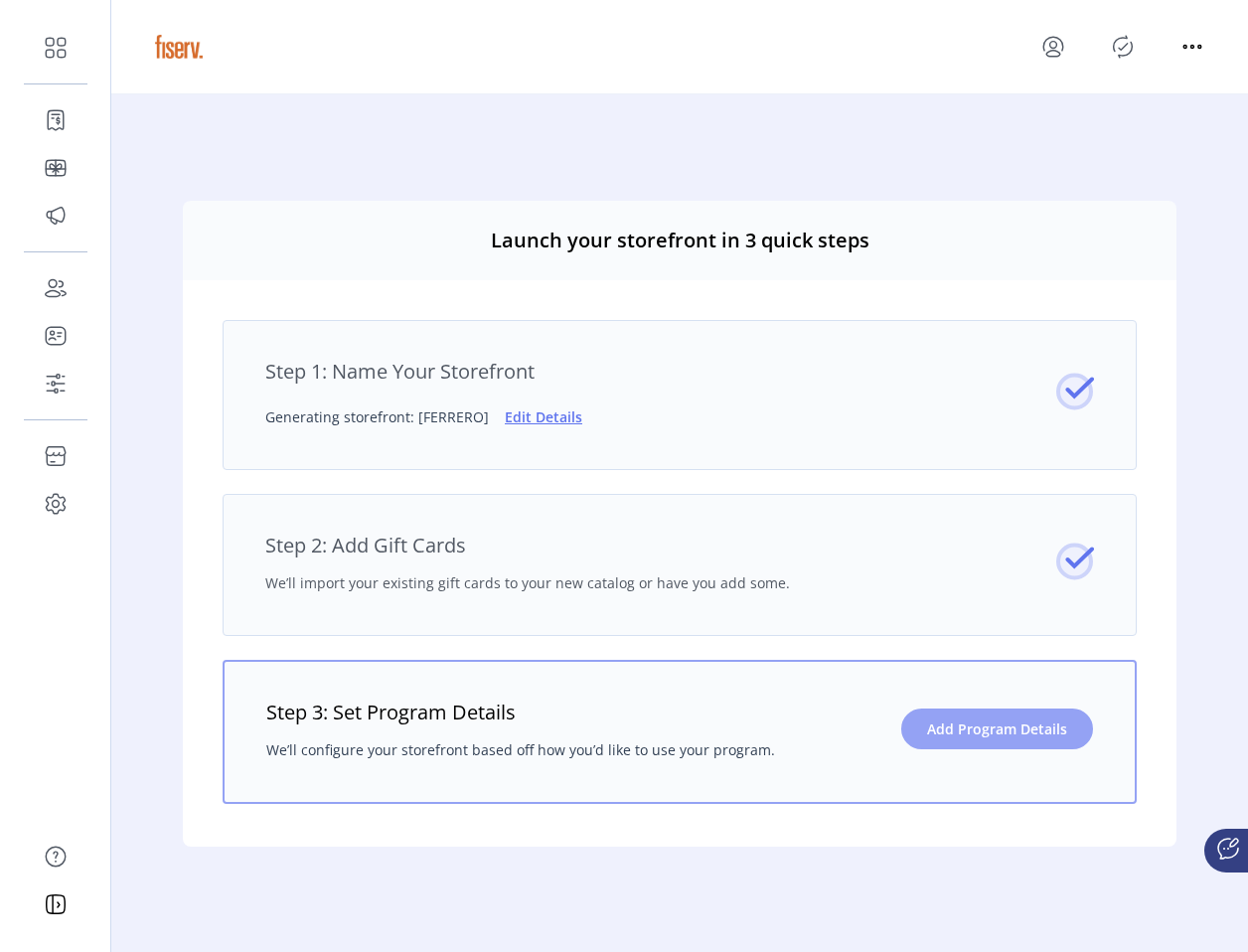 click on "Add Program Details" at bounding box center (997, 728) 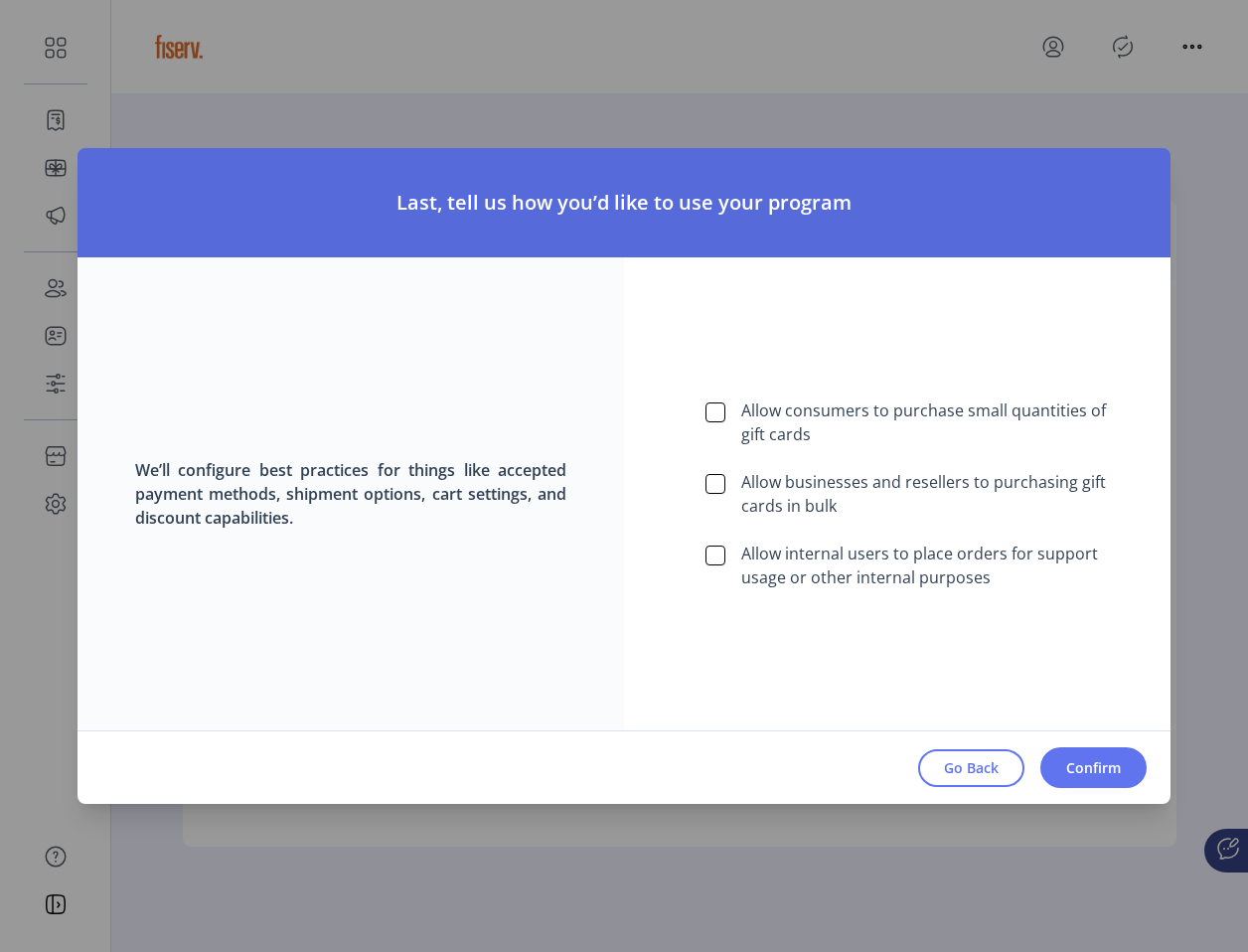 scroll, scrollTop: 12, scrollLeft: 7, axis: both 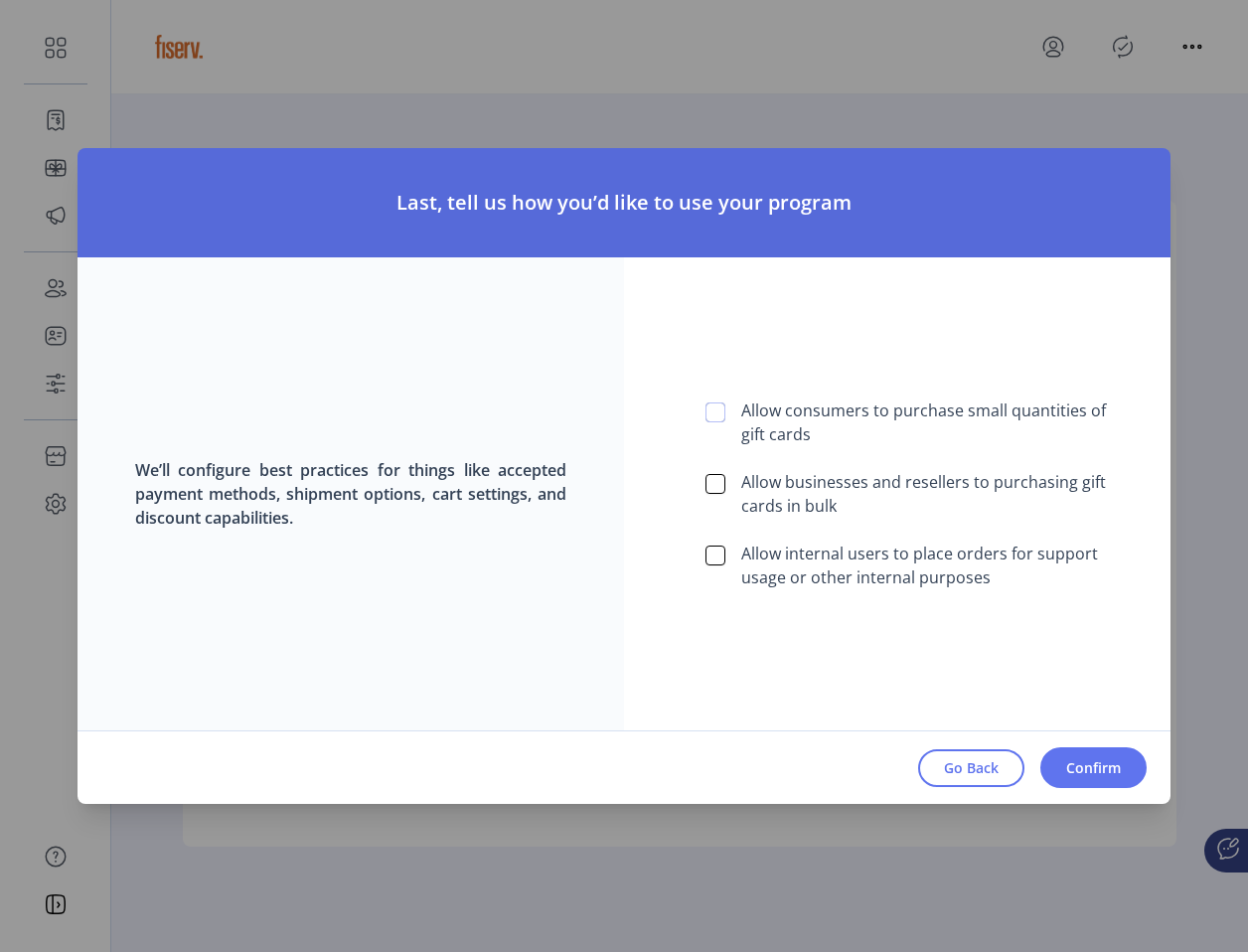 click 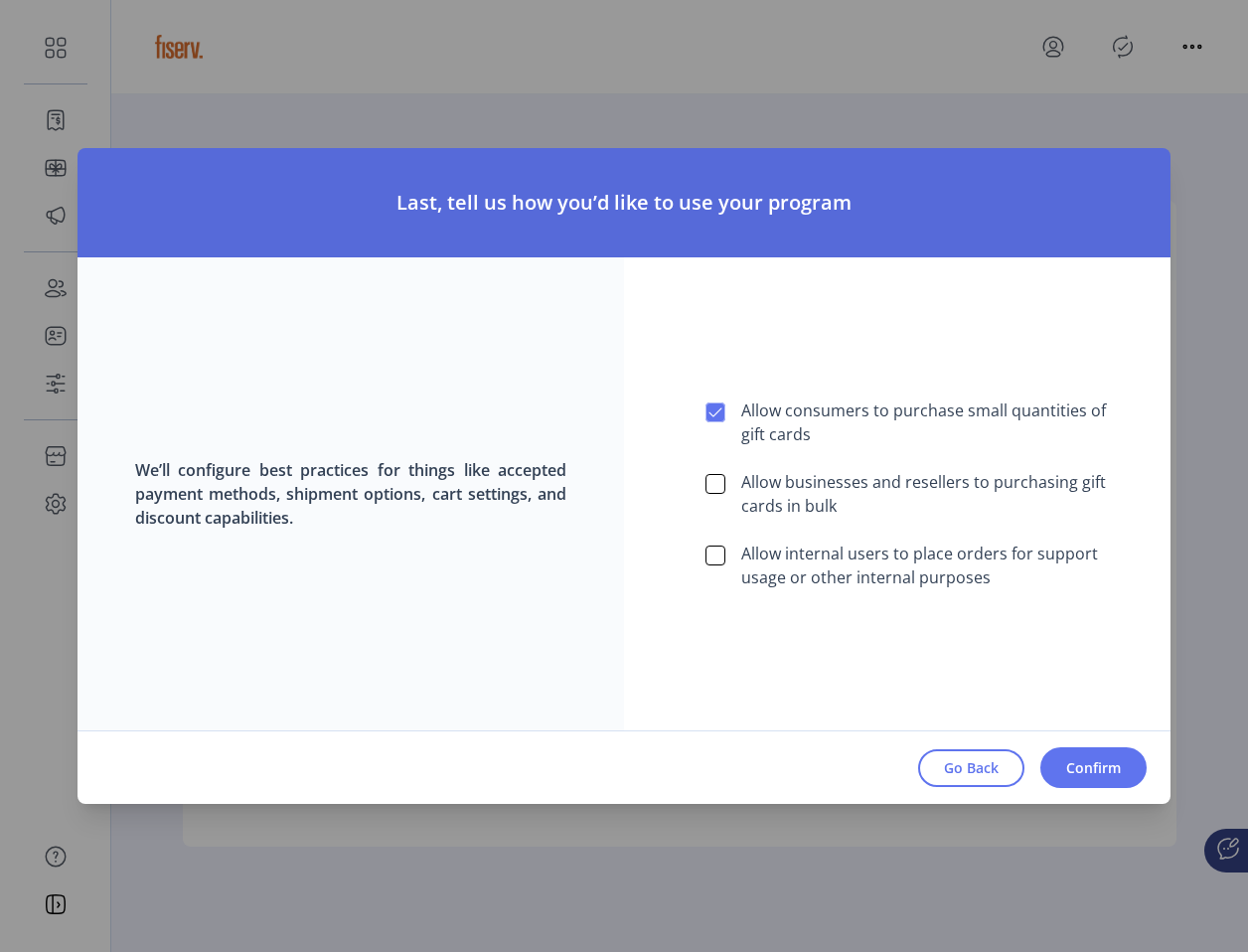 click on "Allow businesses and resellers to purchasing gift cards in bulk" 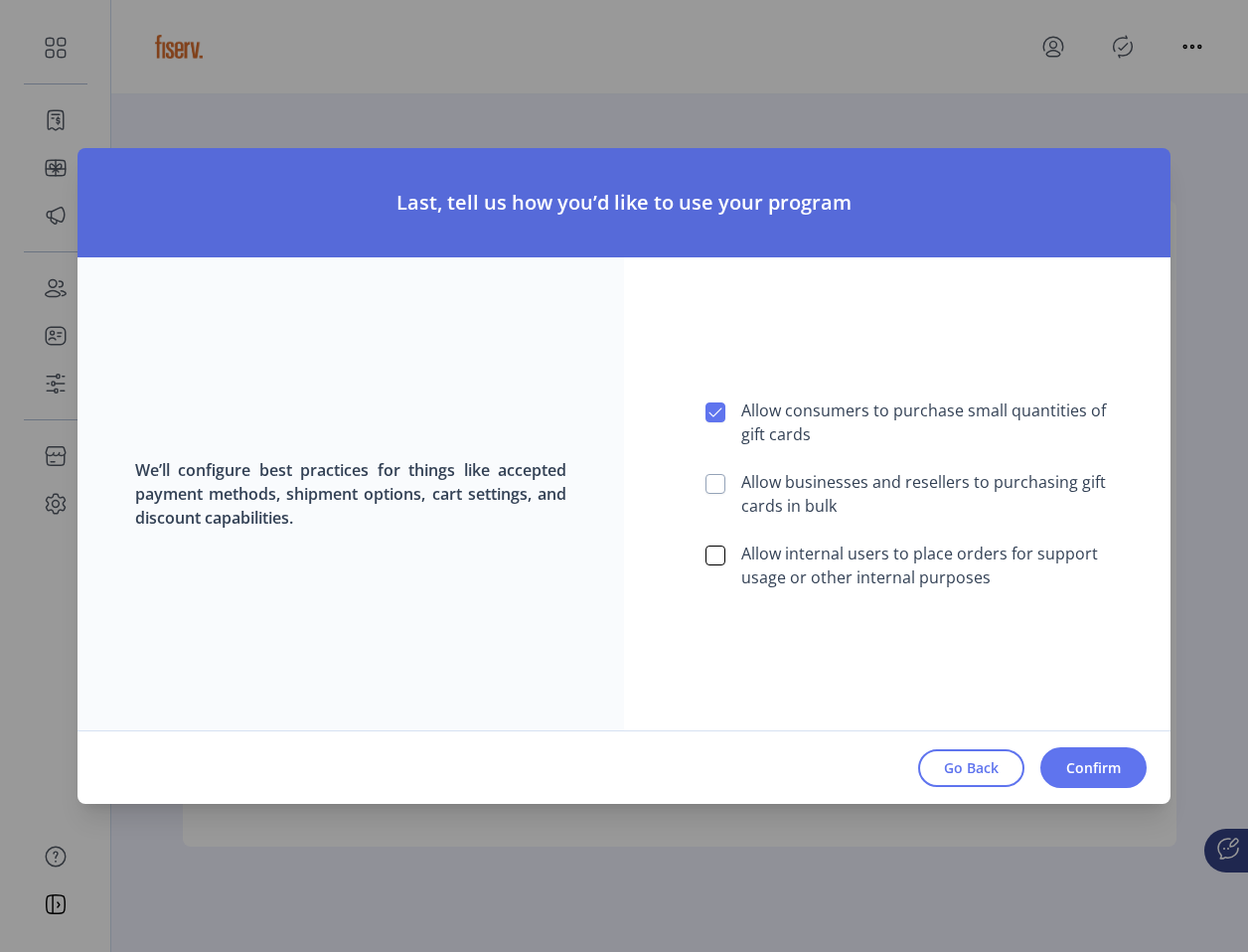 click 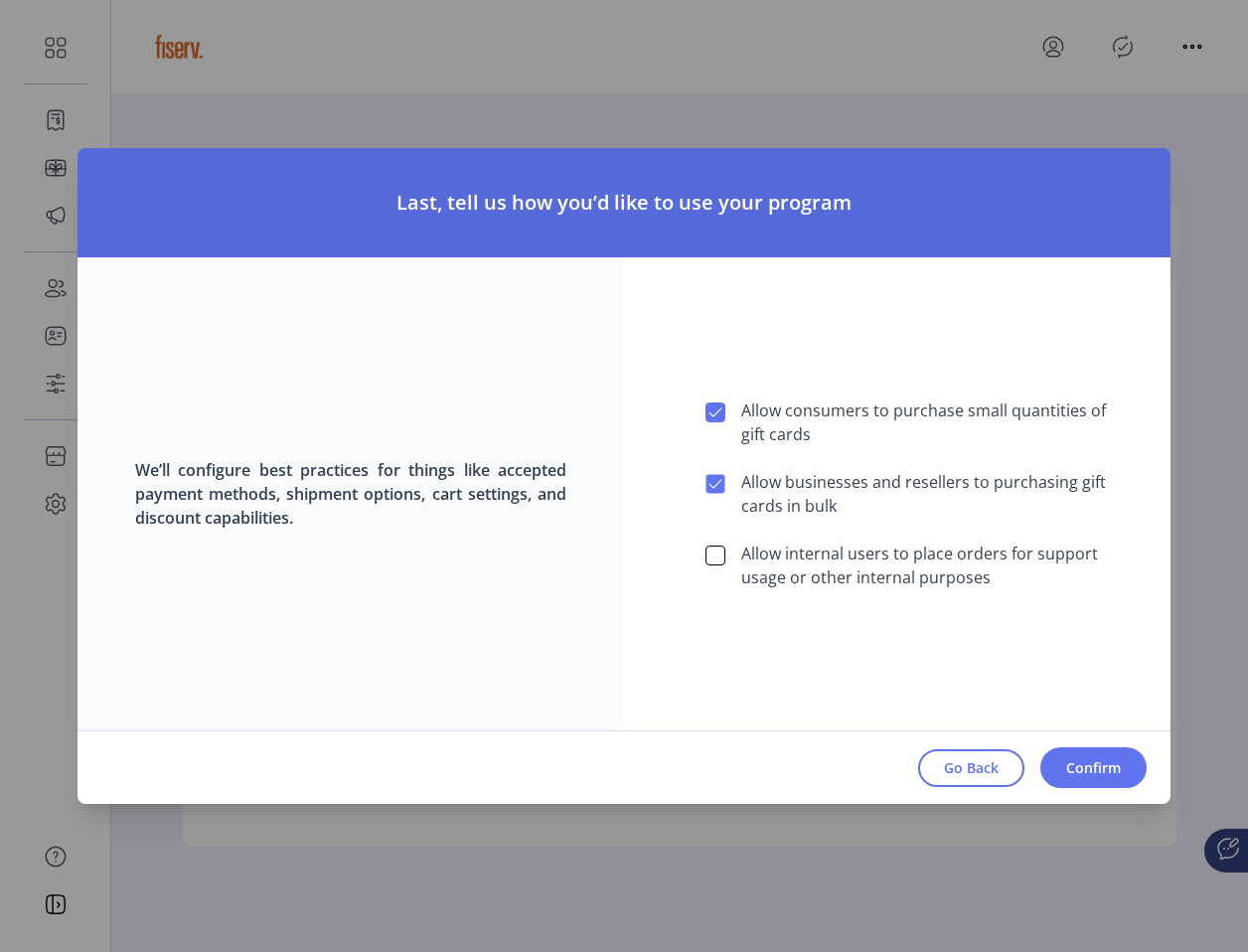 scroll, scrollTop: 12, scrollLeft: 7, axis: both 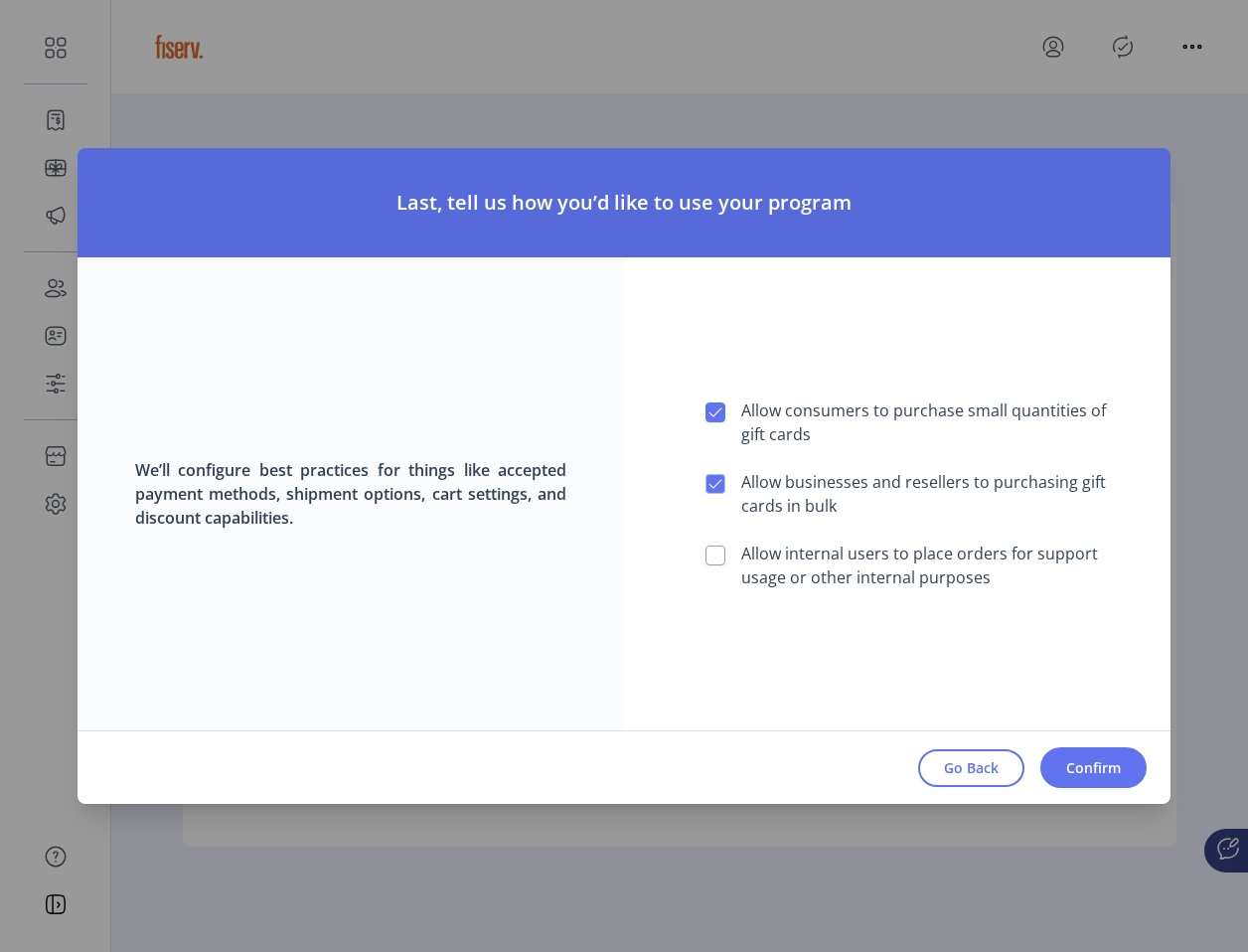click 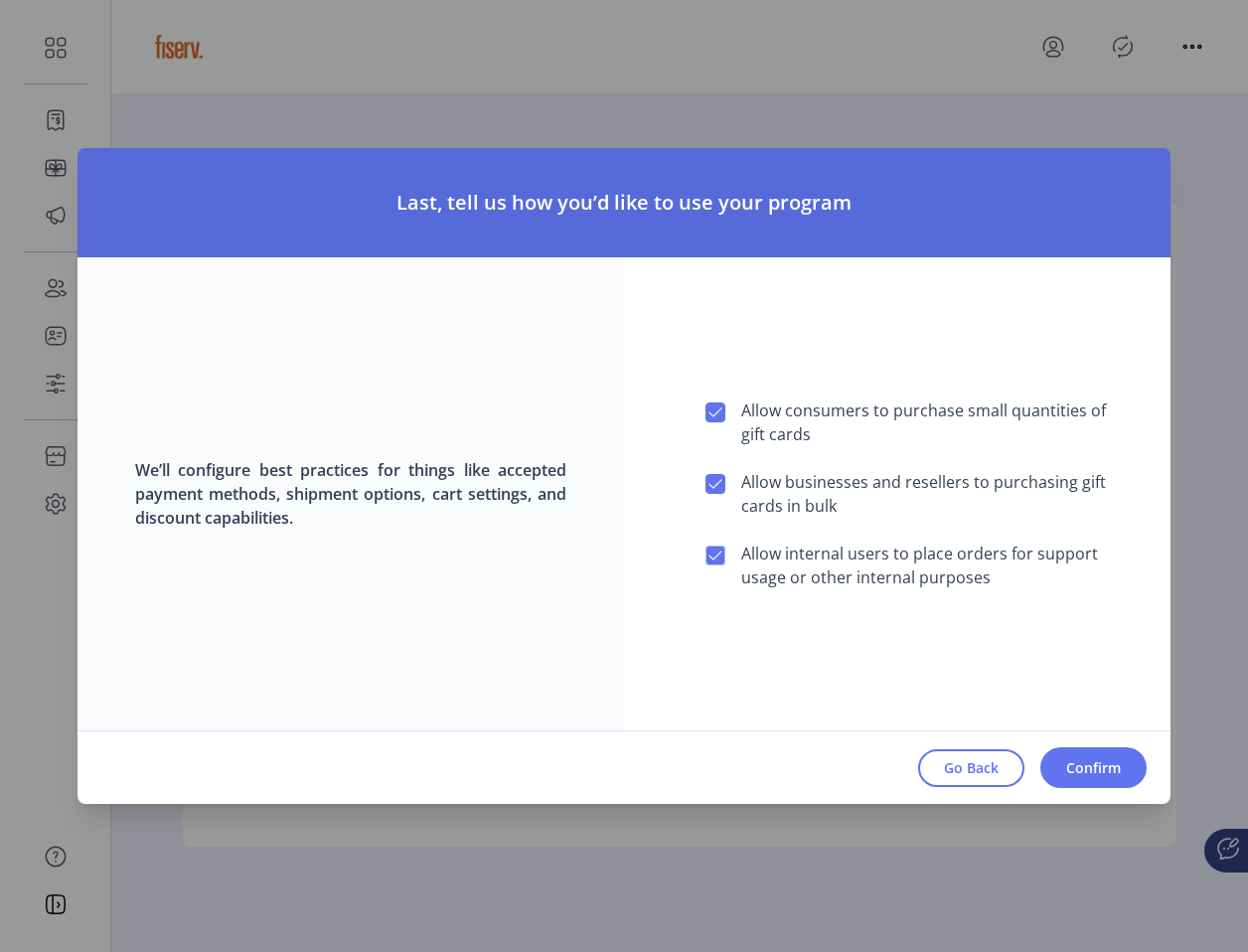 scroll, scrollTop: 12, scrollLeft: 7, axis: both 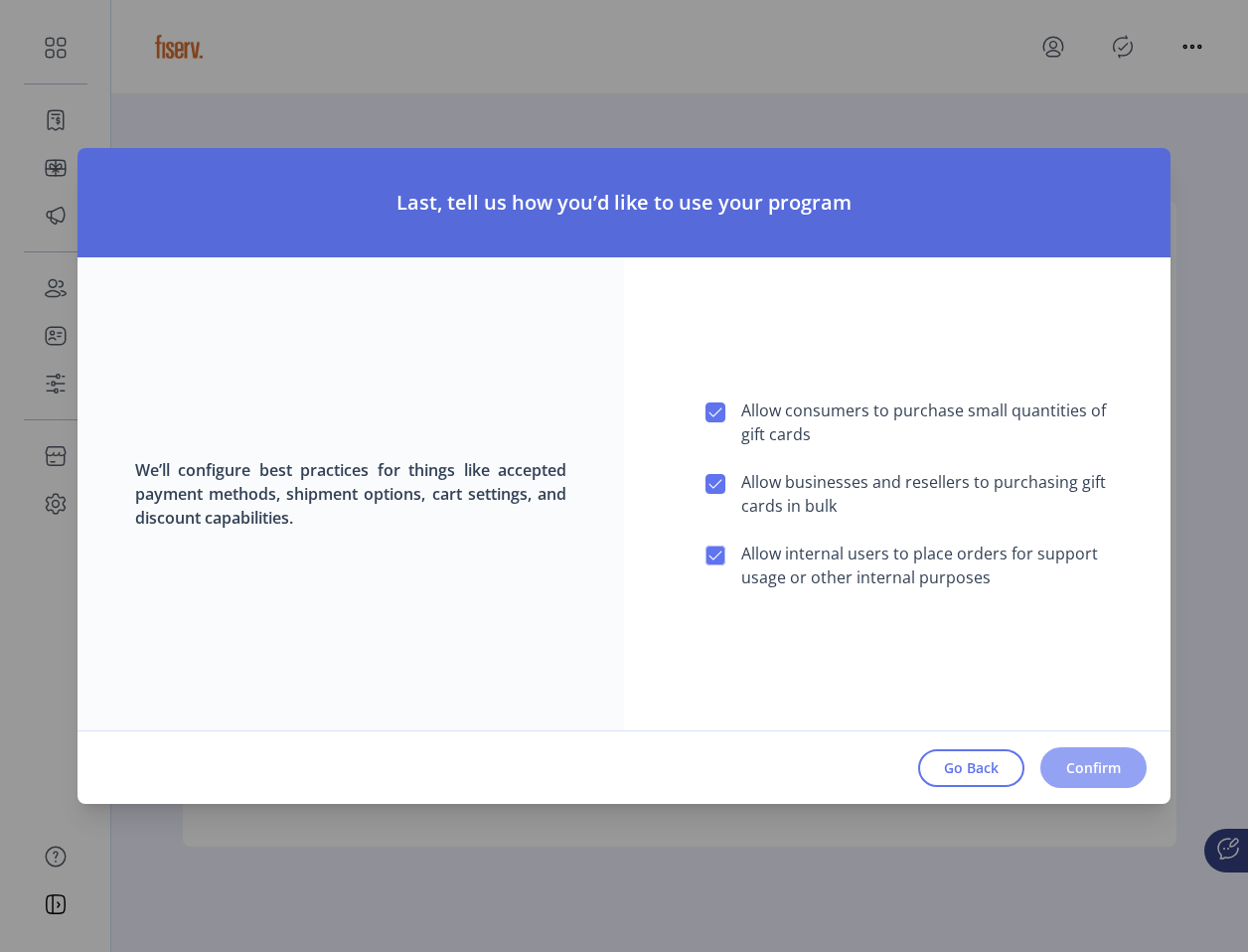 click on "Confirm" 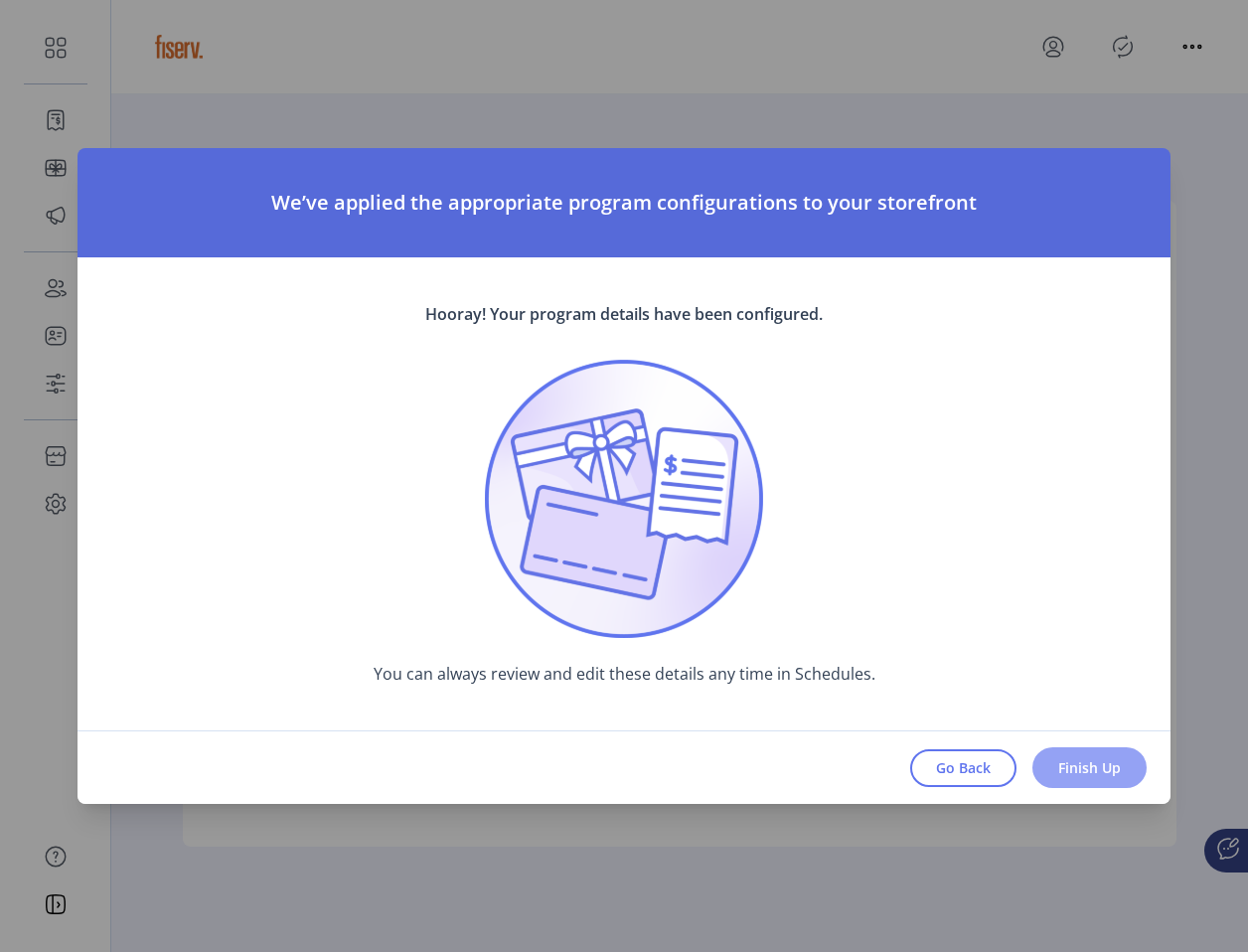 click on "Finish Up" 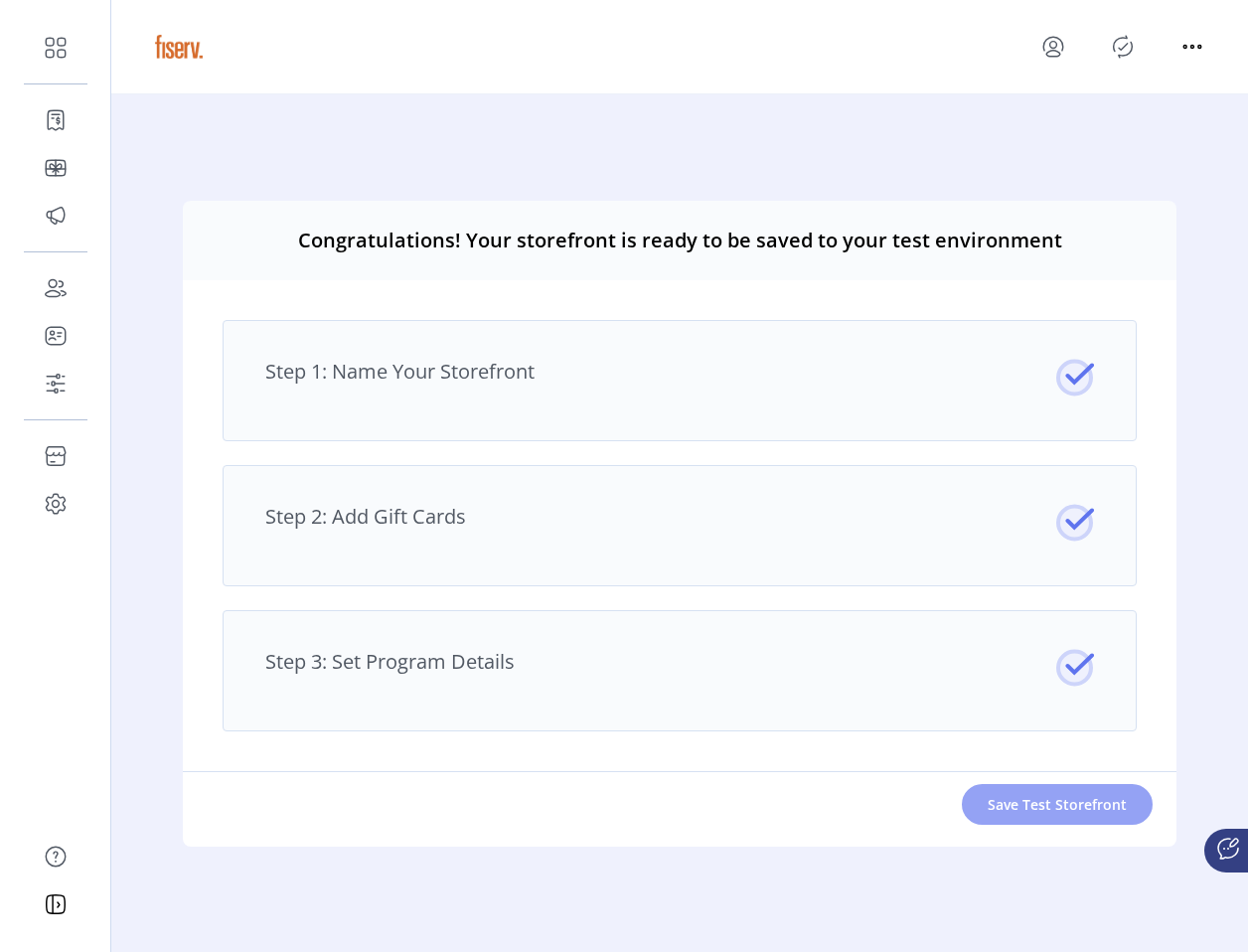 click on "Save Test Storefront" 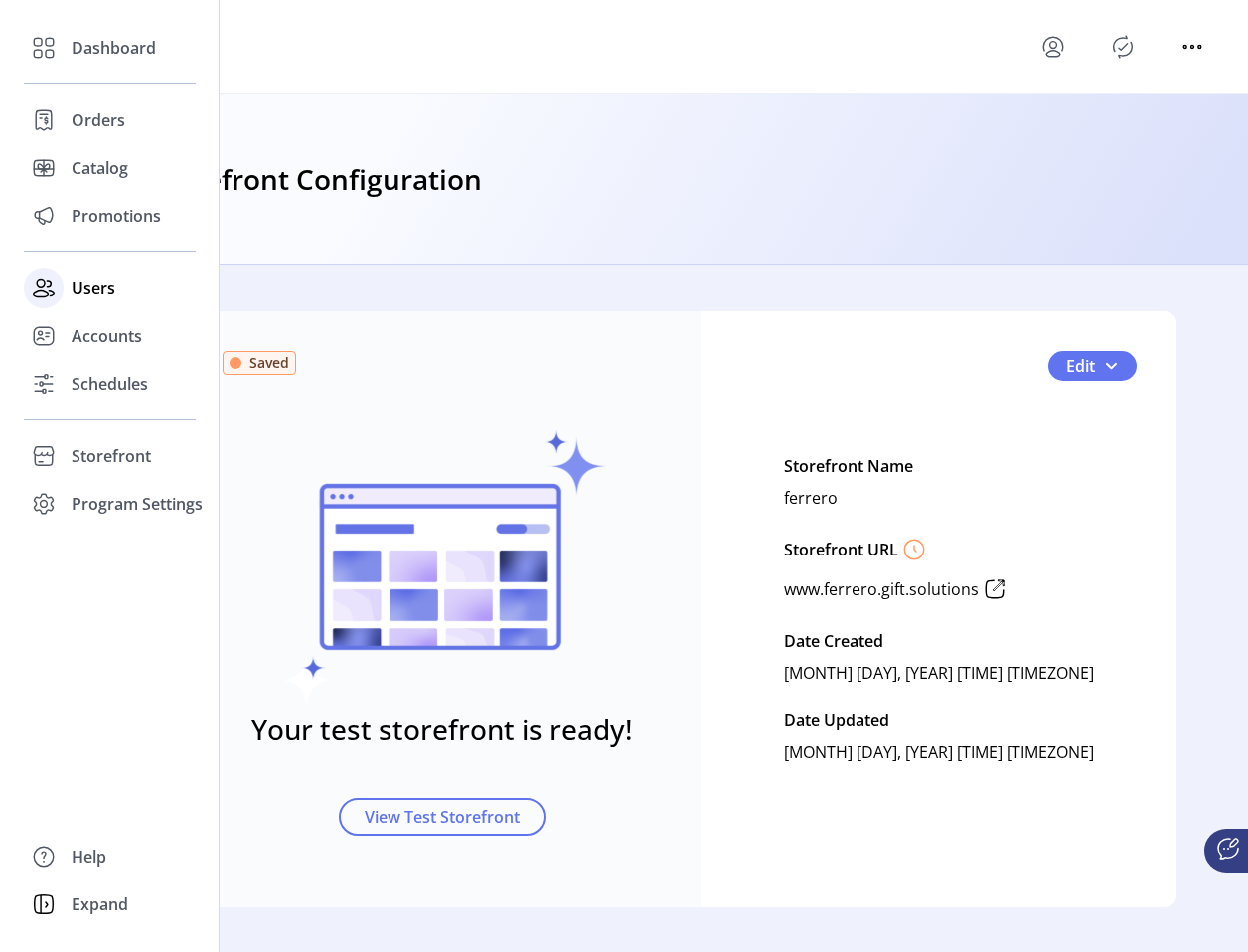 click on "Users" 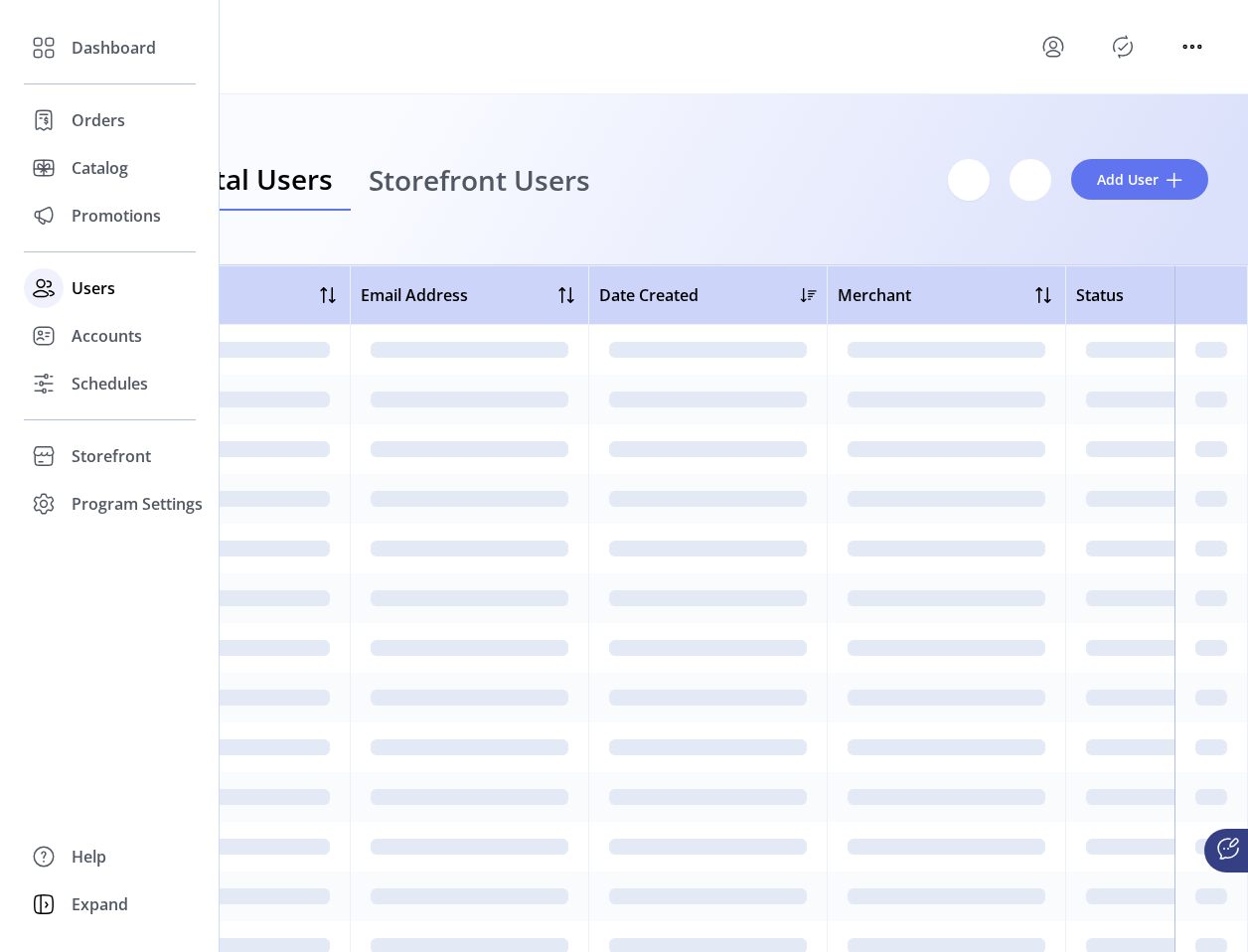 click on "Users" 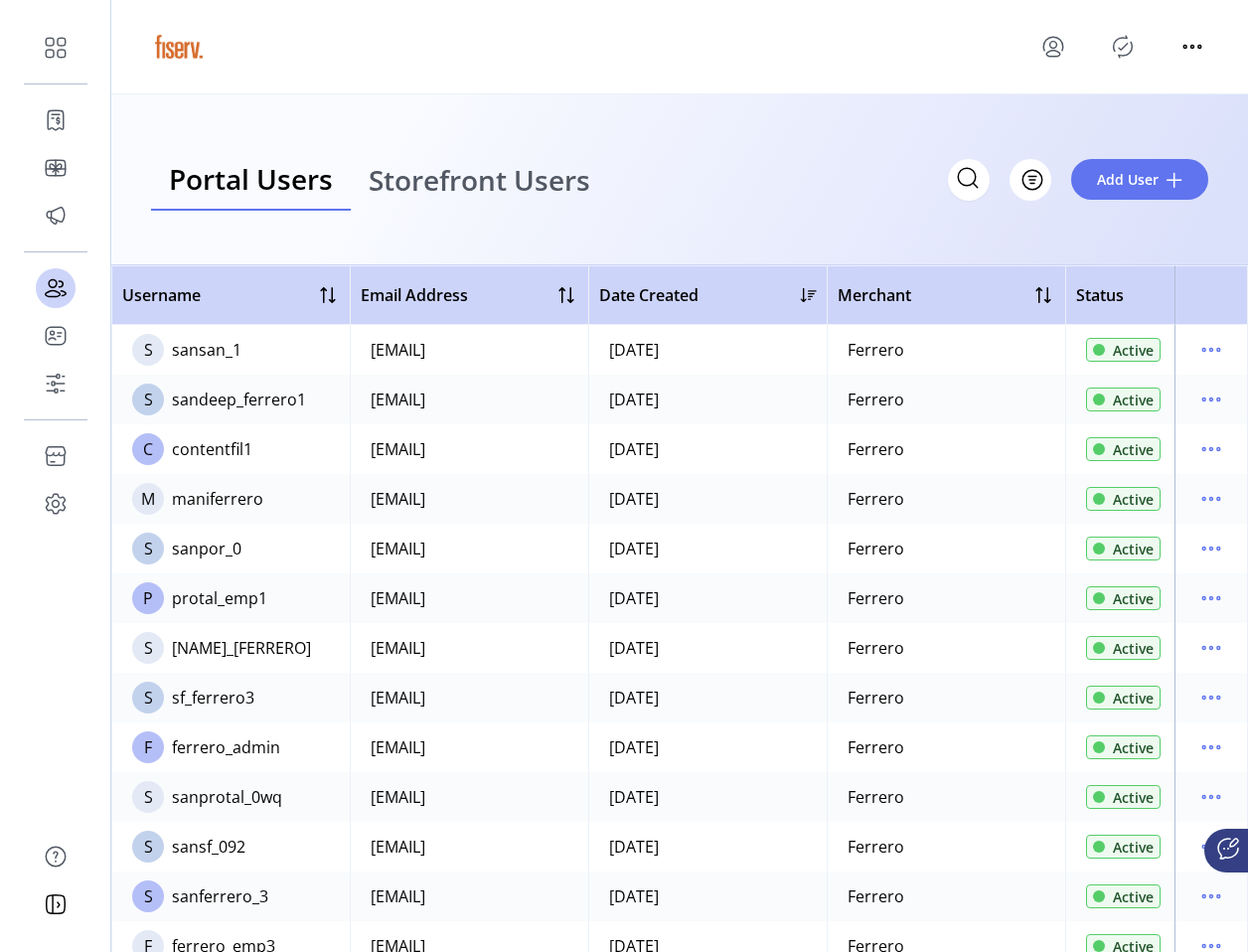 click on "Storefront Users" at bounding box center (479, 180) 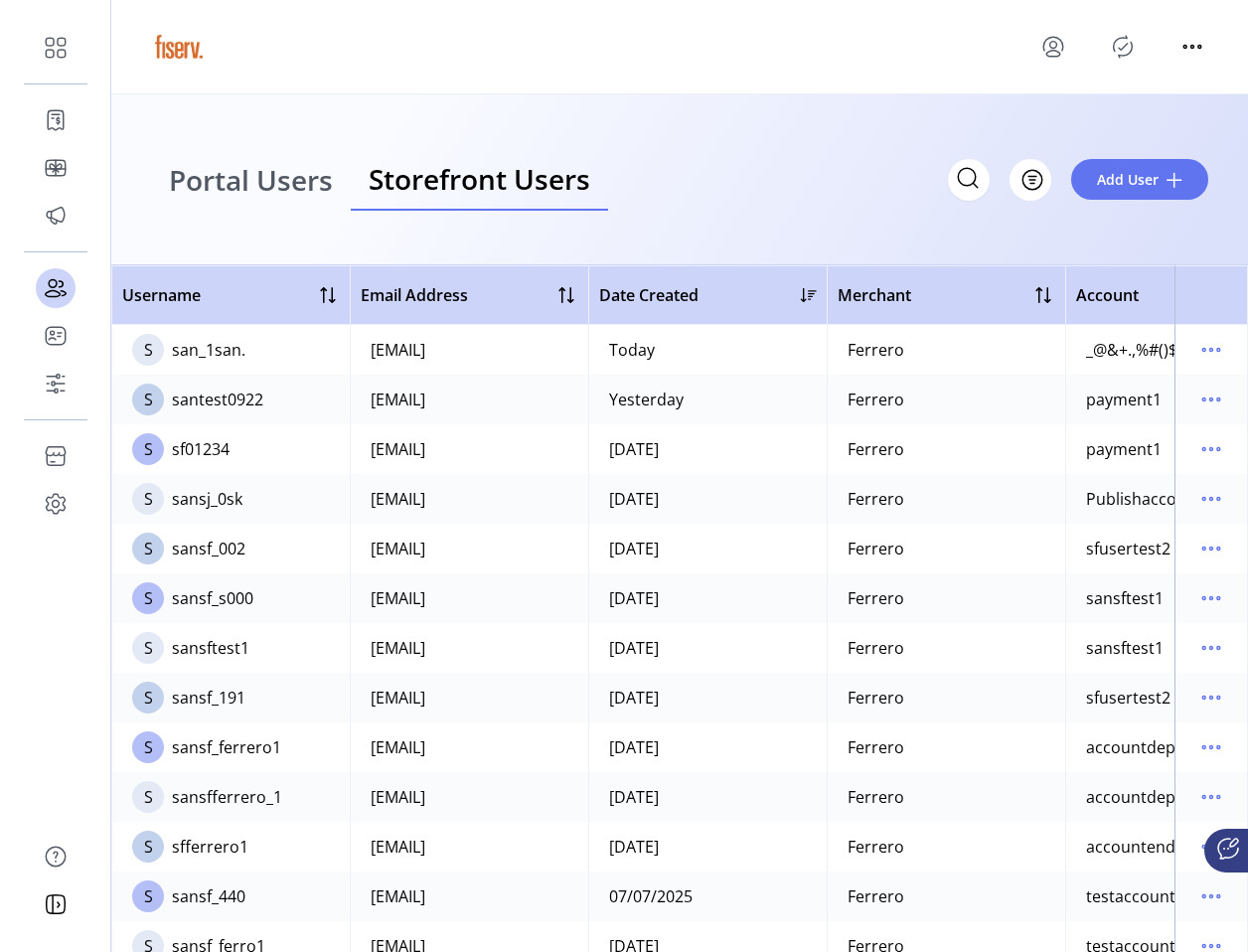click 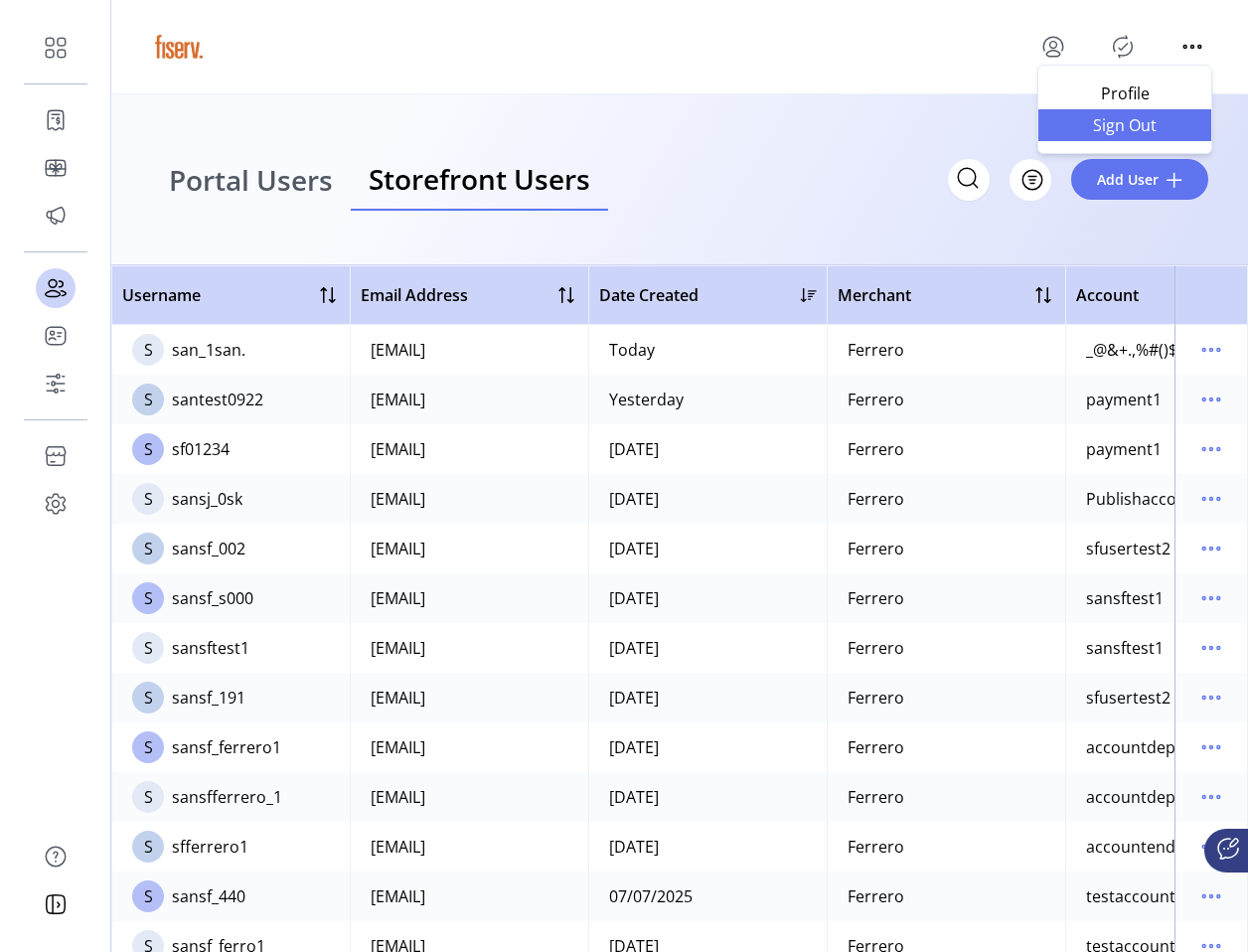 click on "Sign Out" at bounding box center [1125, 125] 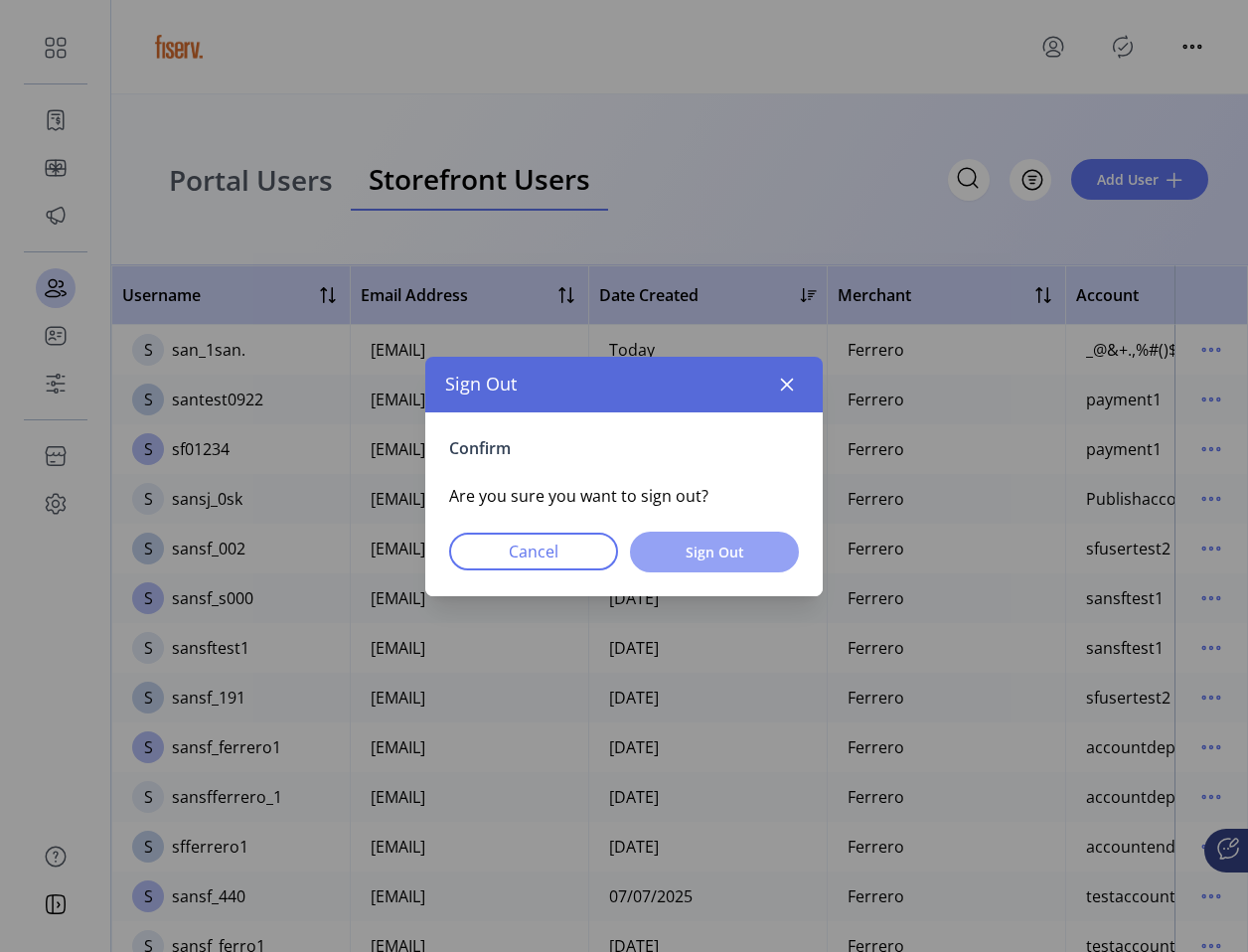 click on "Sign Out" at bounding box center [714, 552] 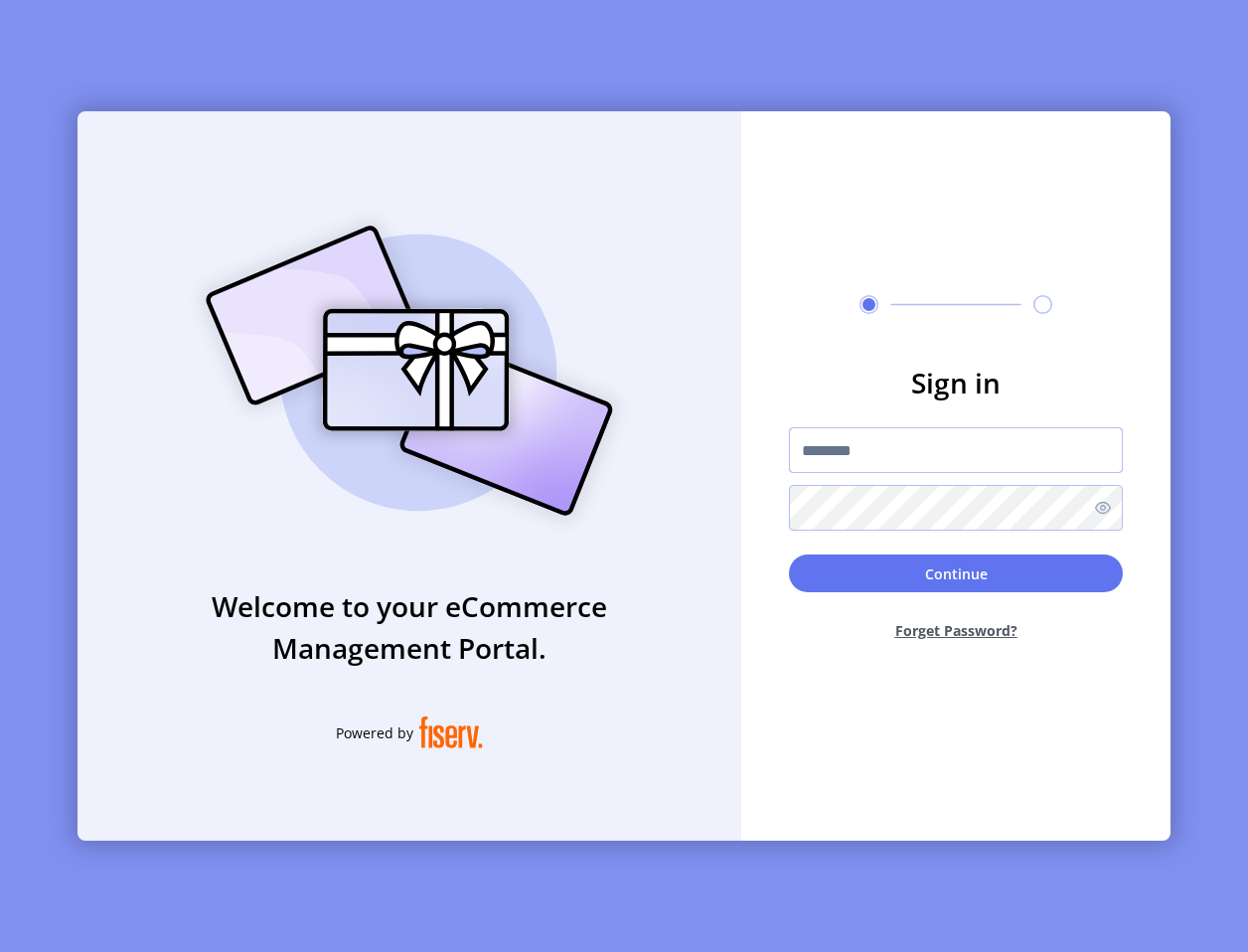 click at bounding box center [956, 450] 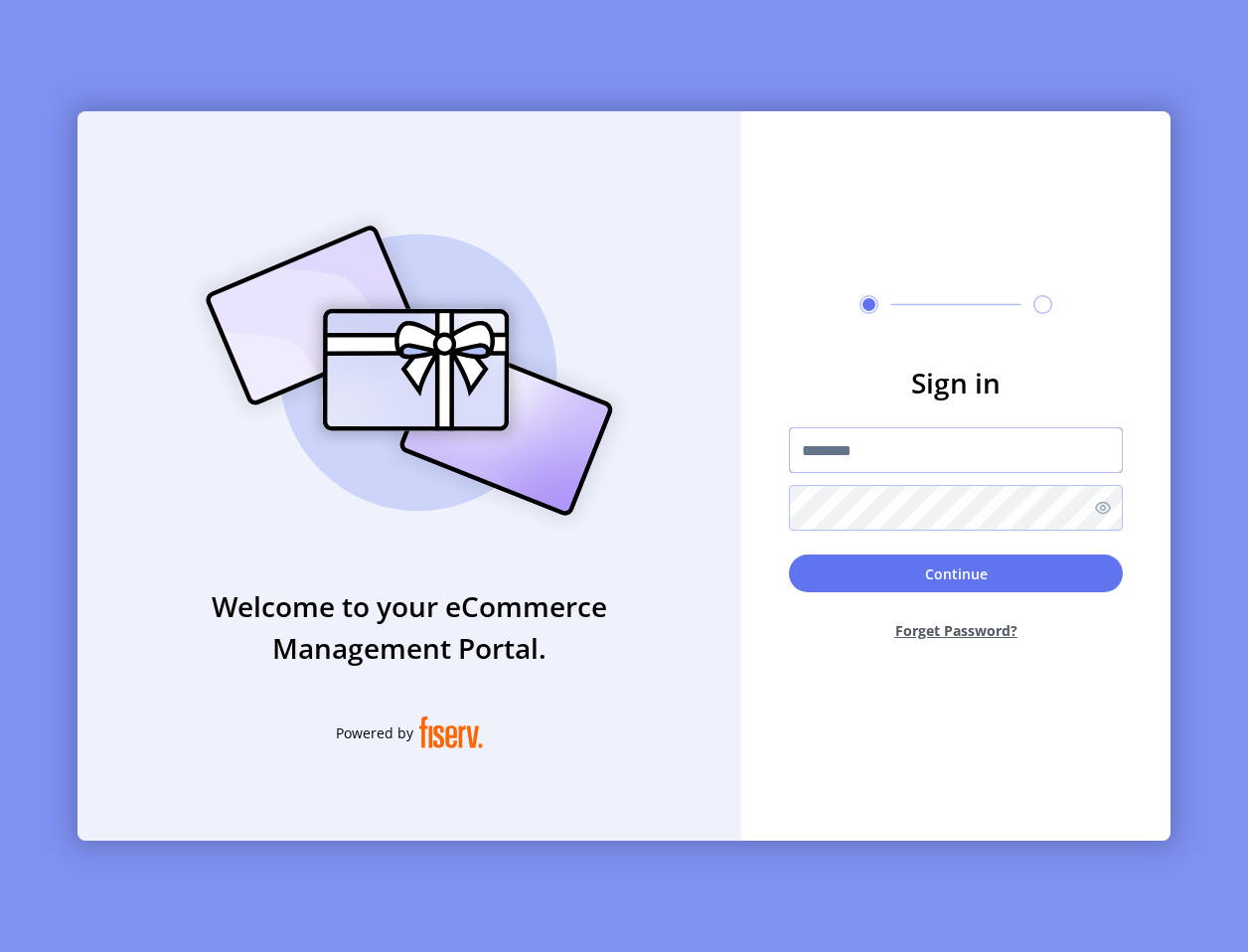 type on "**********" 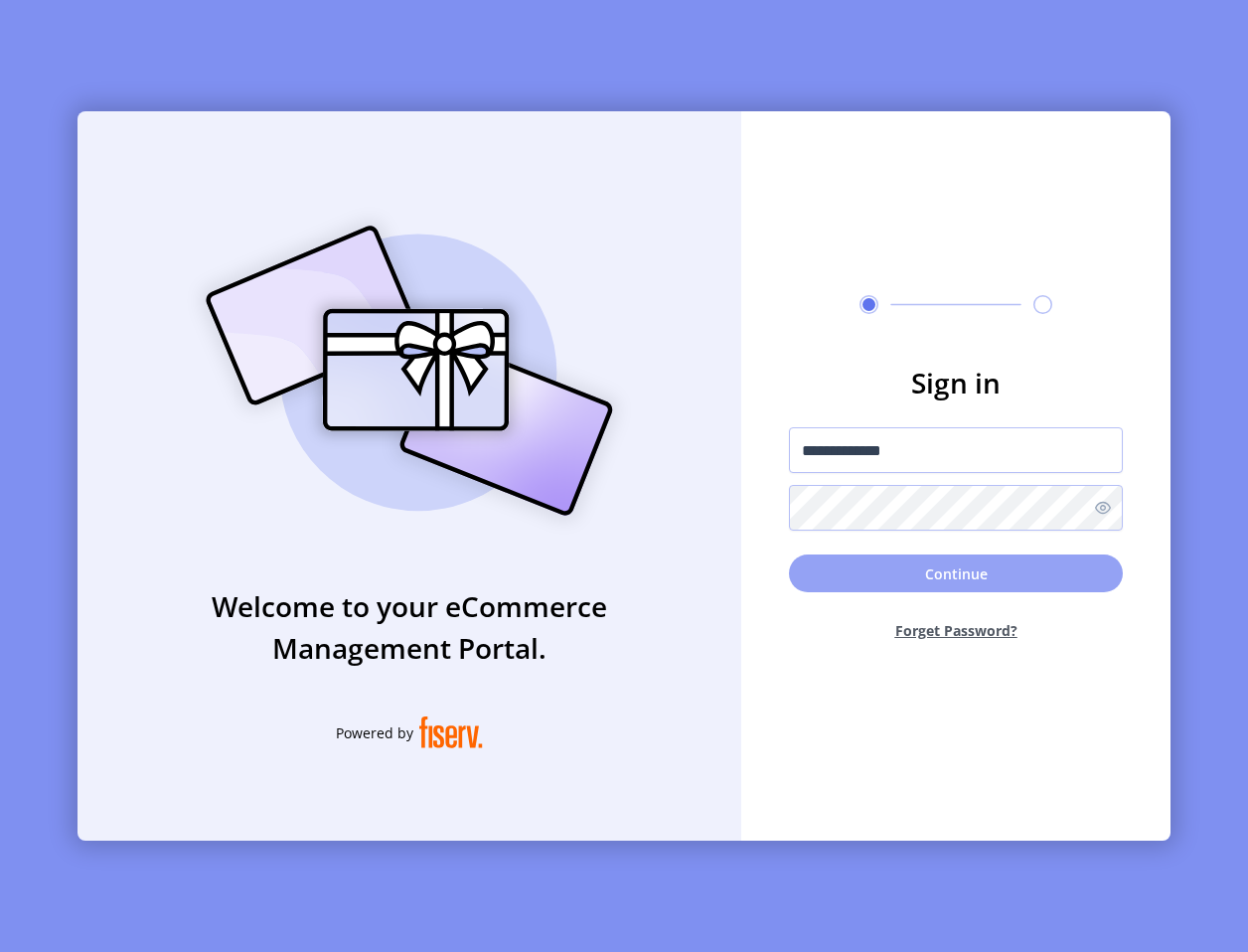 click on "Continue" 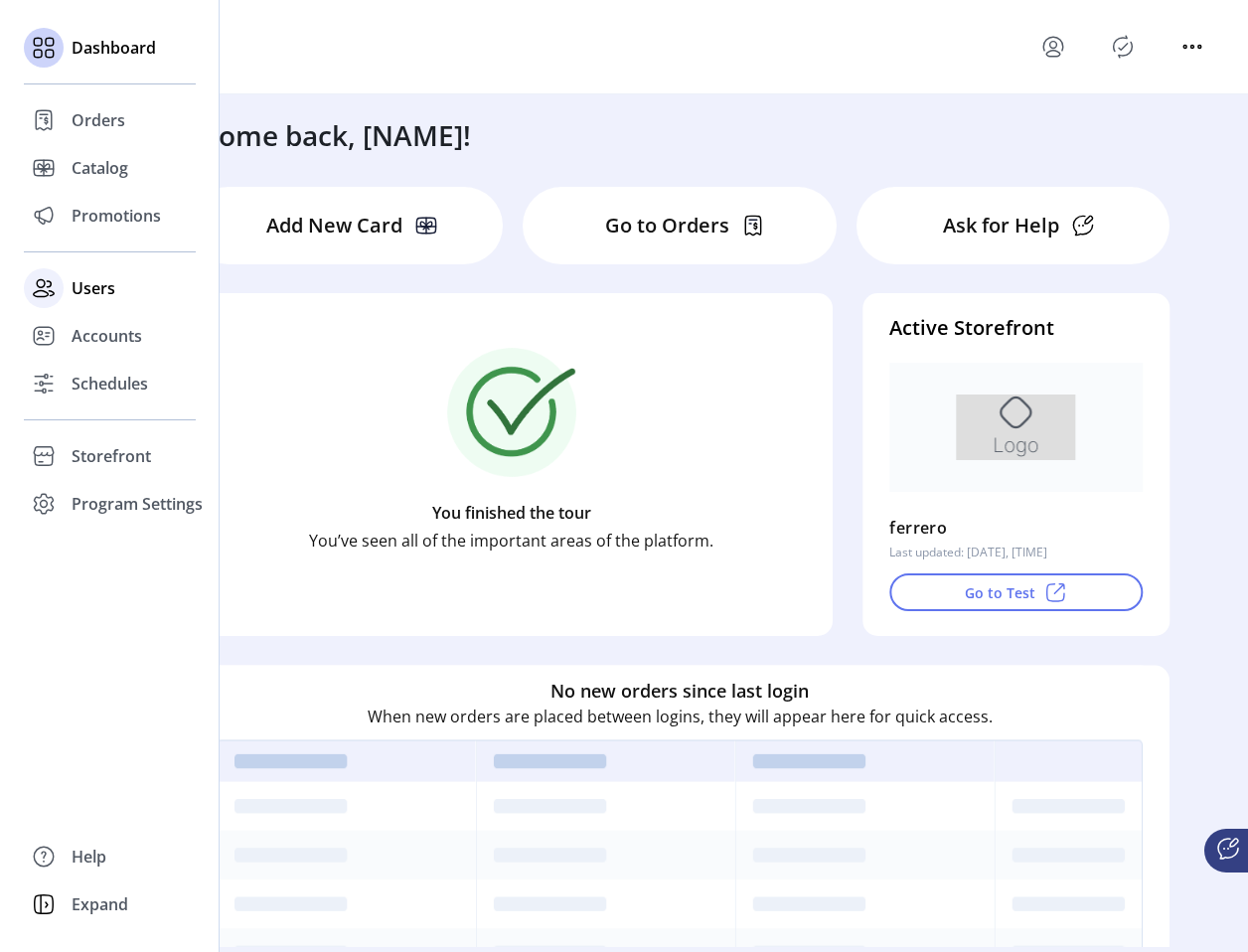 click on "Users" 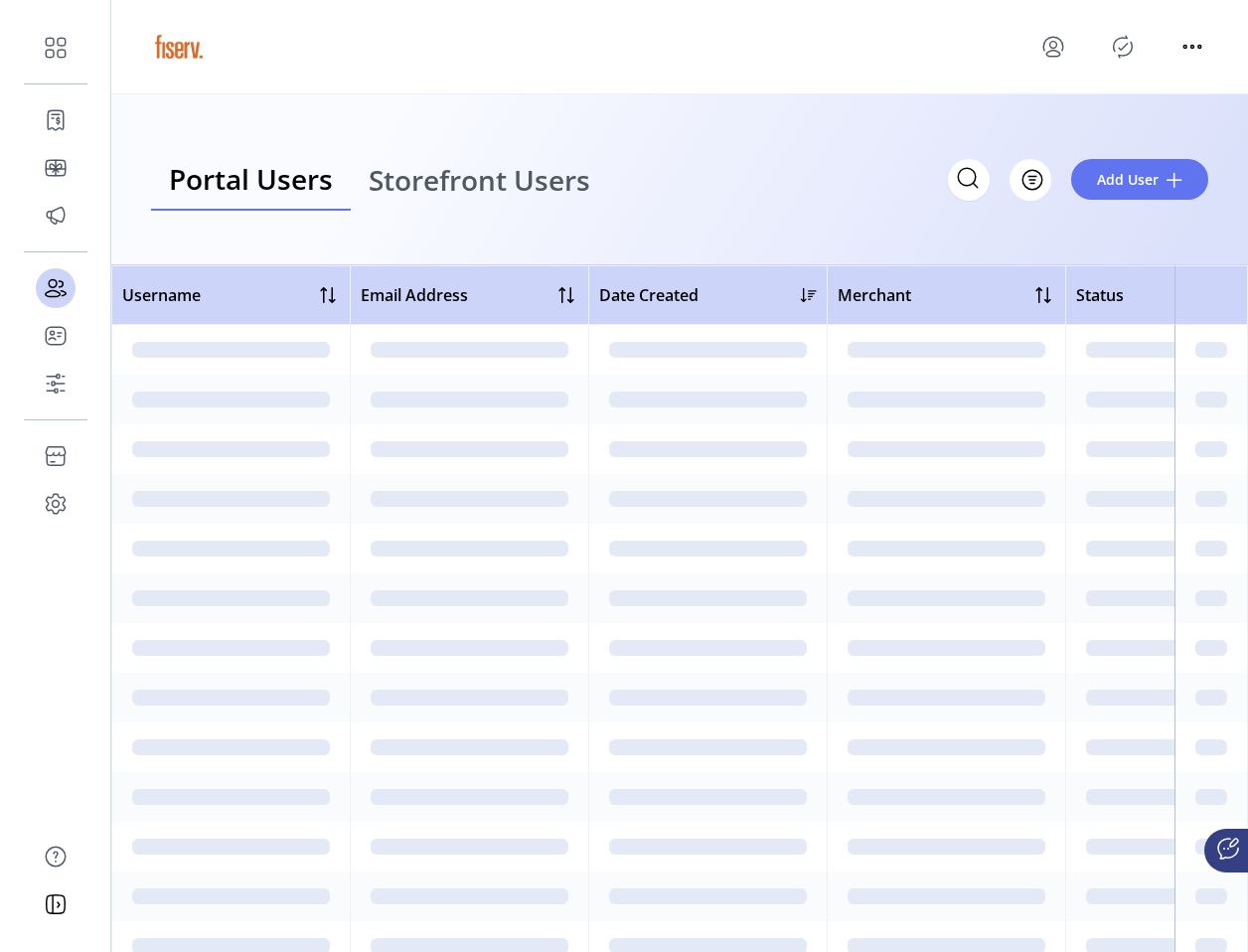 click on "Storefront Users" at bounding box center [479, 180] 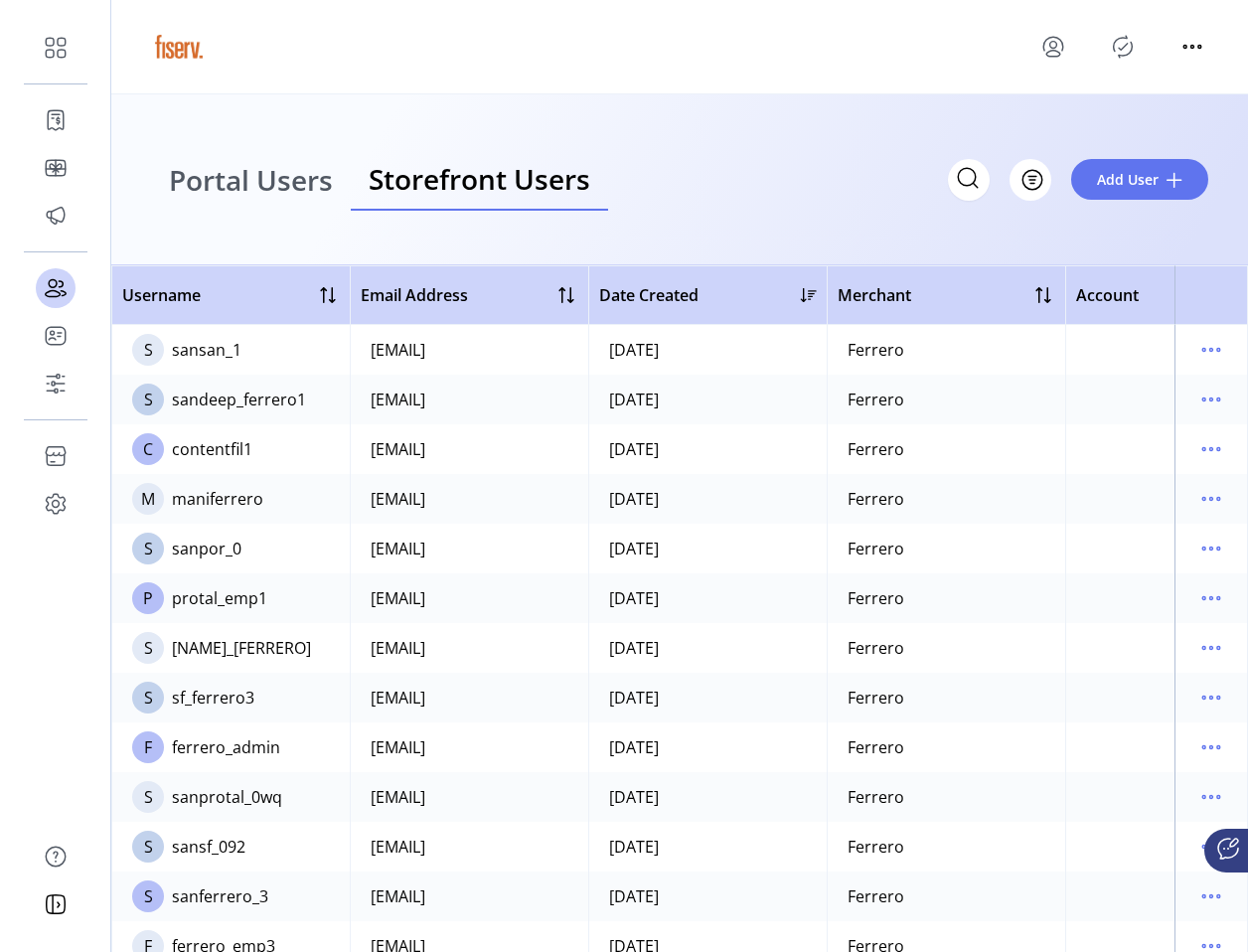 click 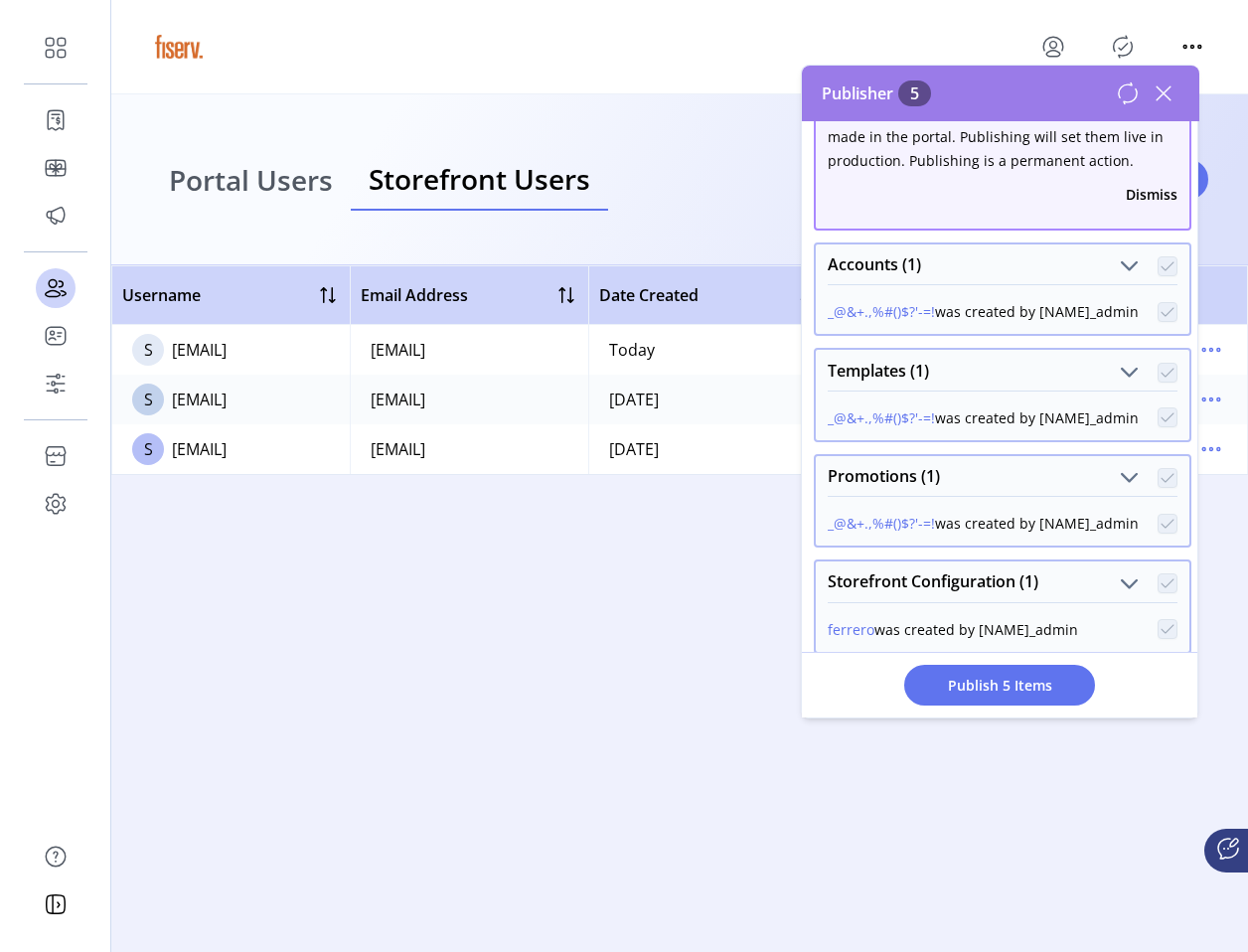 scroll, scrollTop: 0, scrollLeft: 0, axis: both 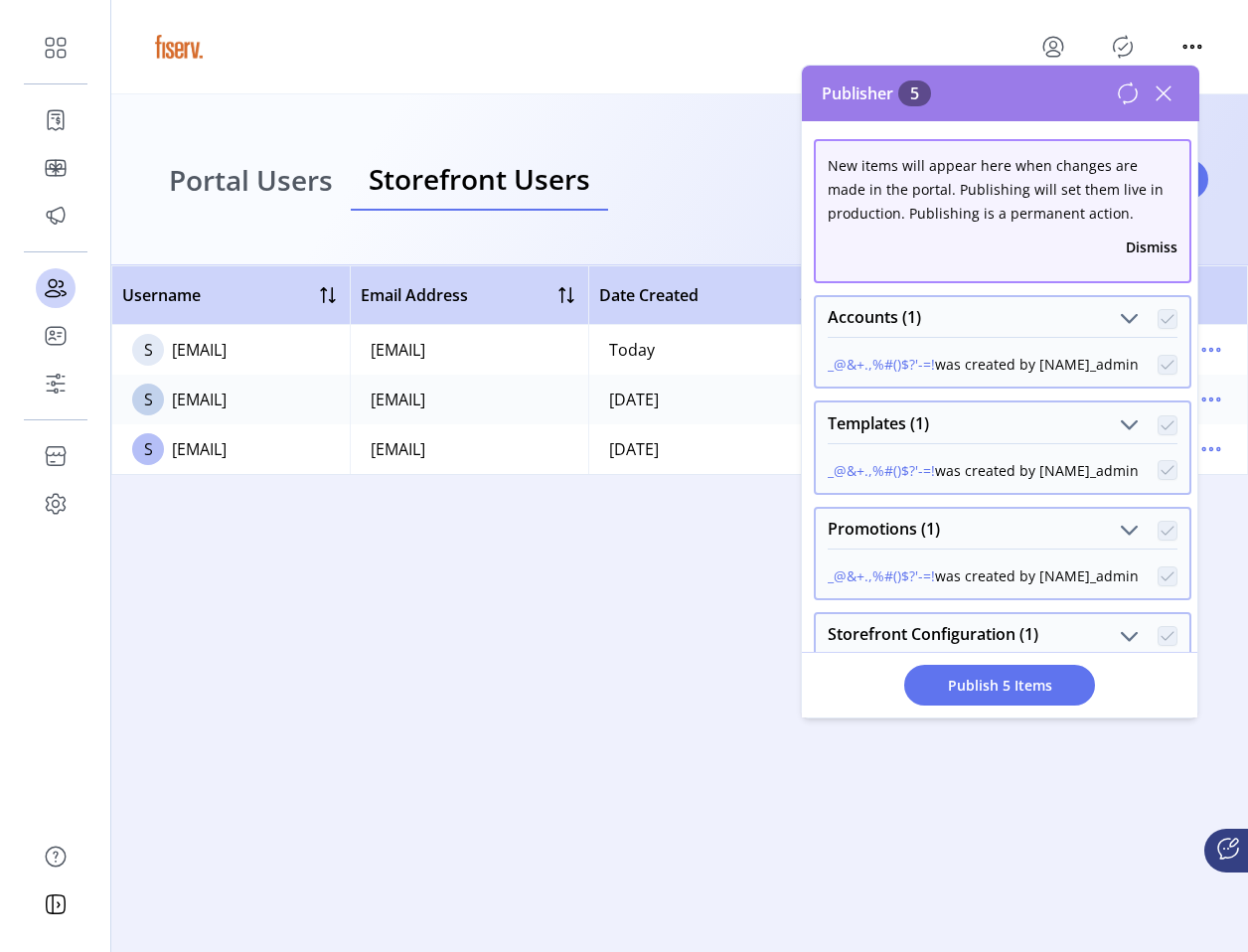 click 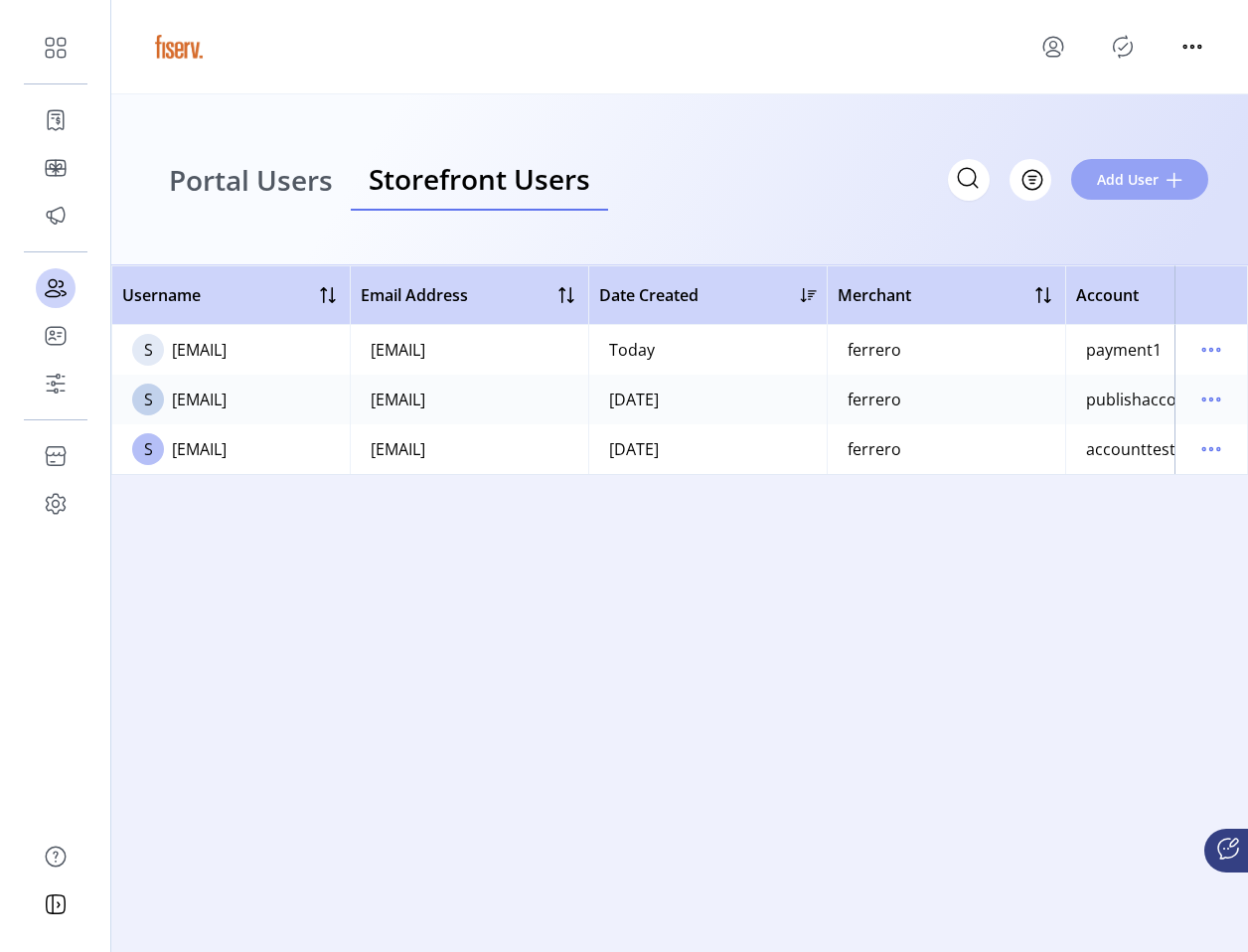 click on "Add User" 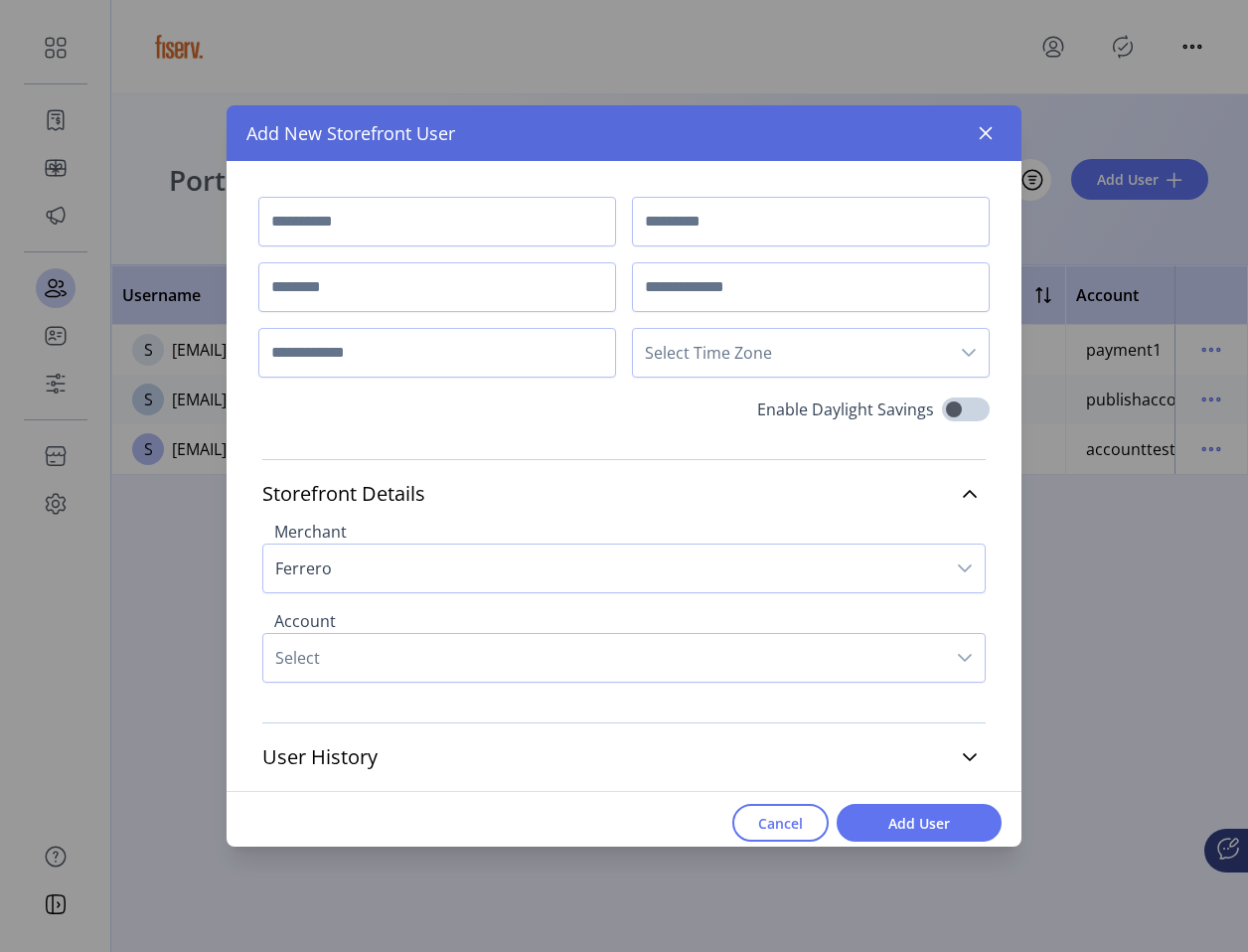 click on "Select Time Zone" at bounding box center [791, 353] 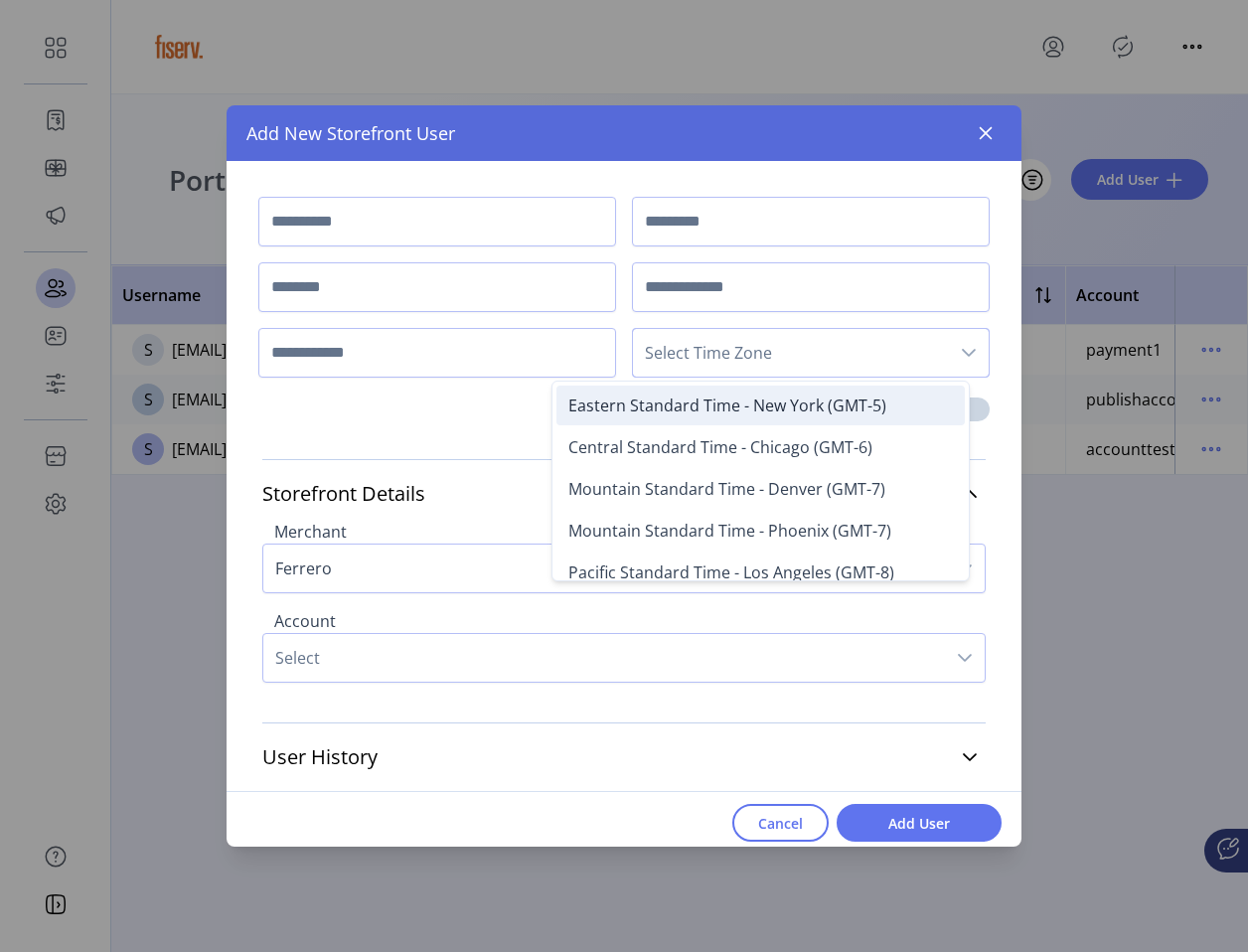 click on "Eastern Standard Time - New York (GMT-5)" at bounding box center [727, 405] 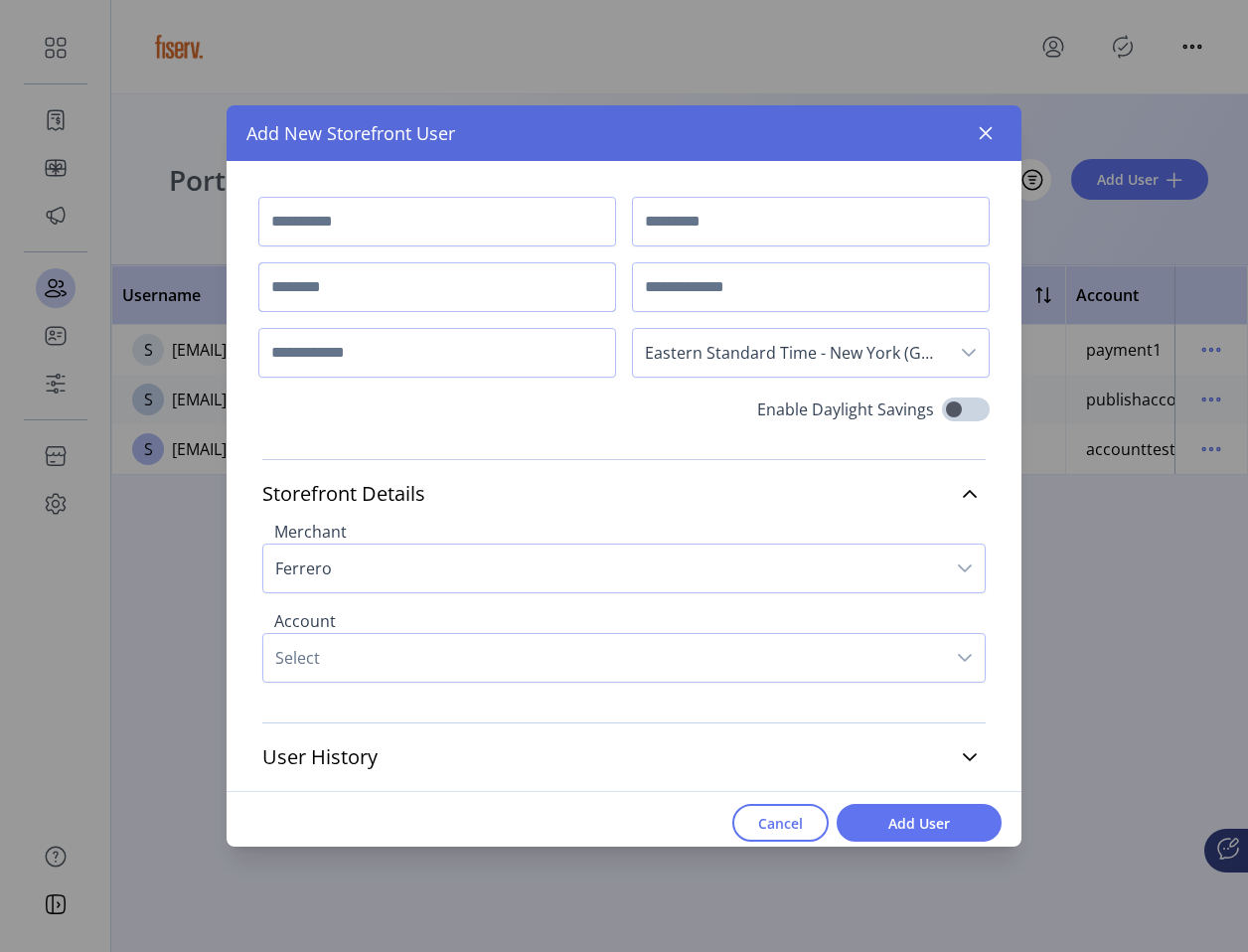 click at bounding box center (437, 287) 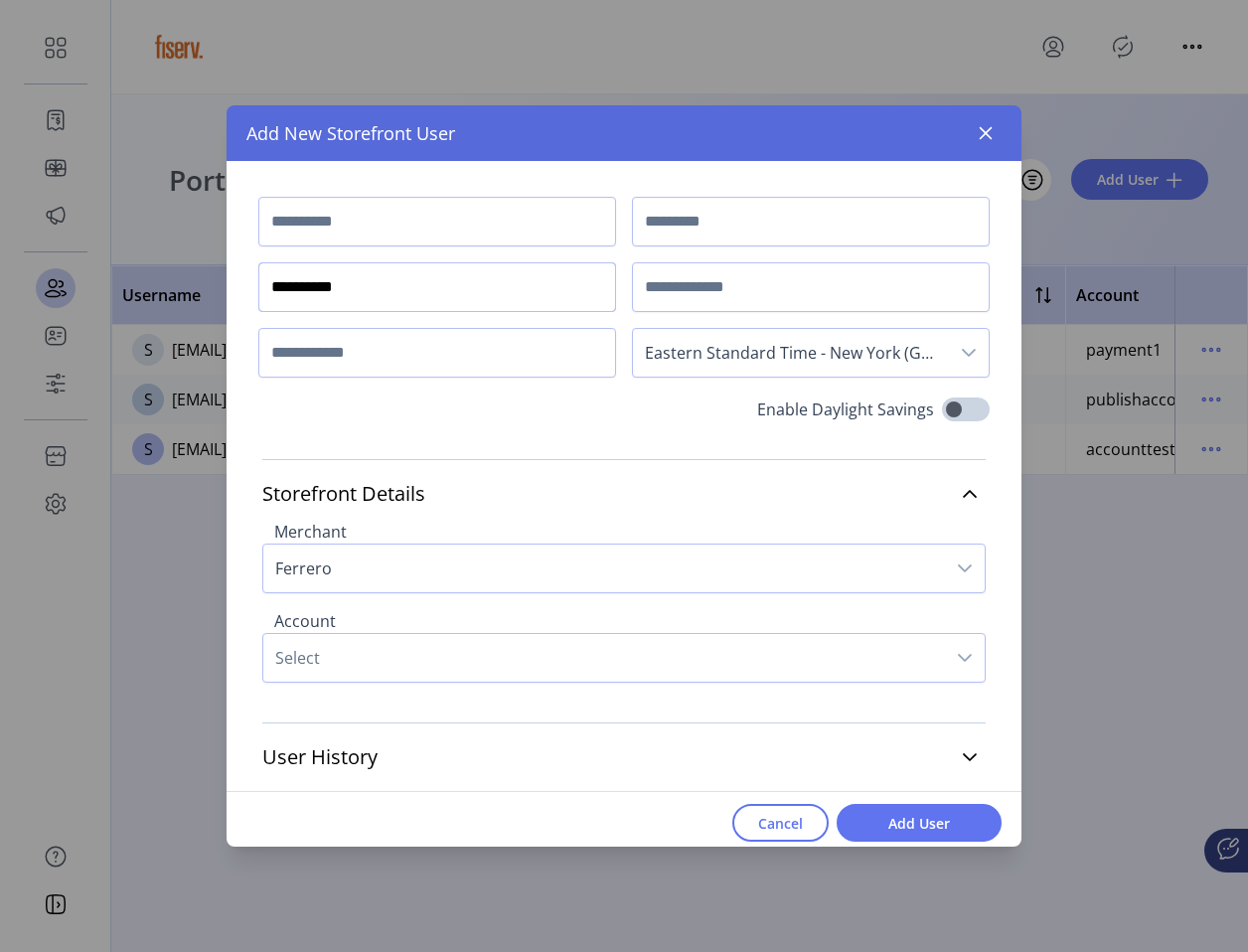 type on "**********" 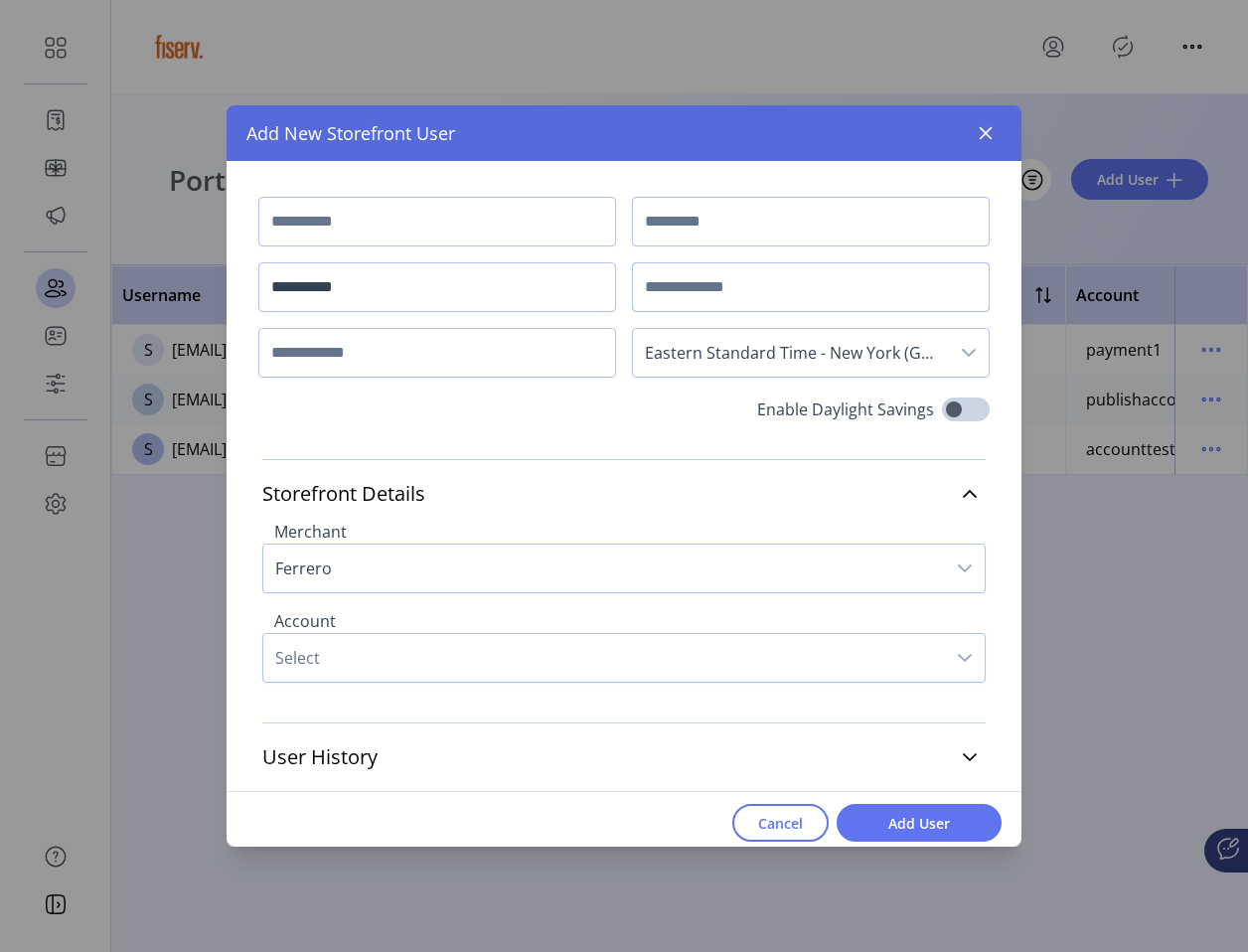 click at bounding box center (811, 287) 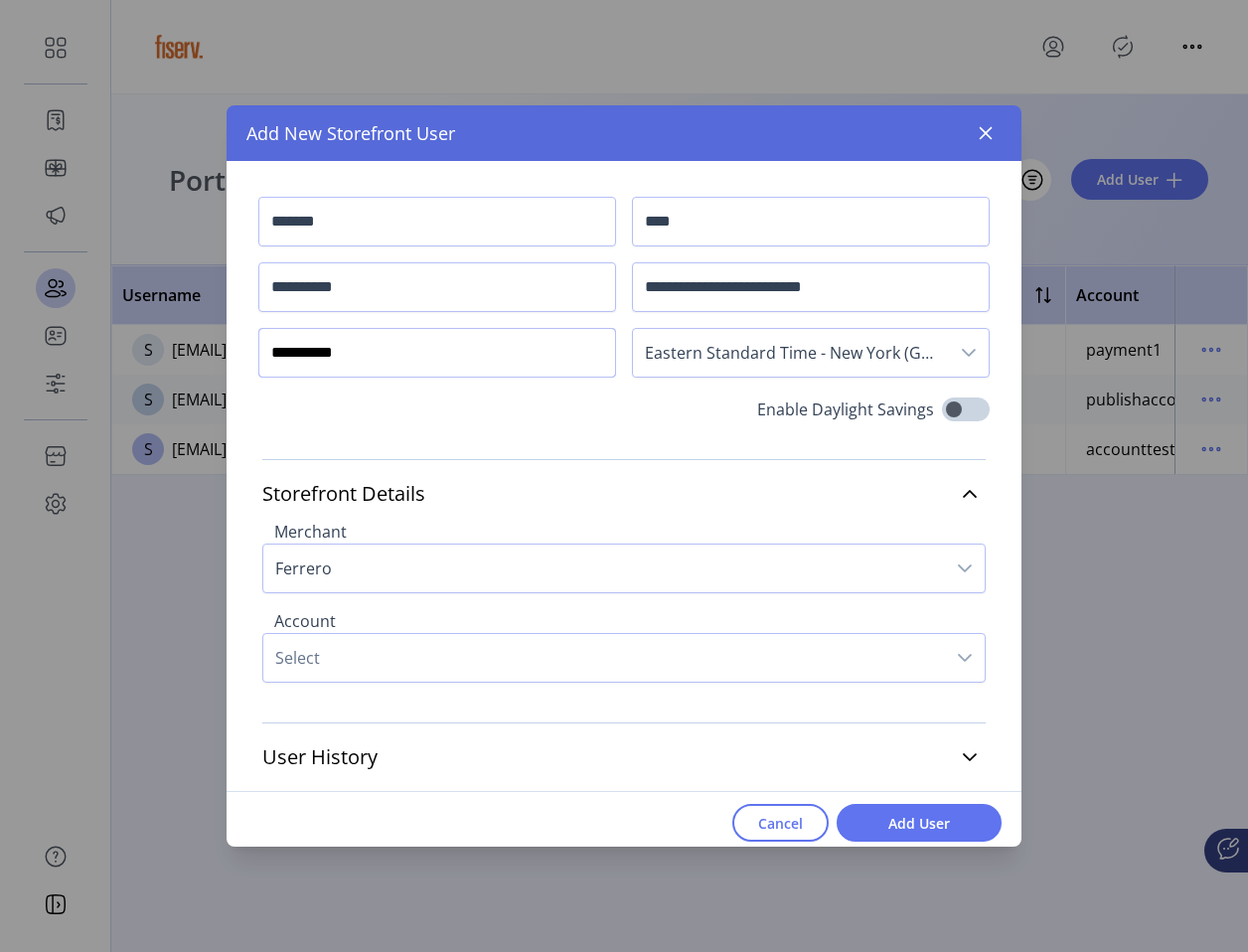 click on "**********" at bounding box center (437, 353) 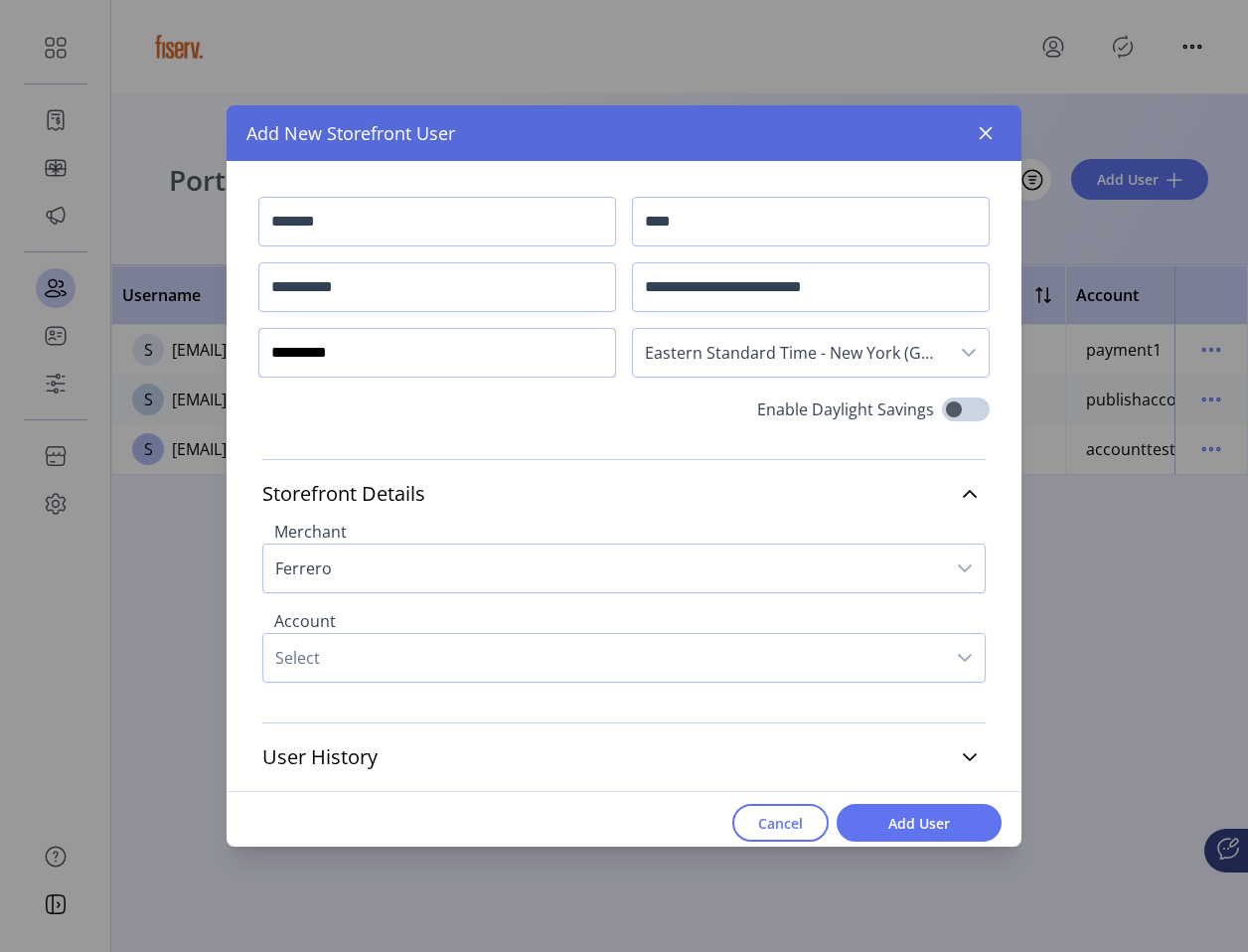 click on "*********" at bounding box center [437, 353] 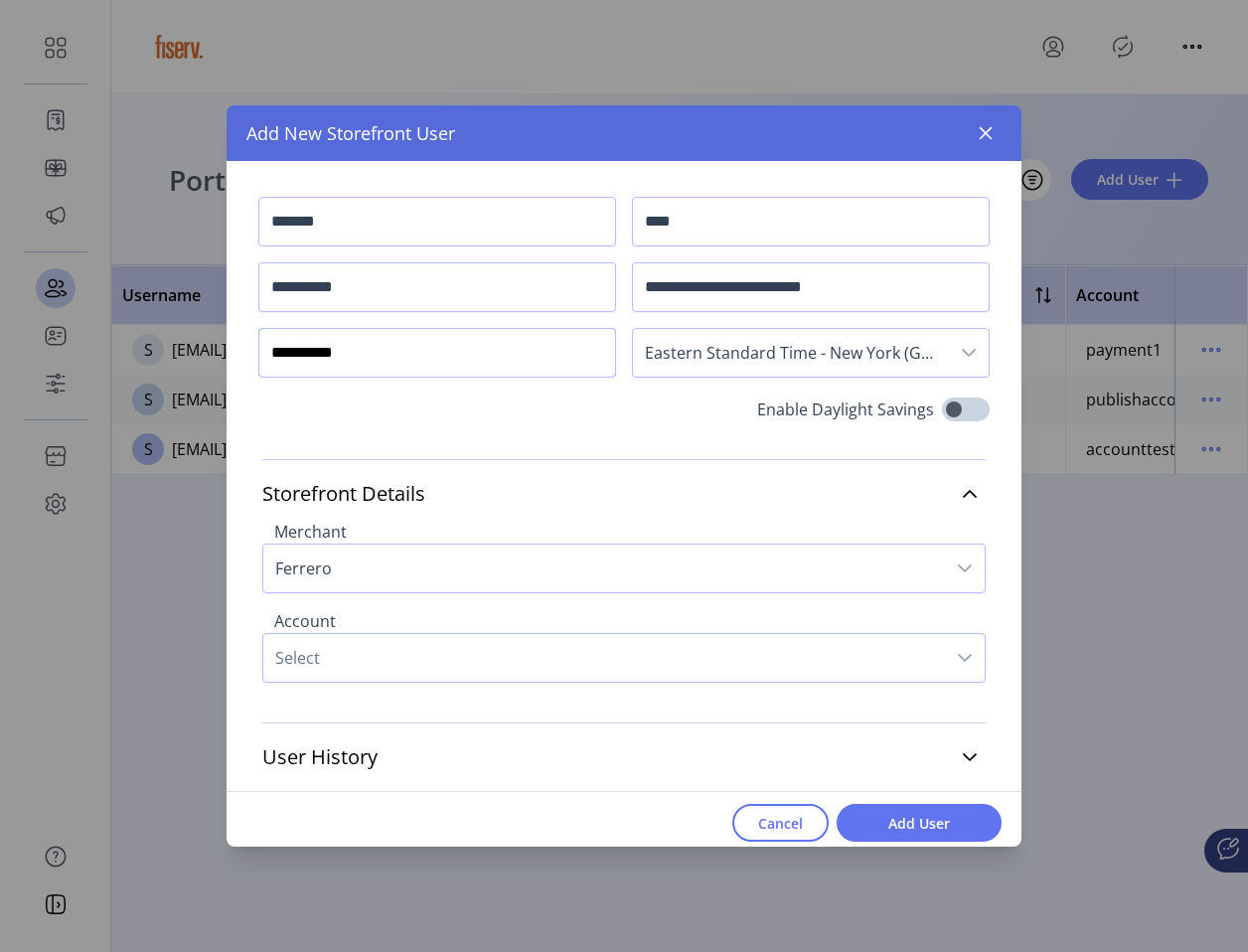 type on "**********" 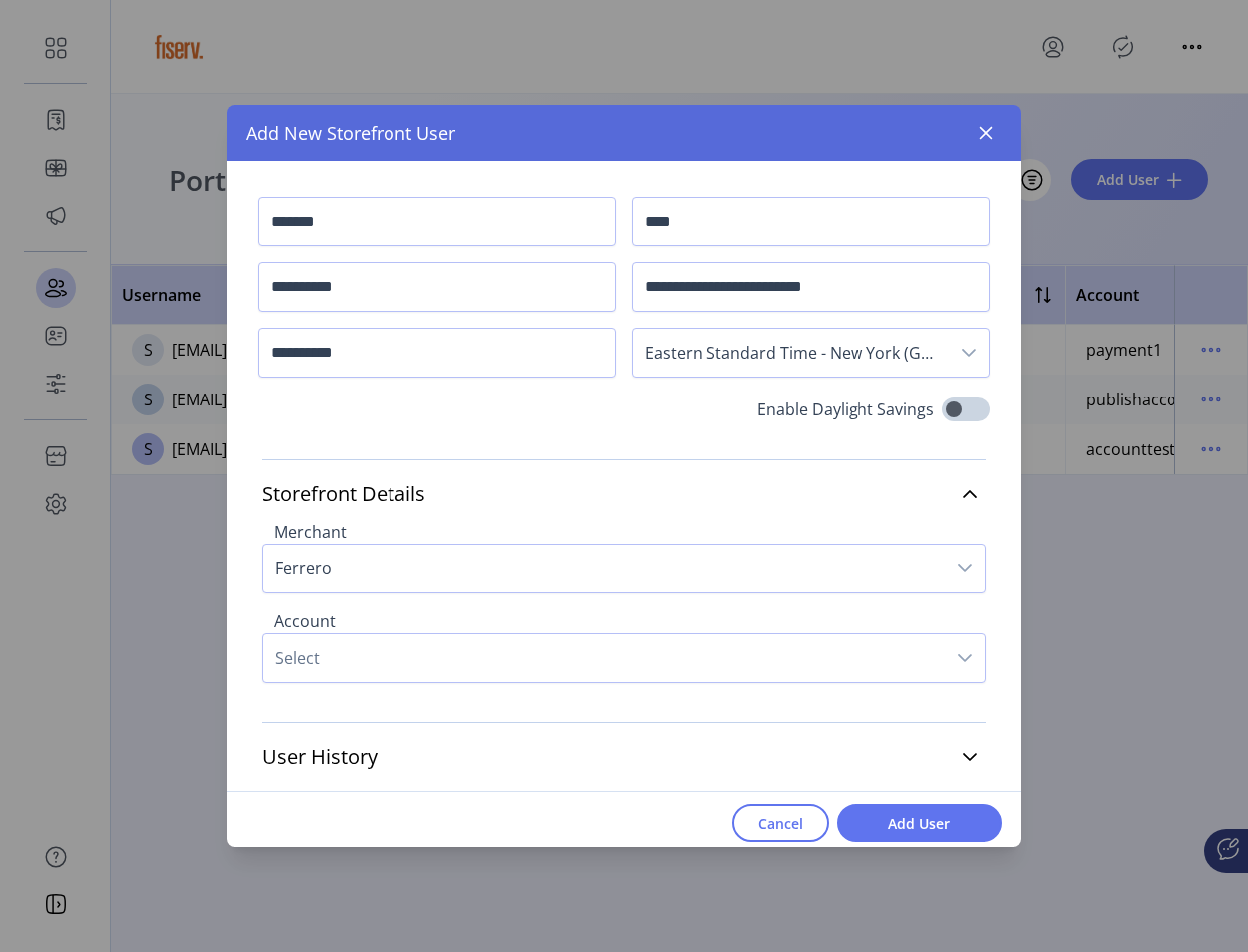 click on "Select" at bounding box center (624, 658) 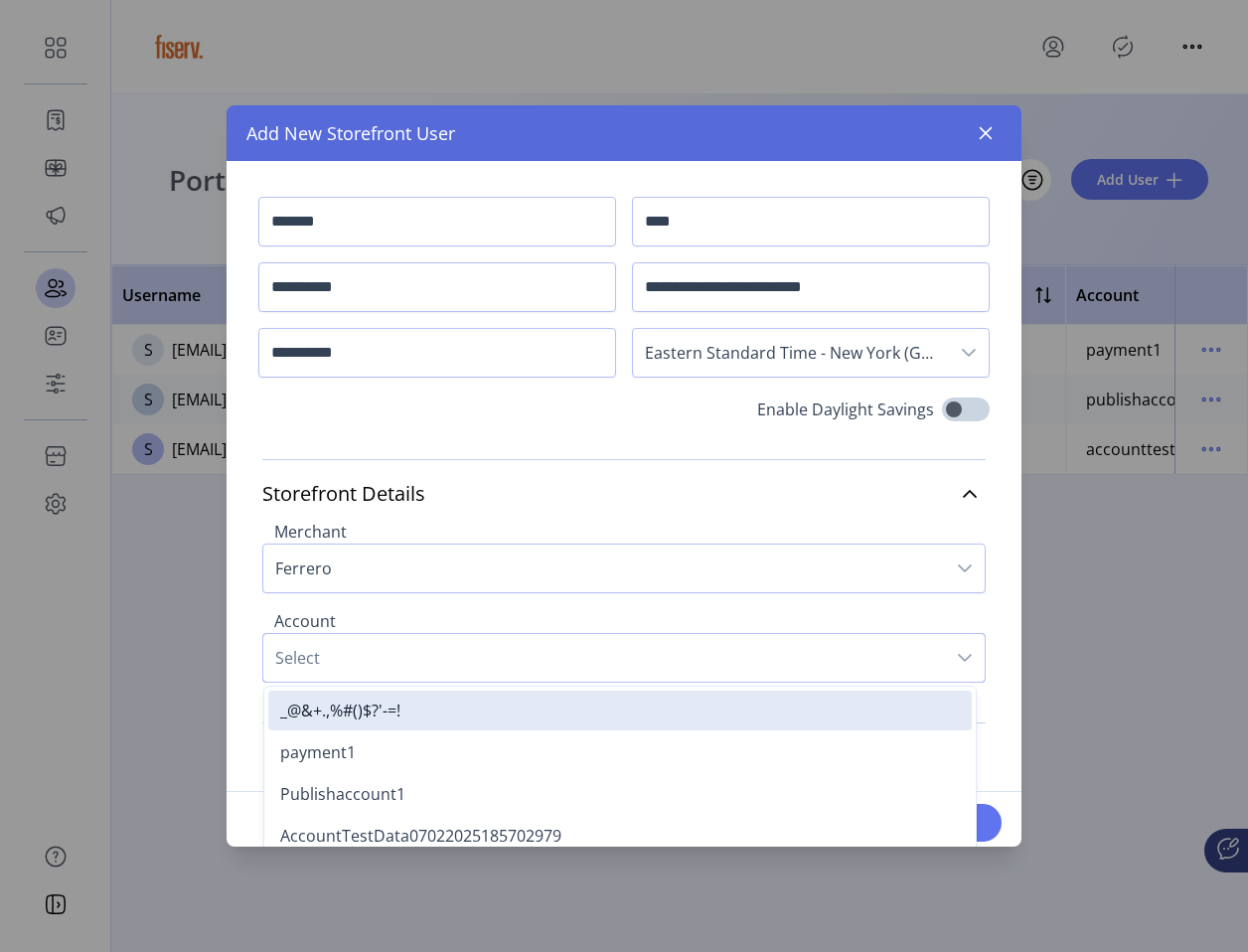 click on "Select" at bounding box center [604, 658] 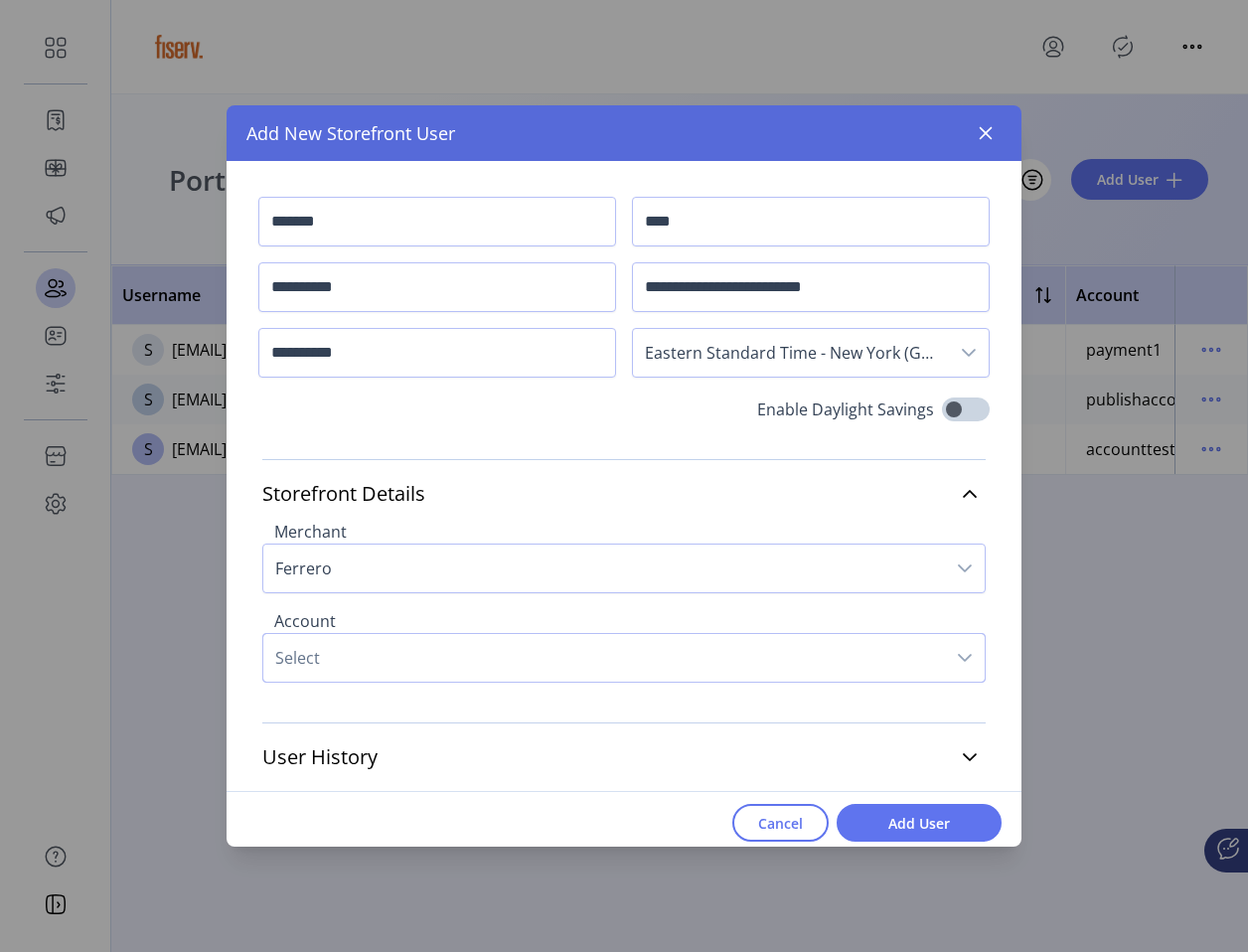 click on "Select" at bounding box center (604, 658) 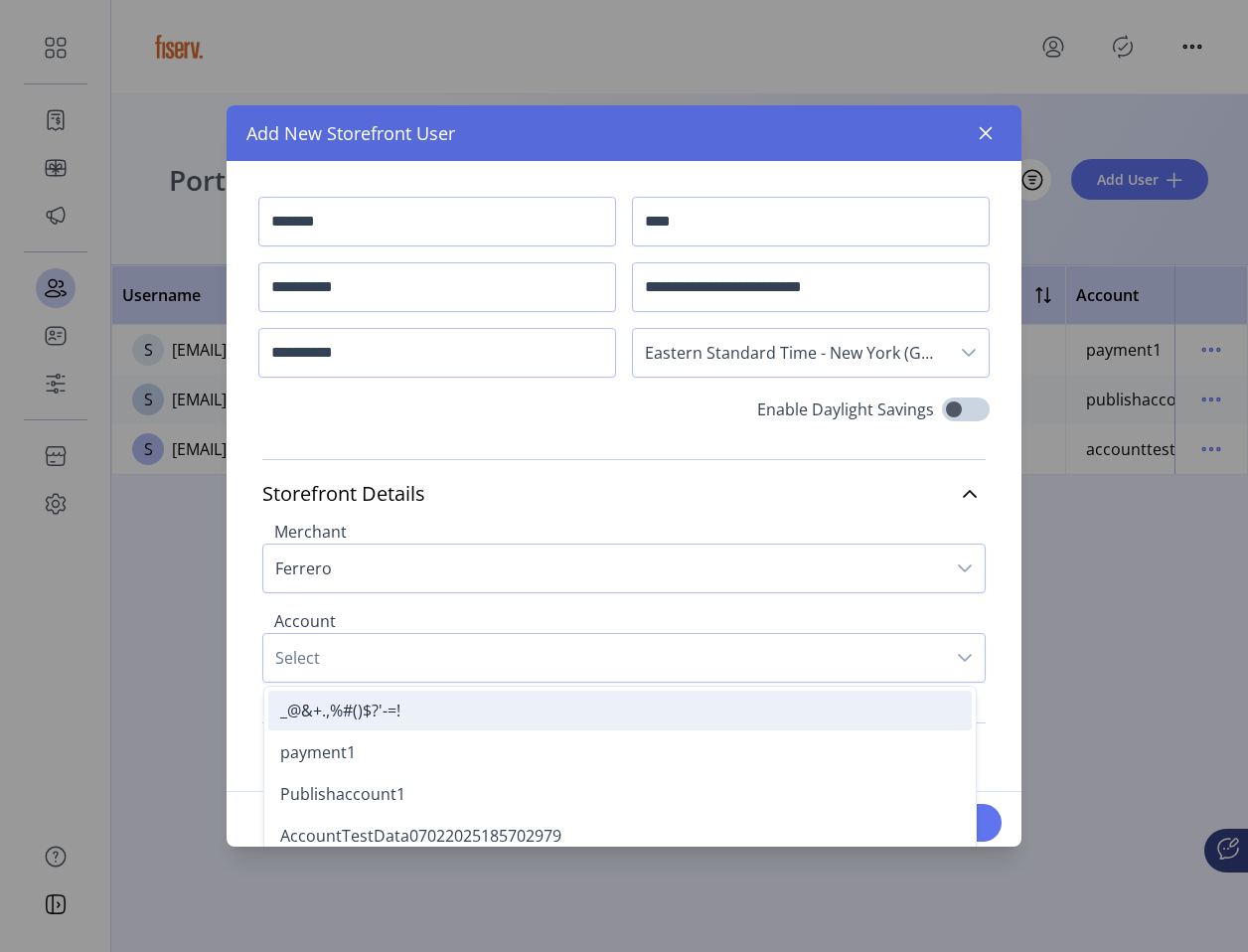 click on "_@&+.,%#()$?'-=!" at bounding box center (620, 711) 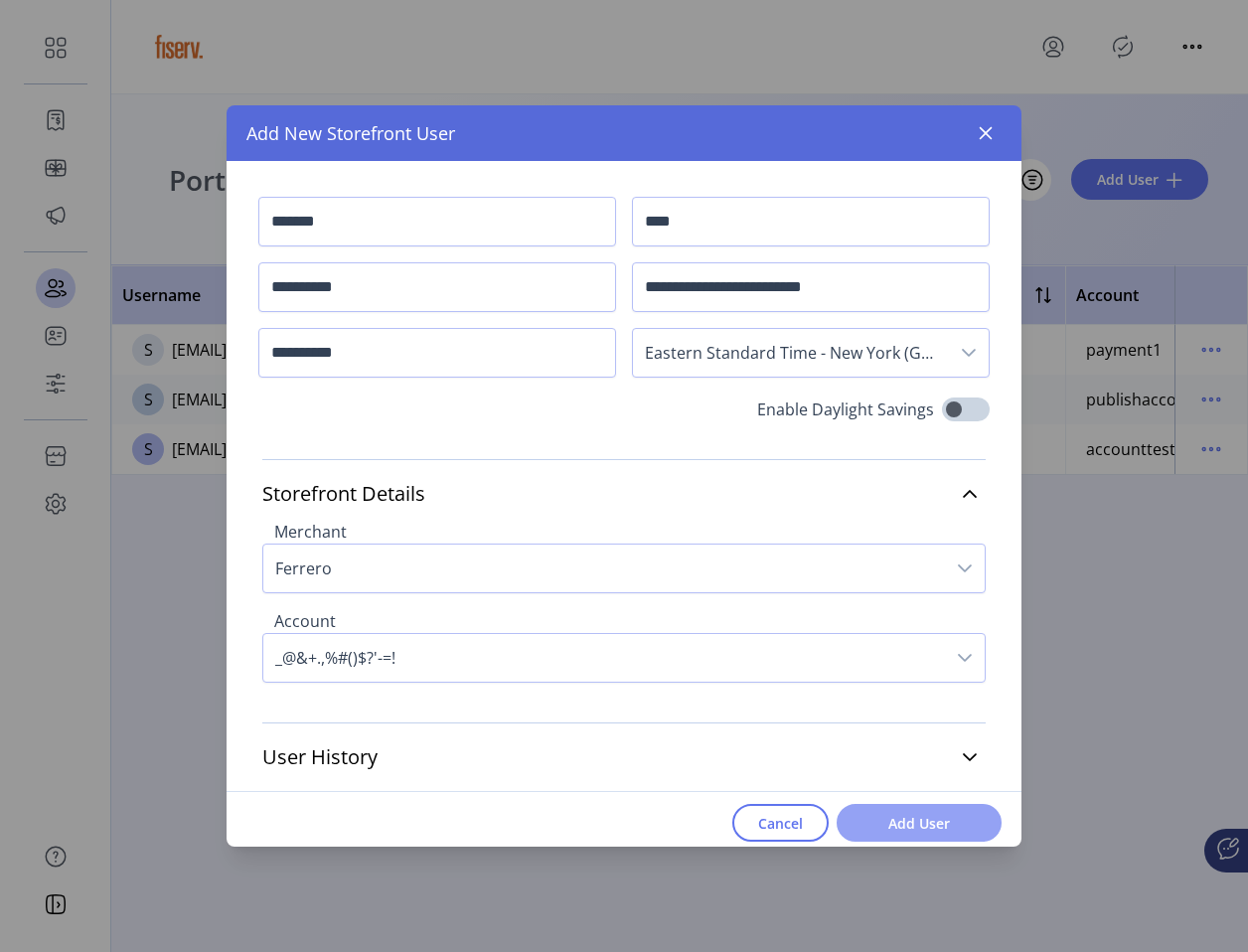 click on "Add User" at bounding box center (919, 823) 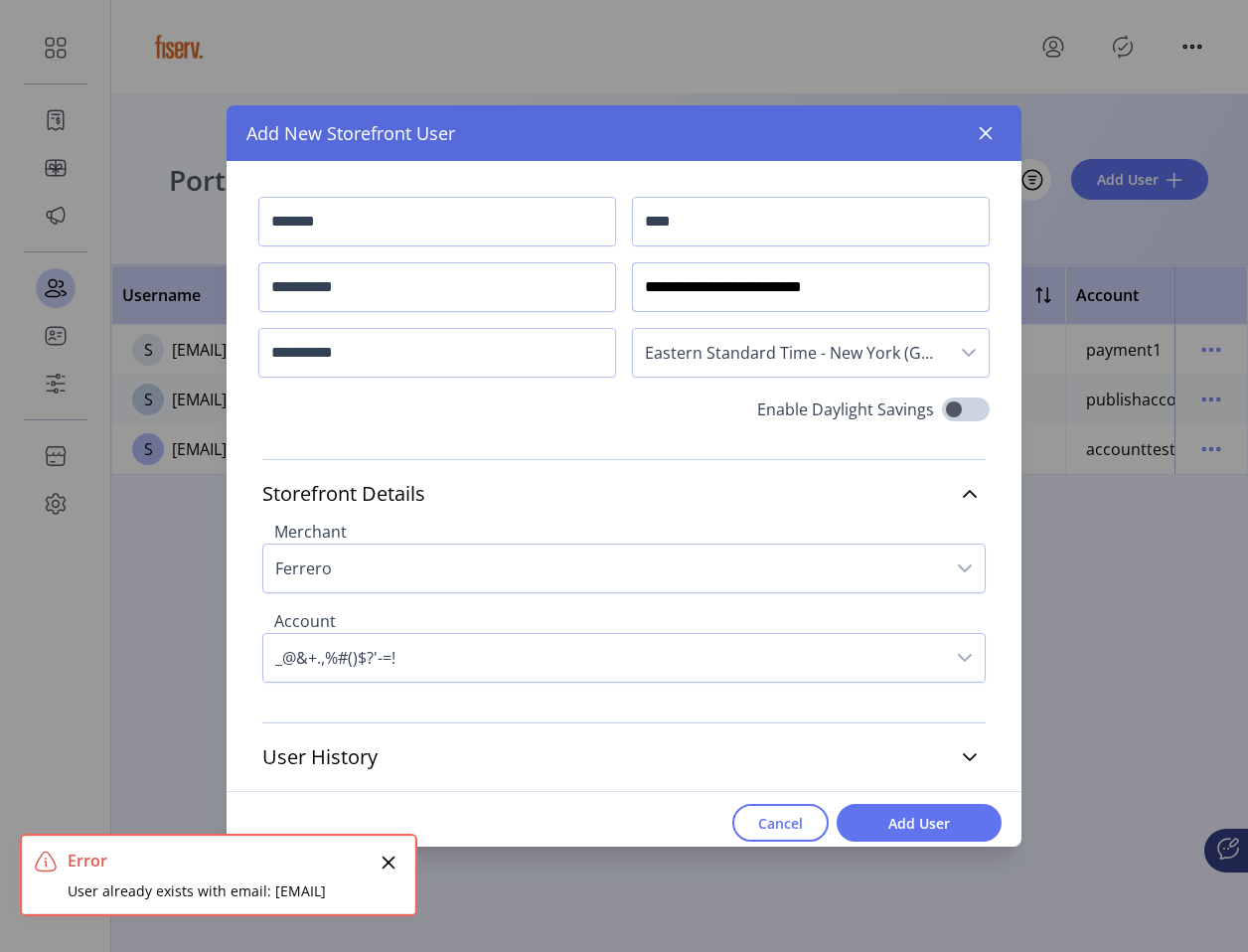 click on "**********" at bounding box center (811, 287) 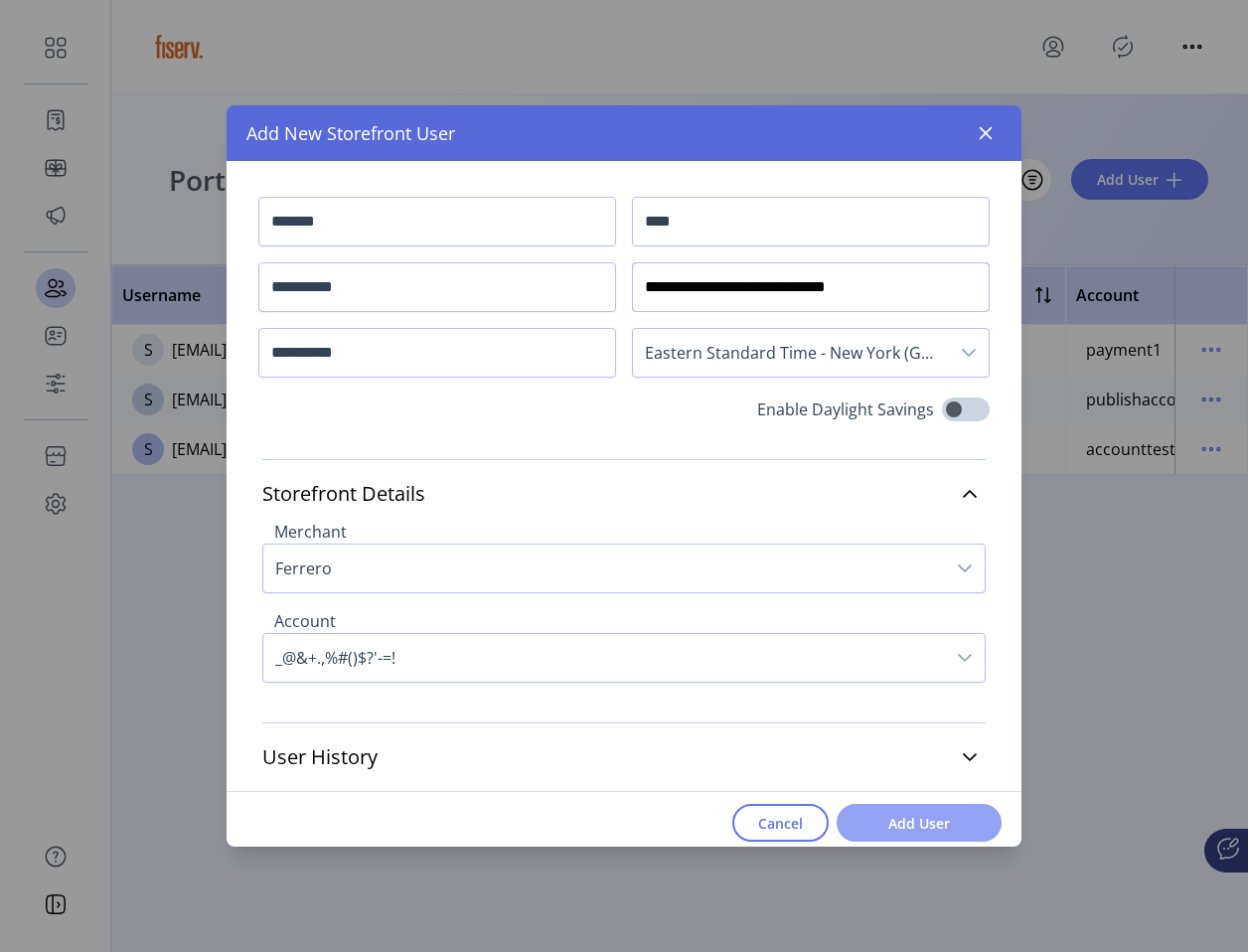type on "**********" 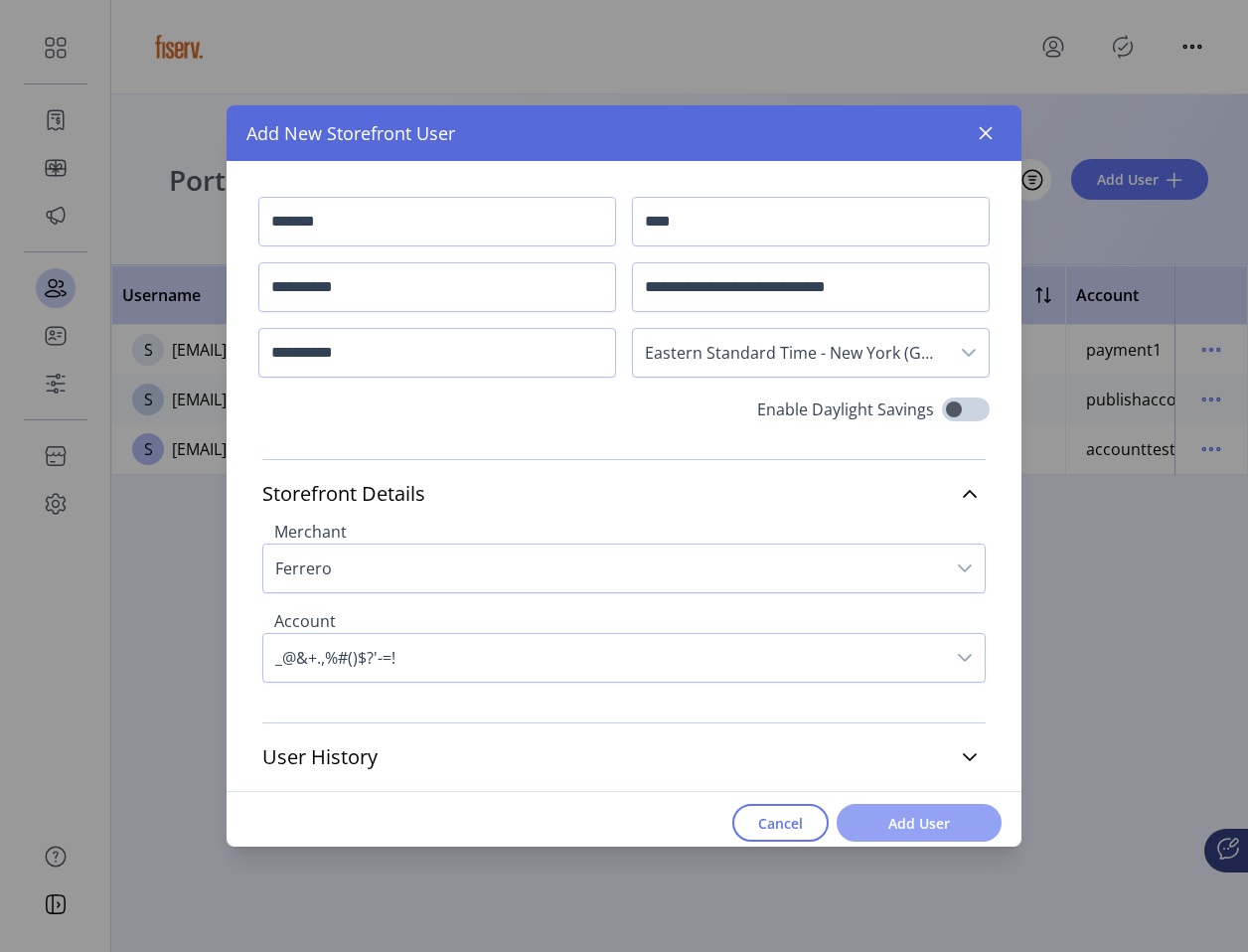 click on "Add User" at bounding box center (919, 823) 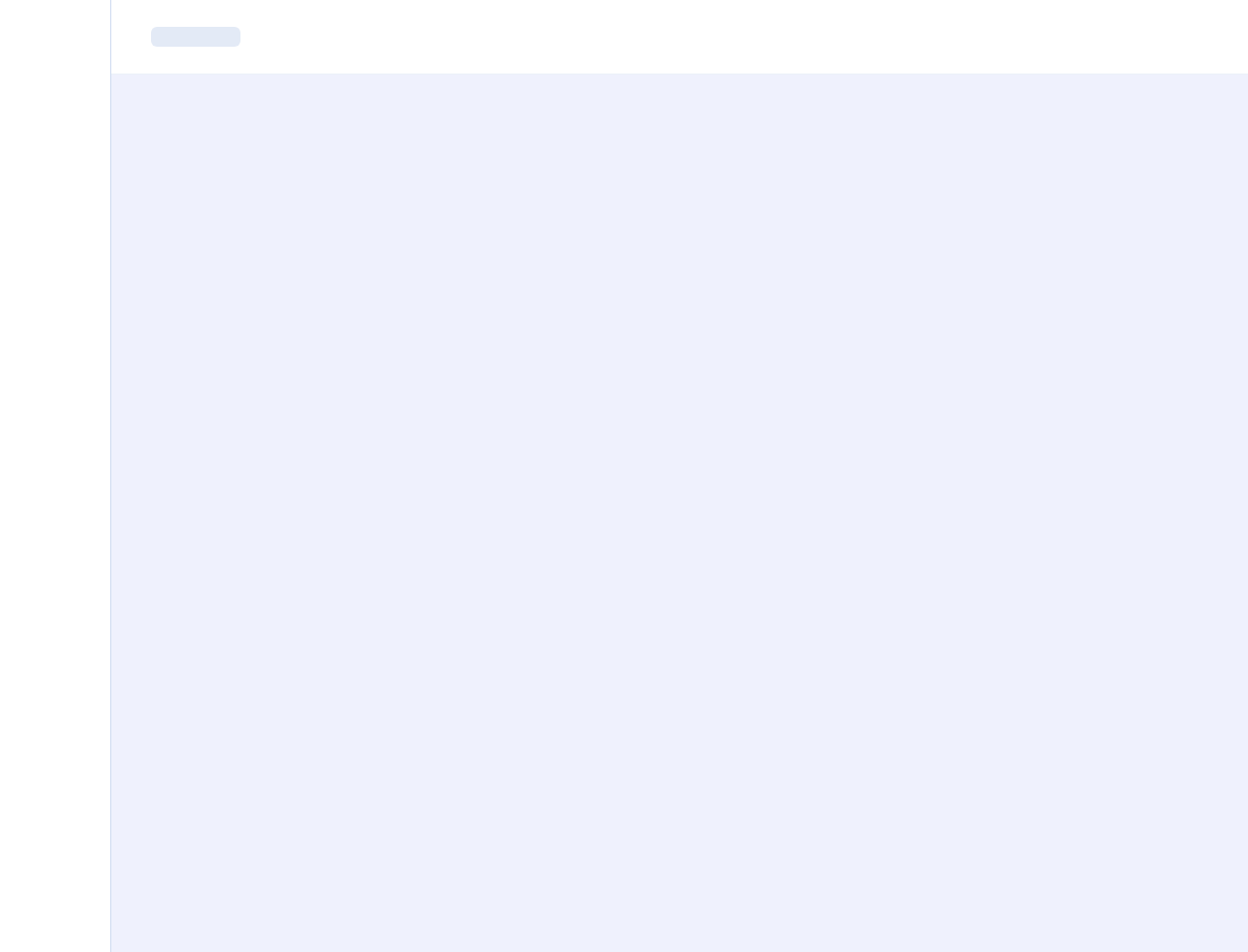 scroll, scrollTop: 0, scrollLeft: 0, axis: both 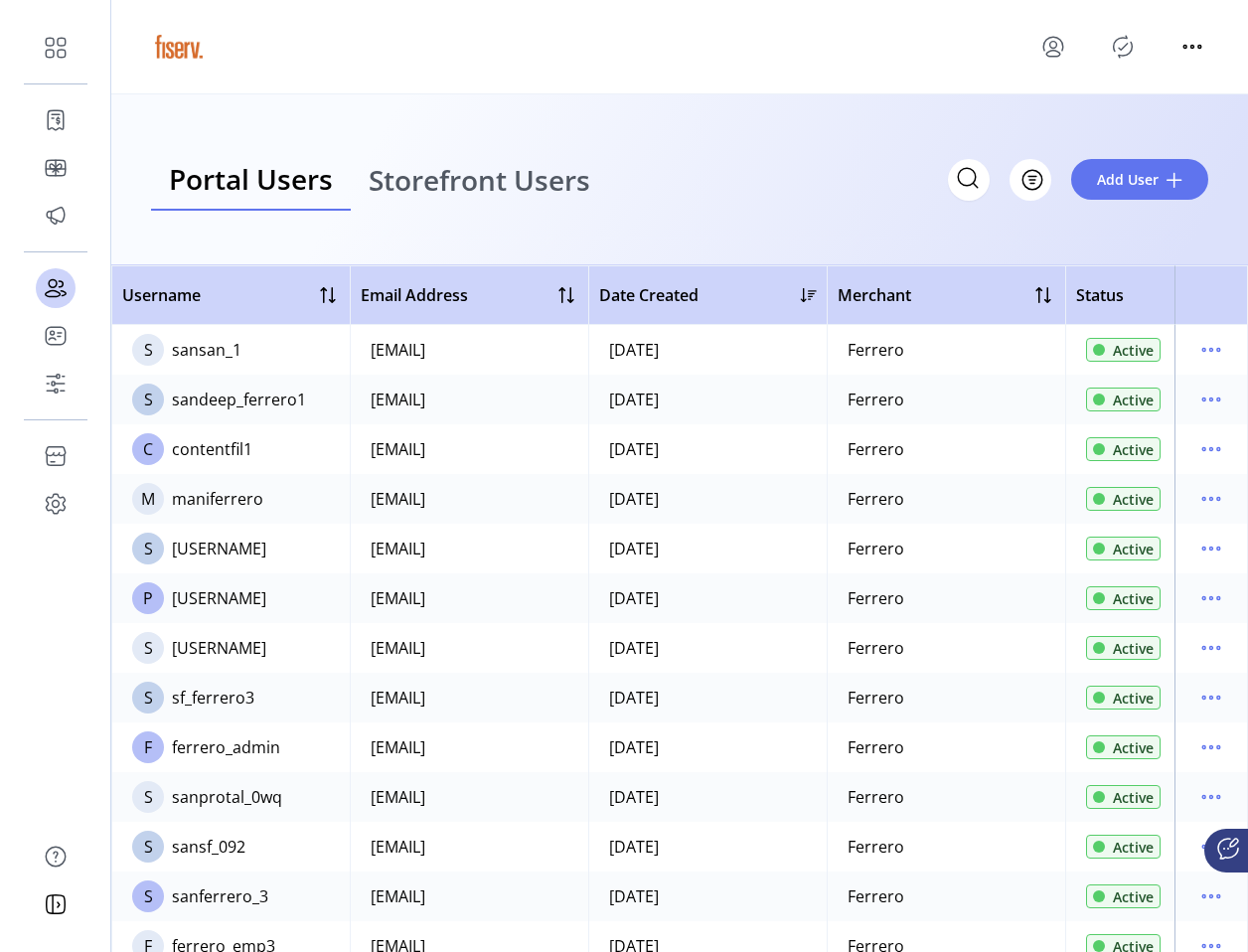 click 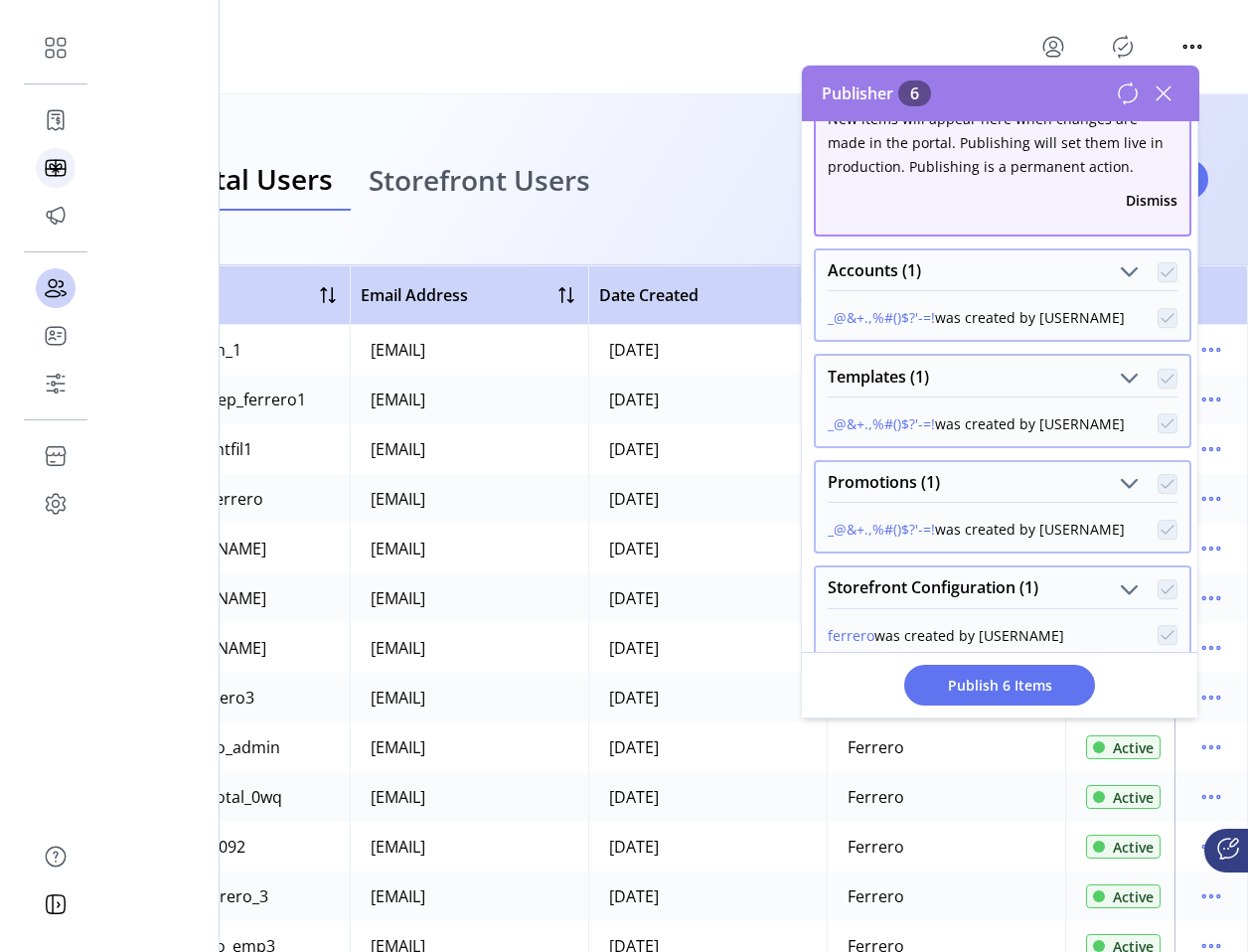 scroll, scrollTop: 0, scrollLeft: 0, axis: both 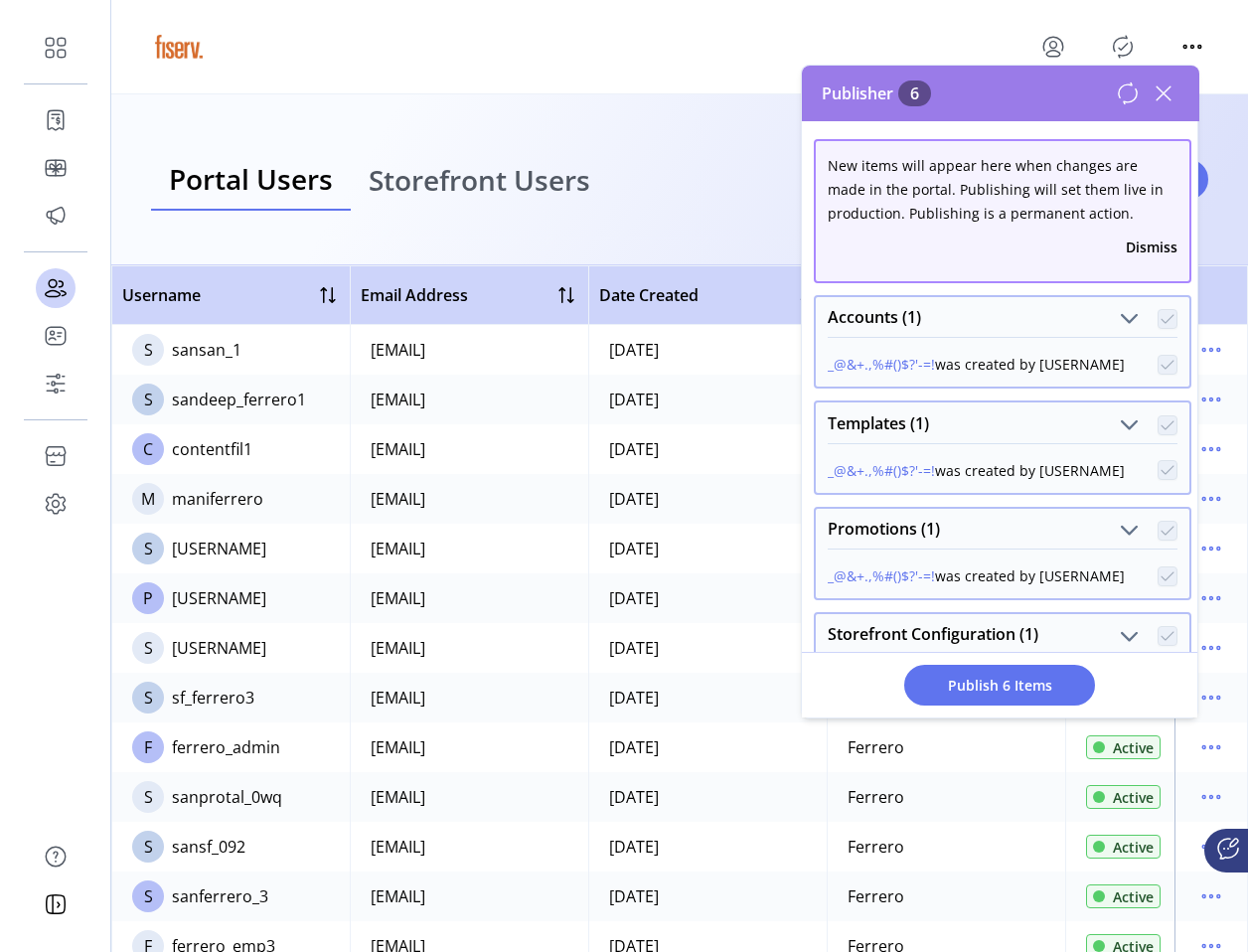 click on "Dismiss" at bounding box center [1152, 246] 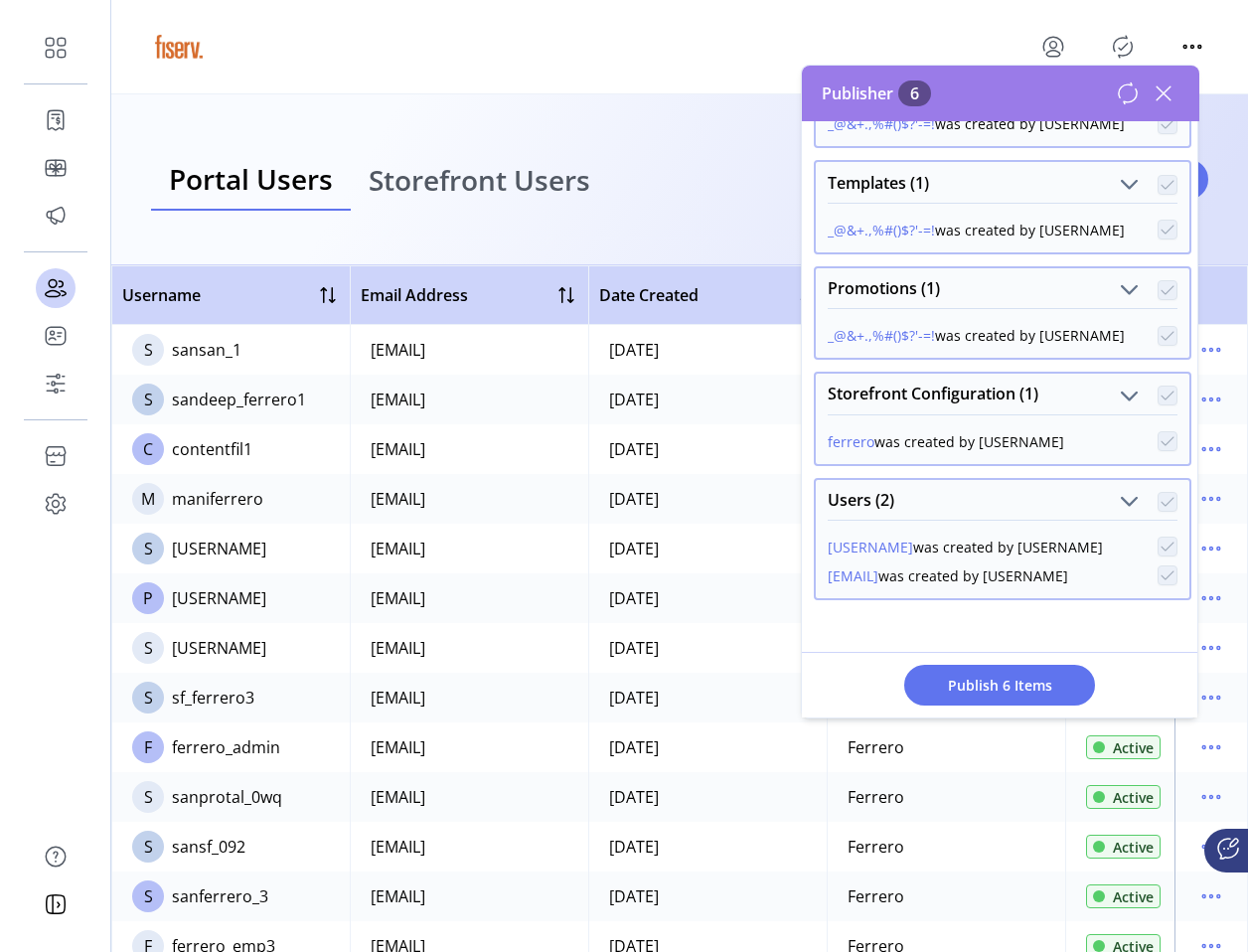 scroll, scrollTop: 0, scrollLeft: 0, axis: both 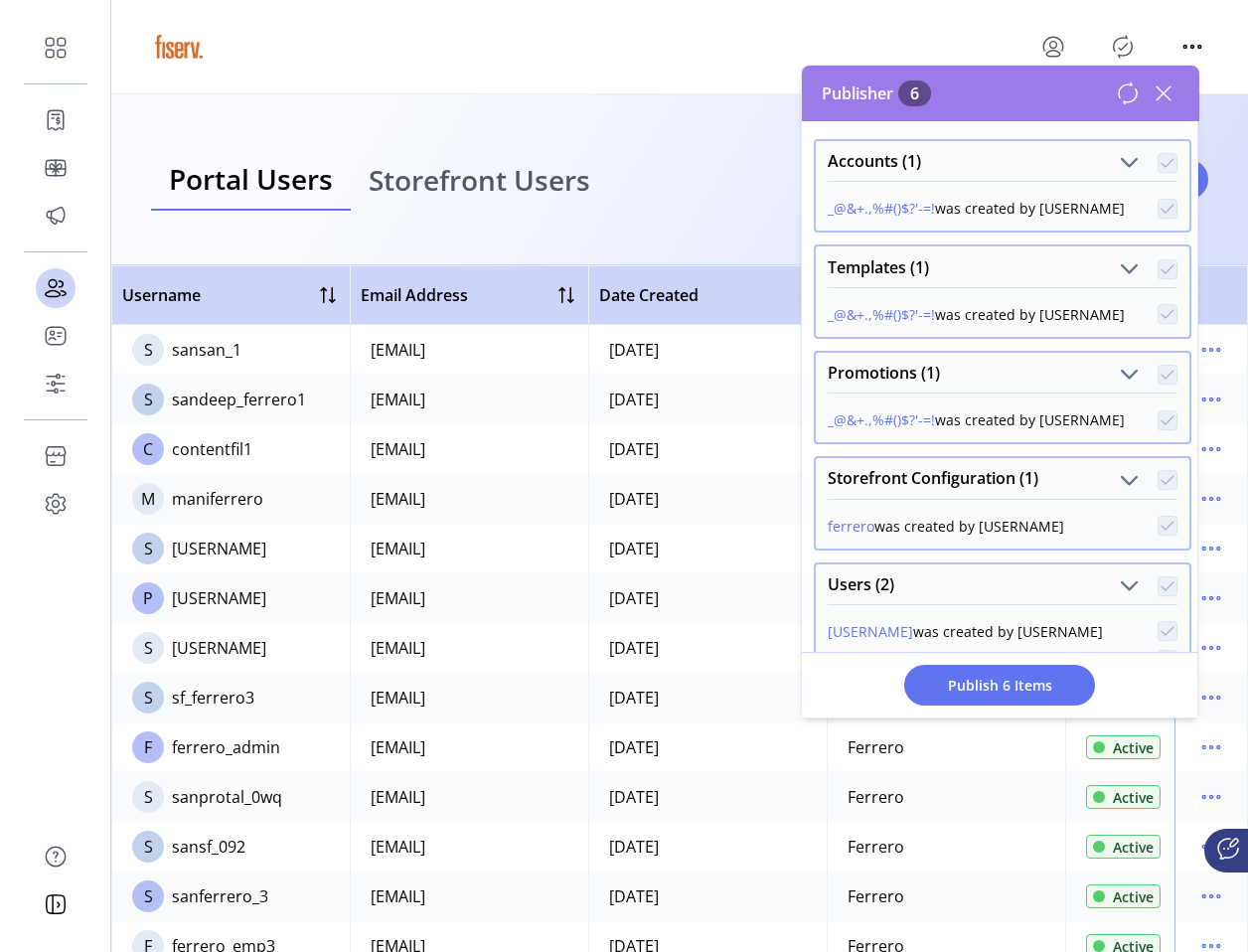 click 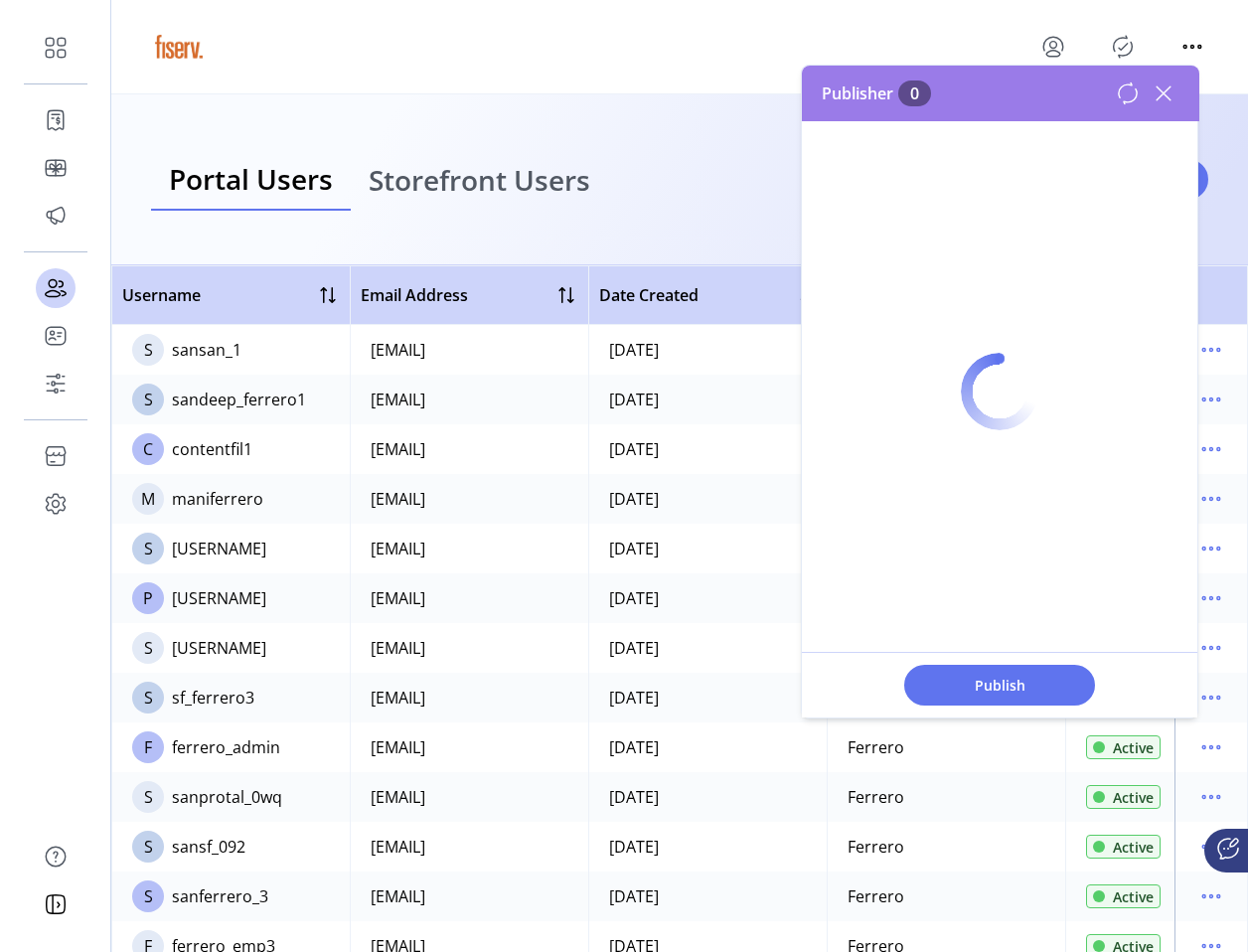 click on "Publisher  0
Publish" at bounding box center [1001, 392] 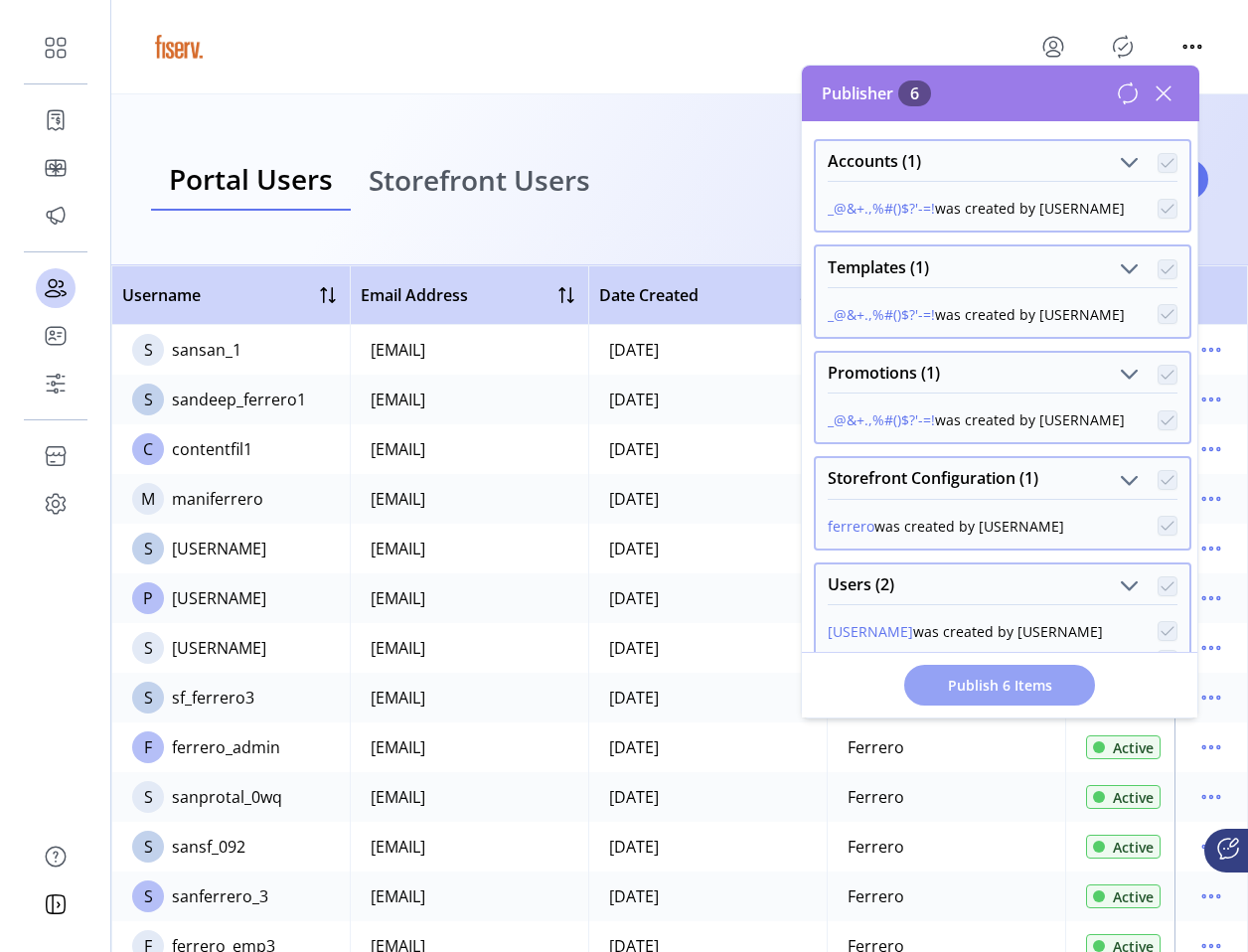 click on "Publish 6 Items" at bounding box center [1000, 685] 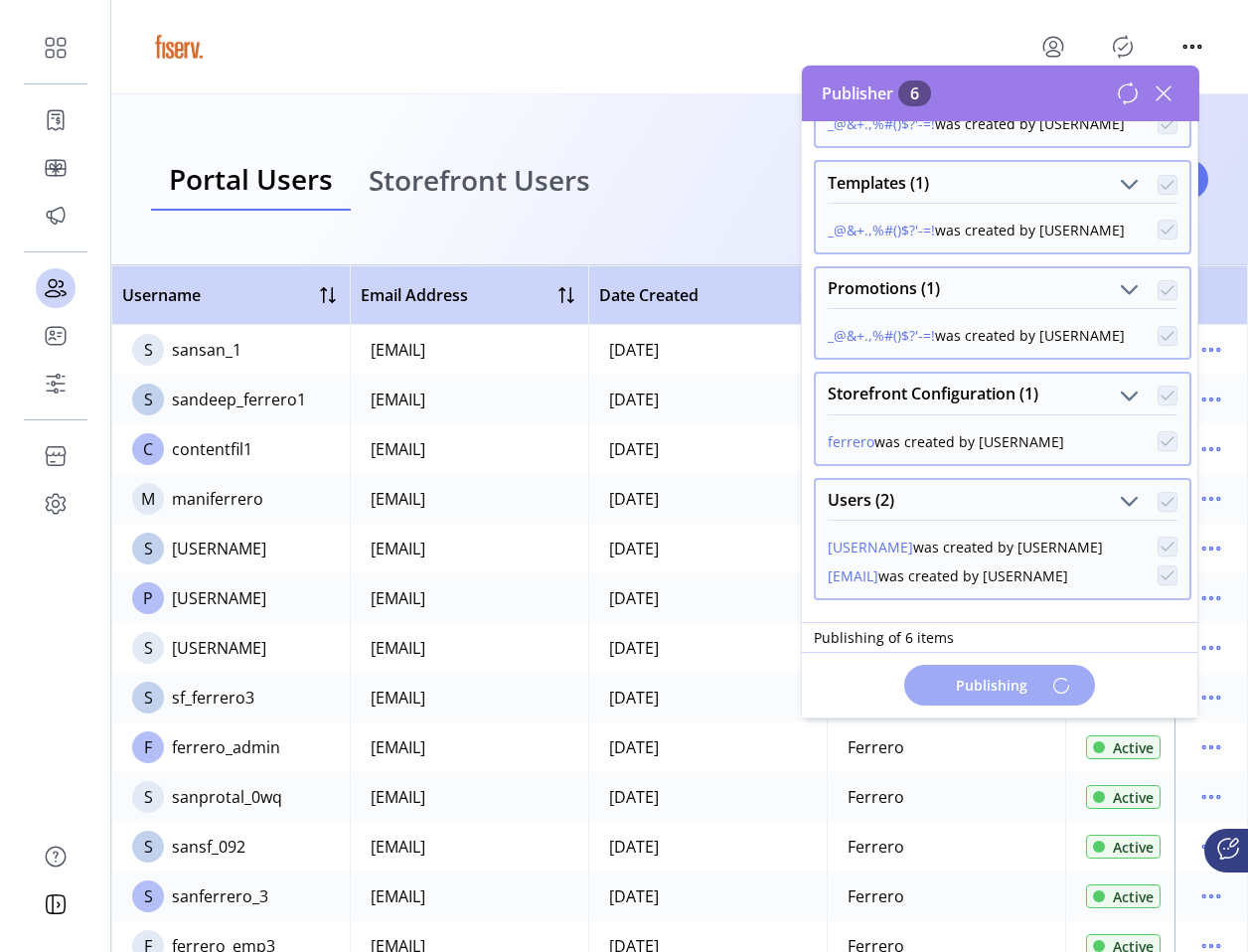scroll, scrollTop: 0, scrollLeft: 0, axis: both 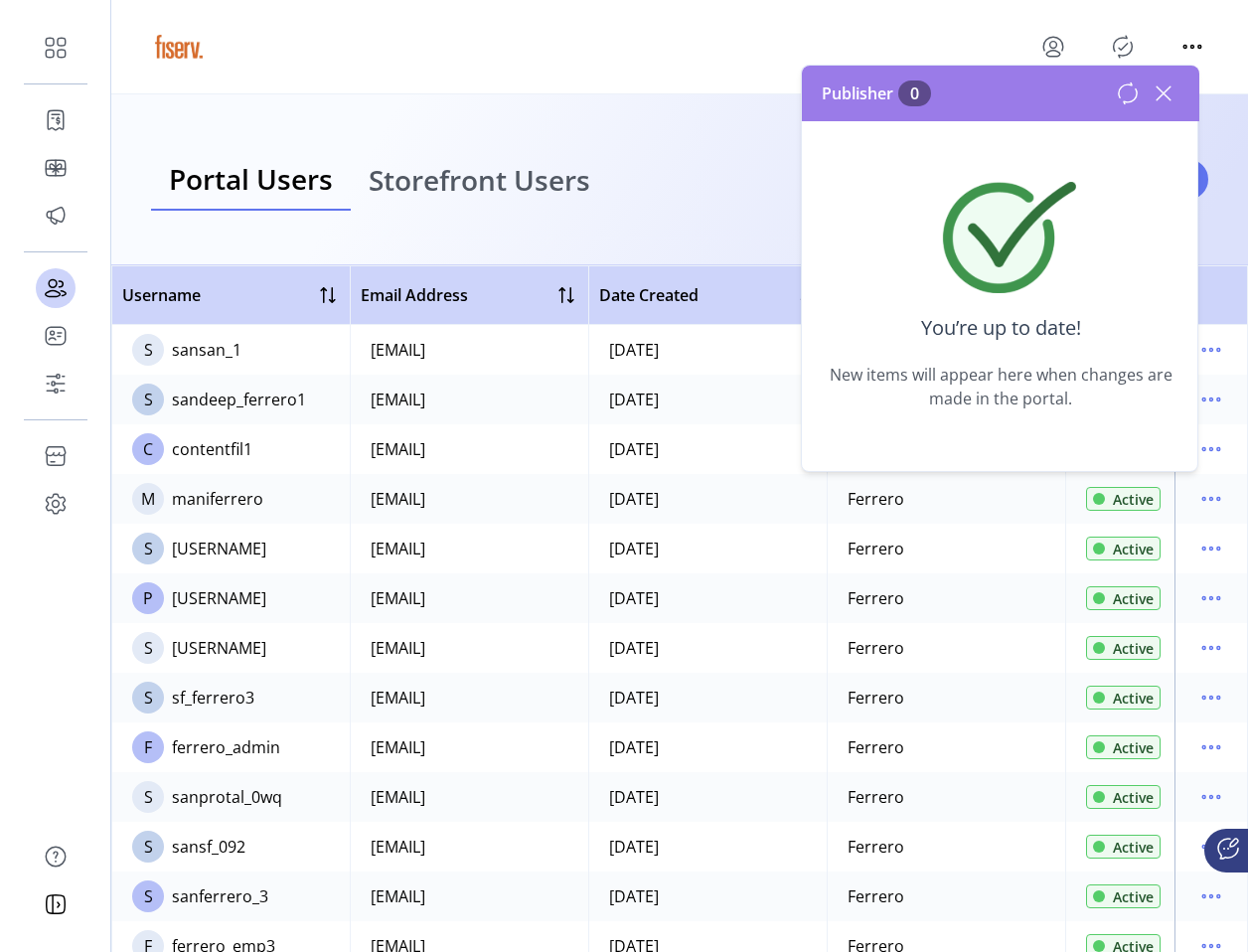 click 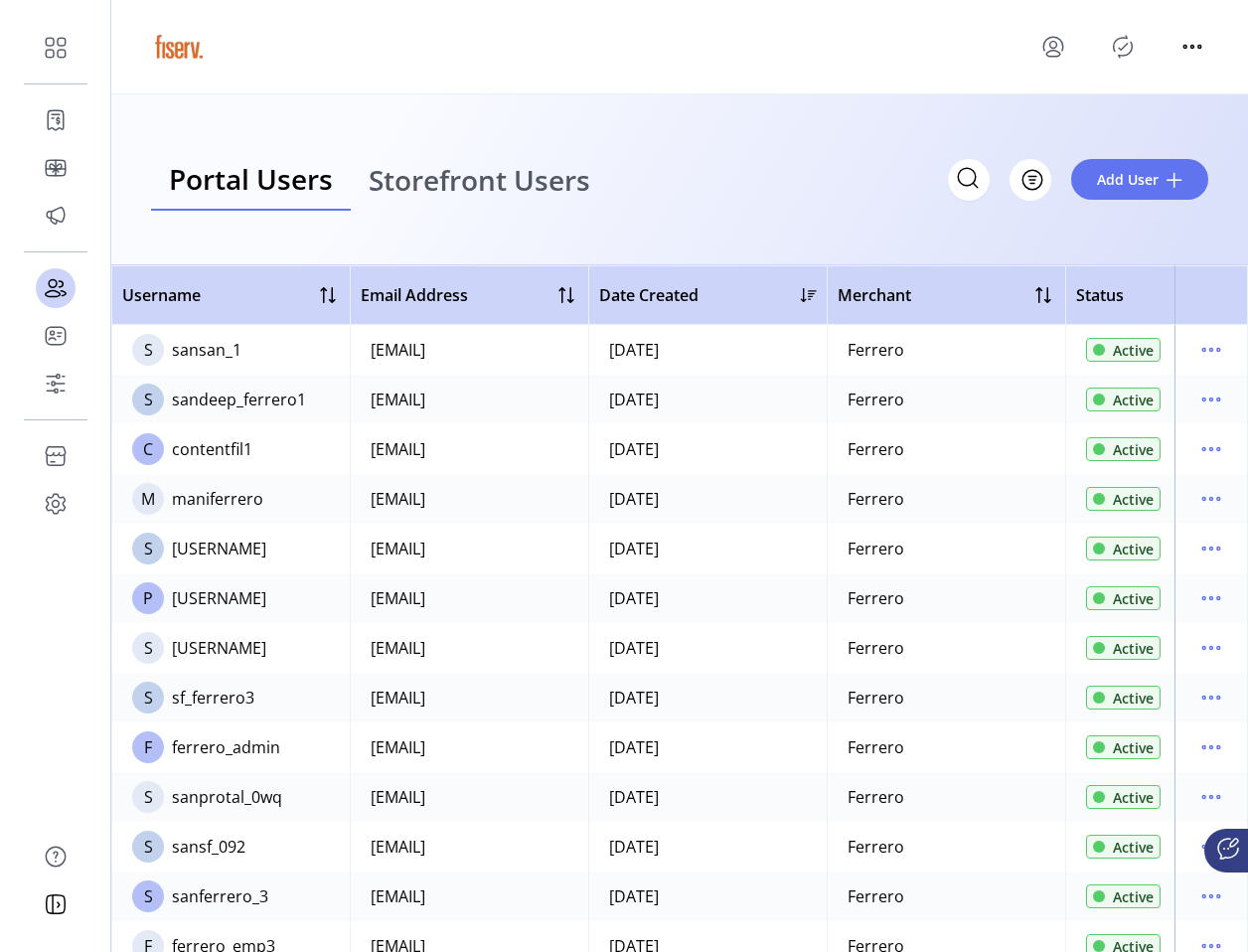 click on "Storefront Users" at bounding box center (479, 180) 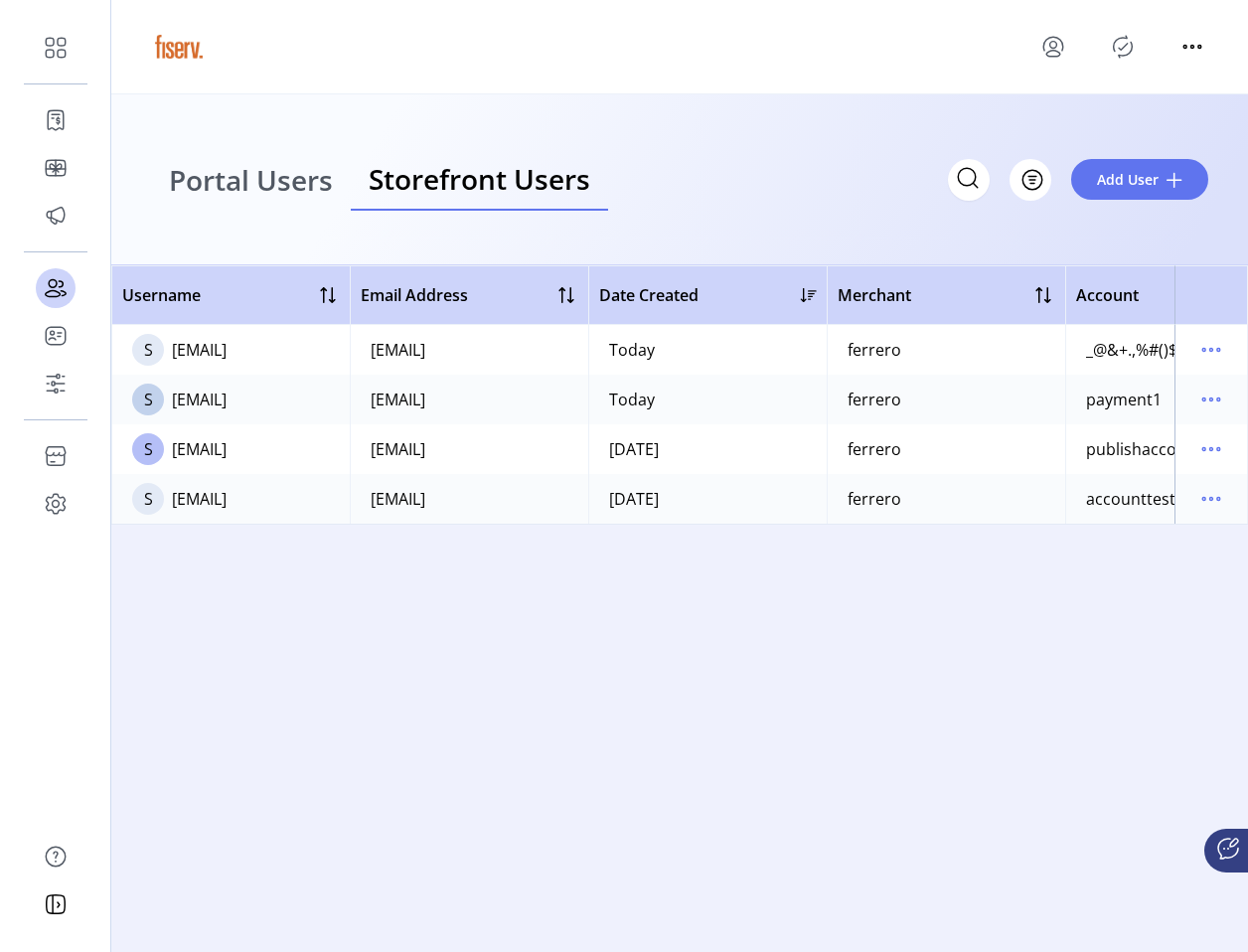 click on "Portal Users" at bounding box center [250, 180] 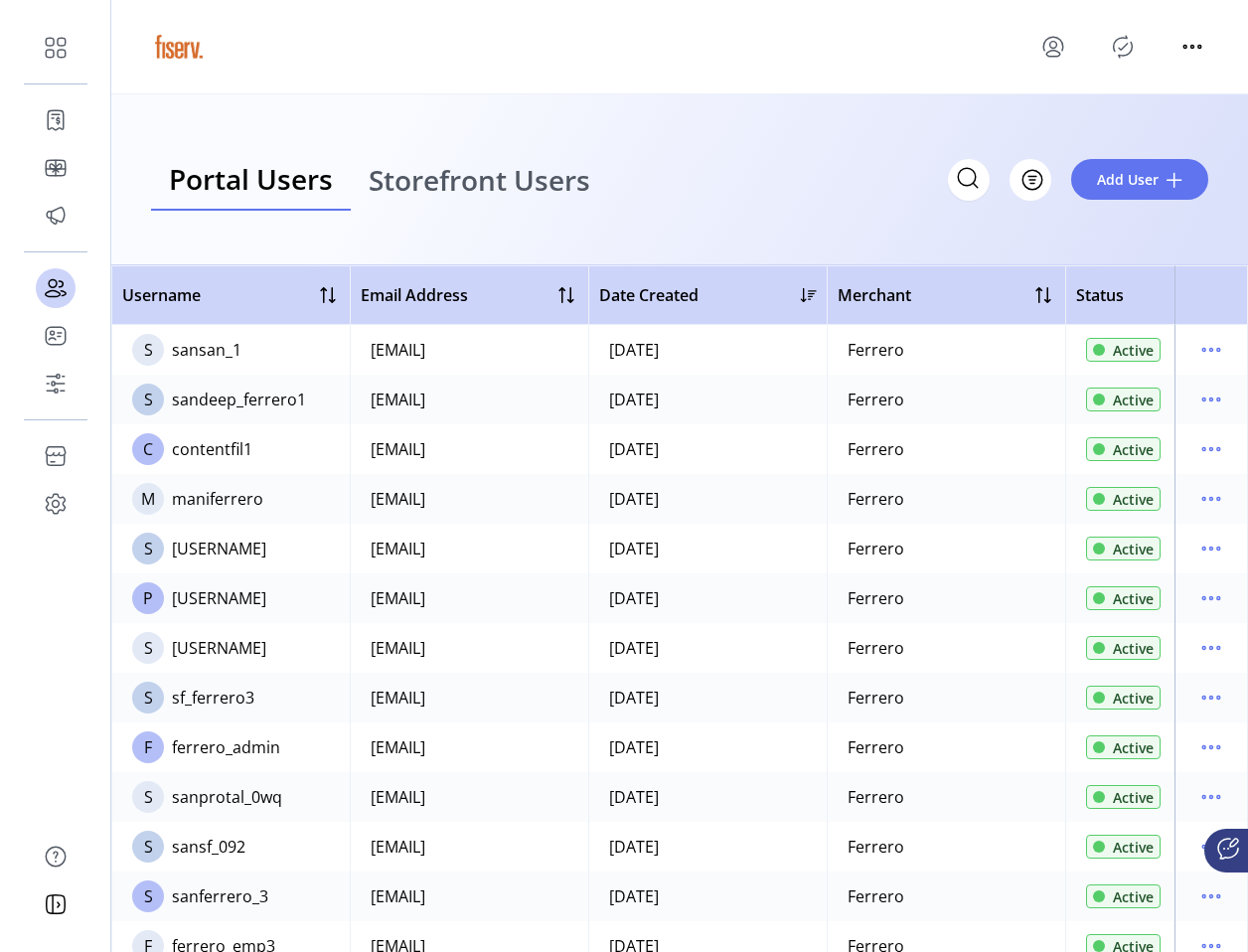 click on "Portal Users Storefront Users
Filter Add User" 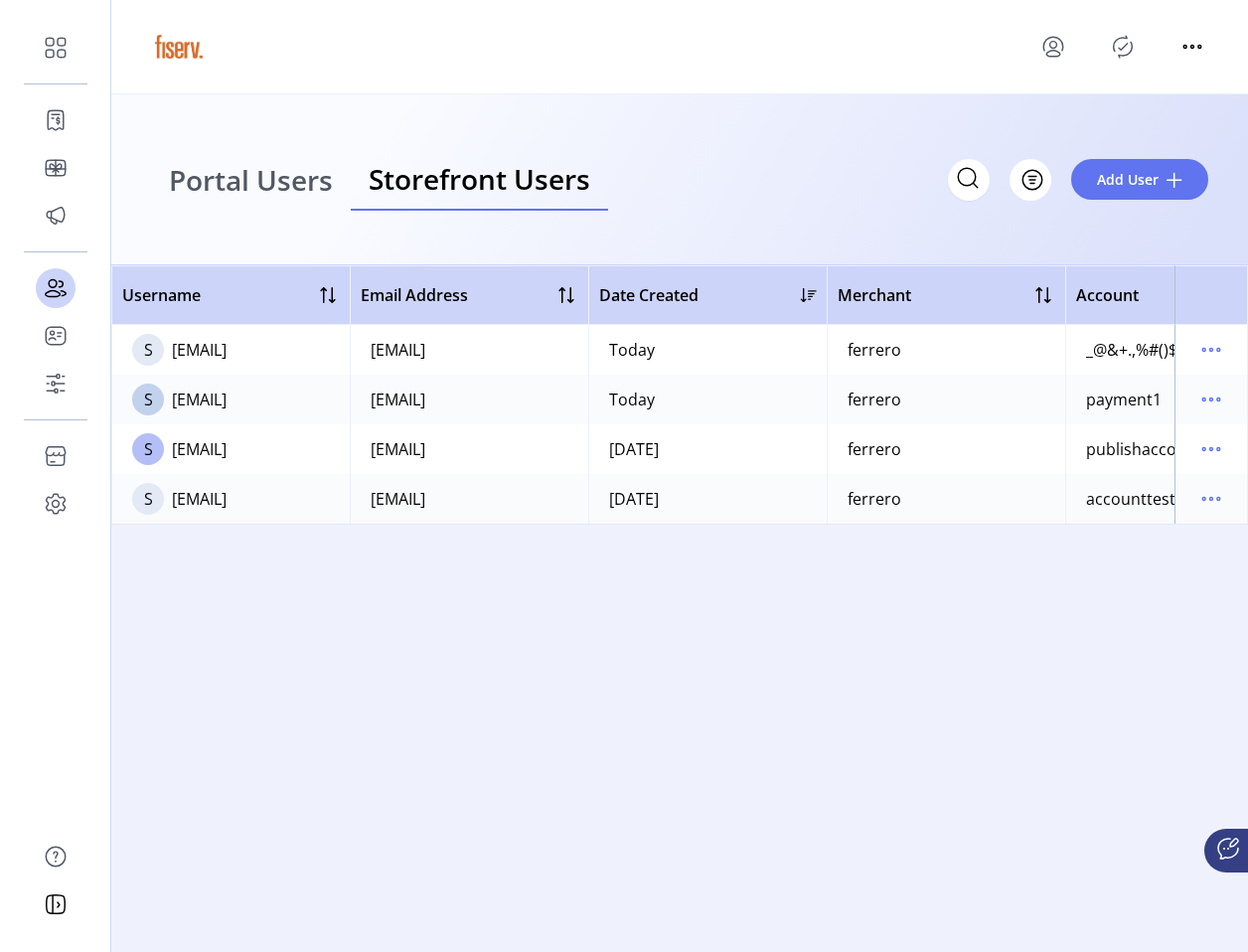 click on "Portal Users" at bounding box center [250, 180] 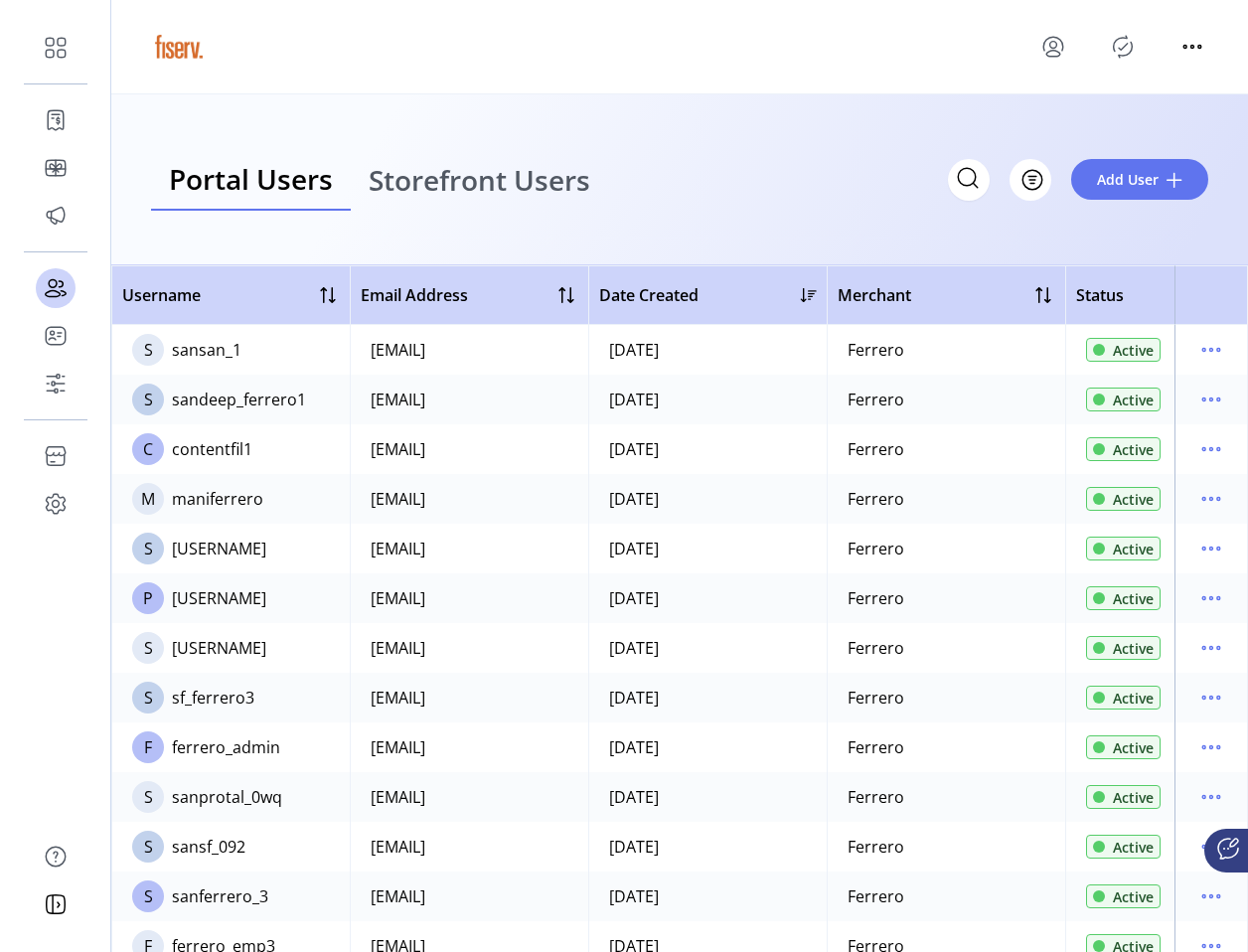 click on "Storefront Users" at bounding box center [479, 180] 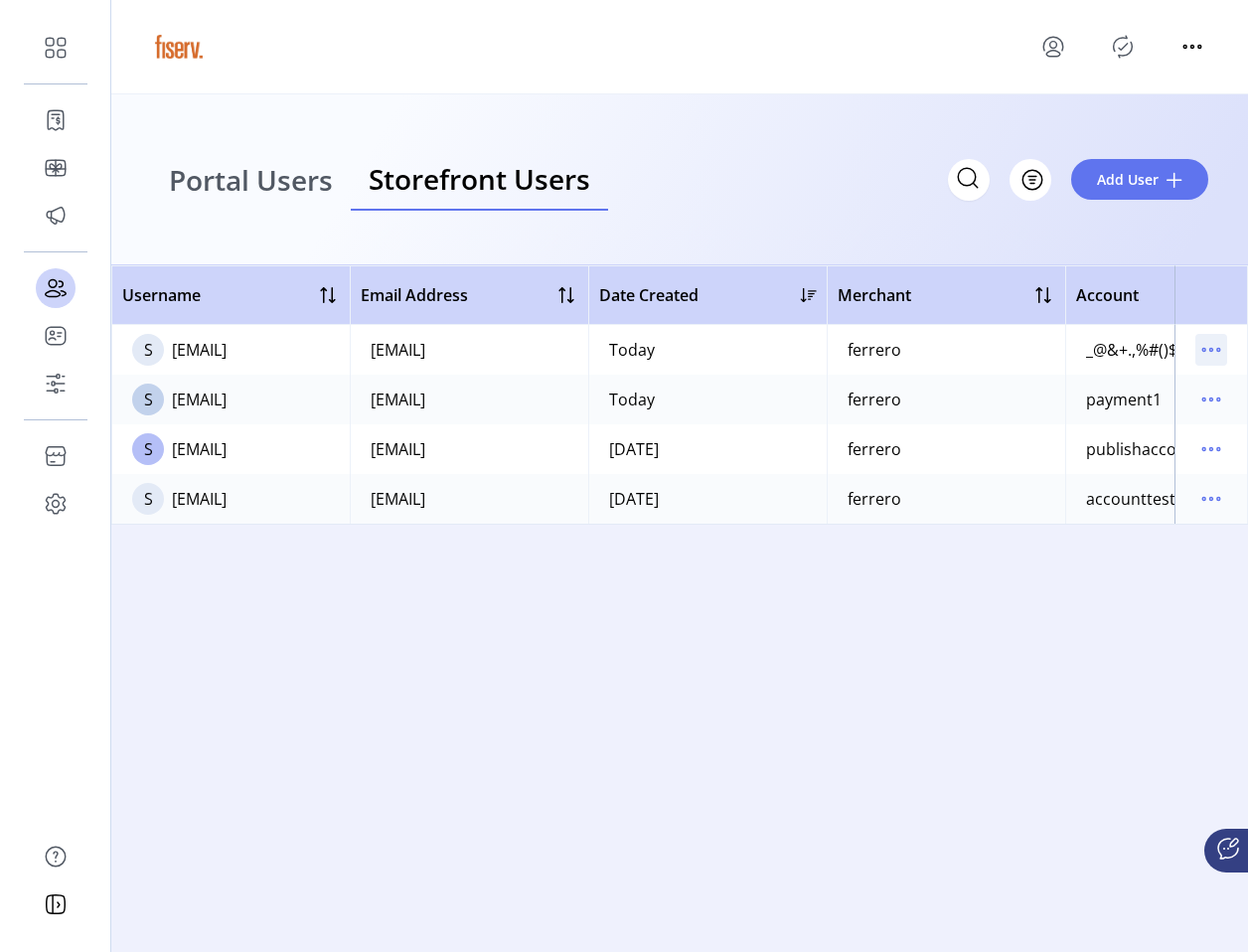 click 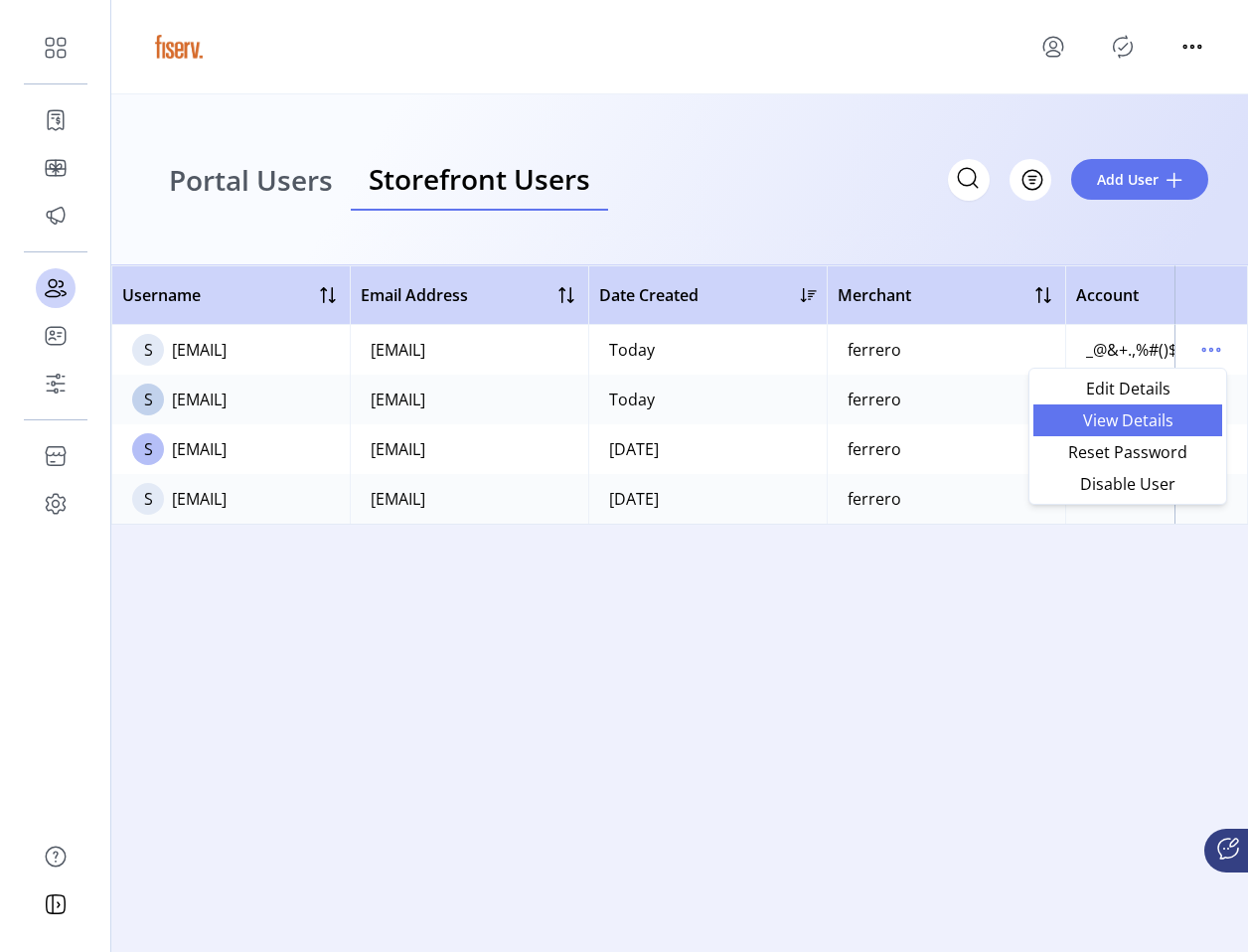 click on "View Details" at bounding box center [1128, 420] 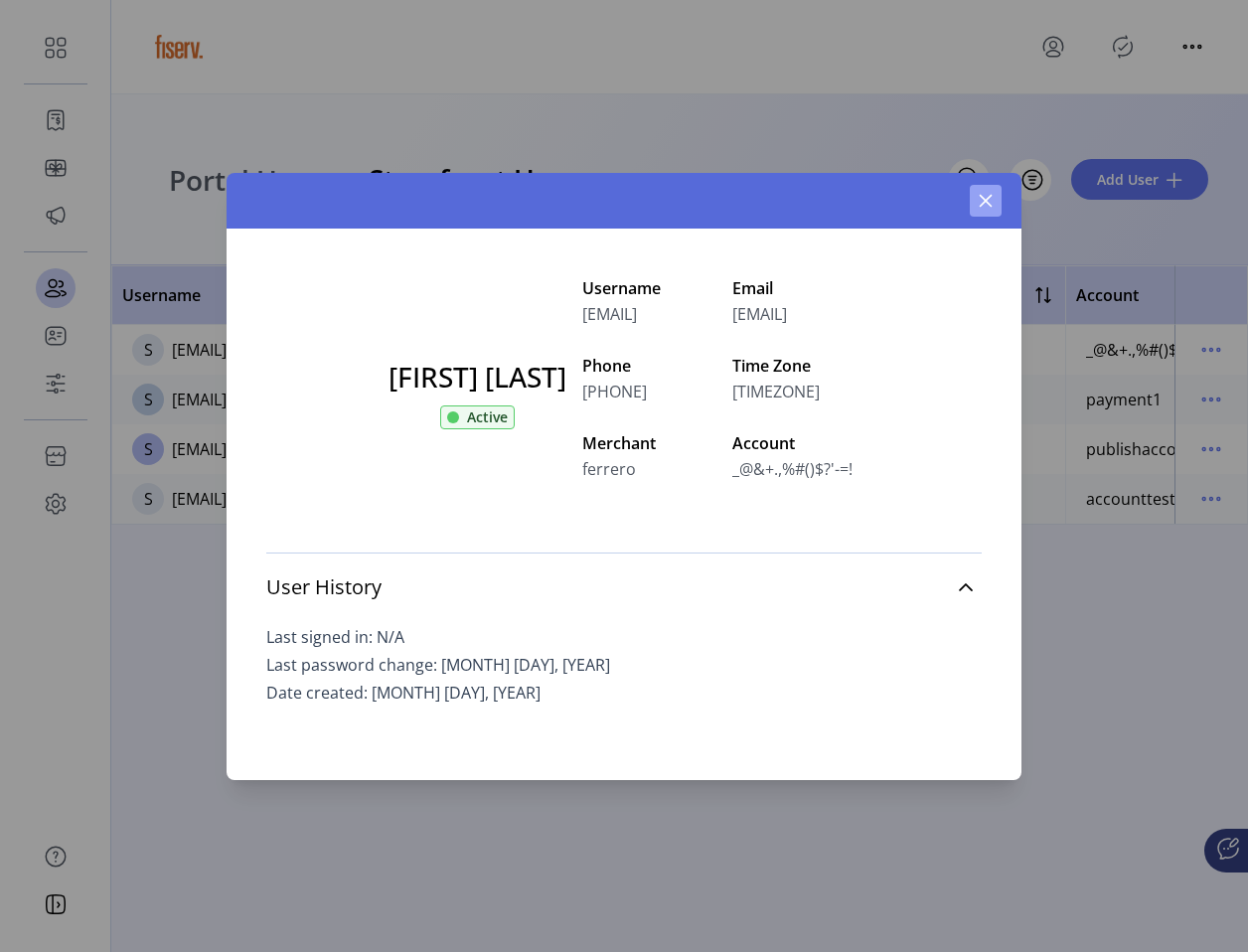 click 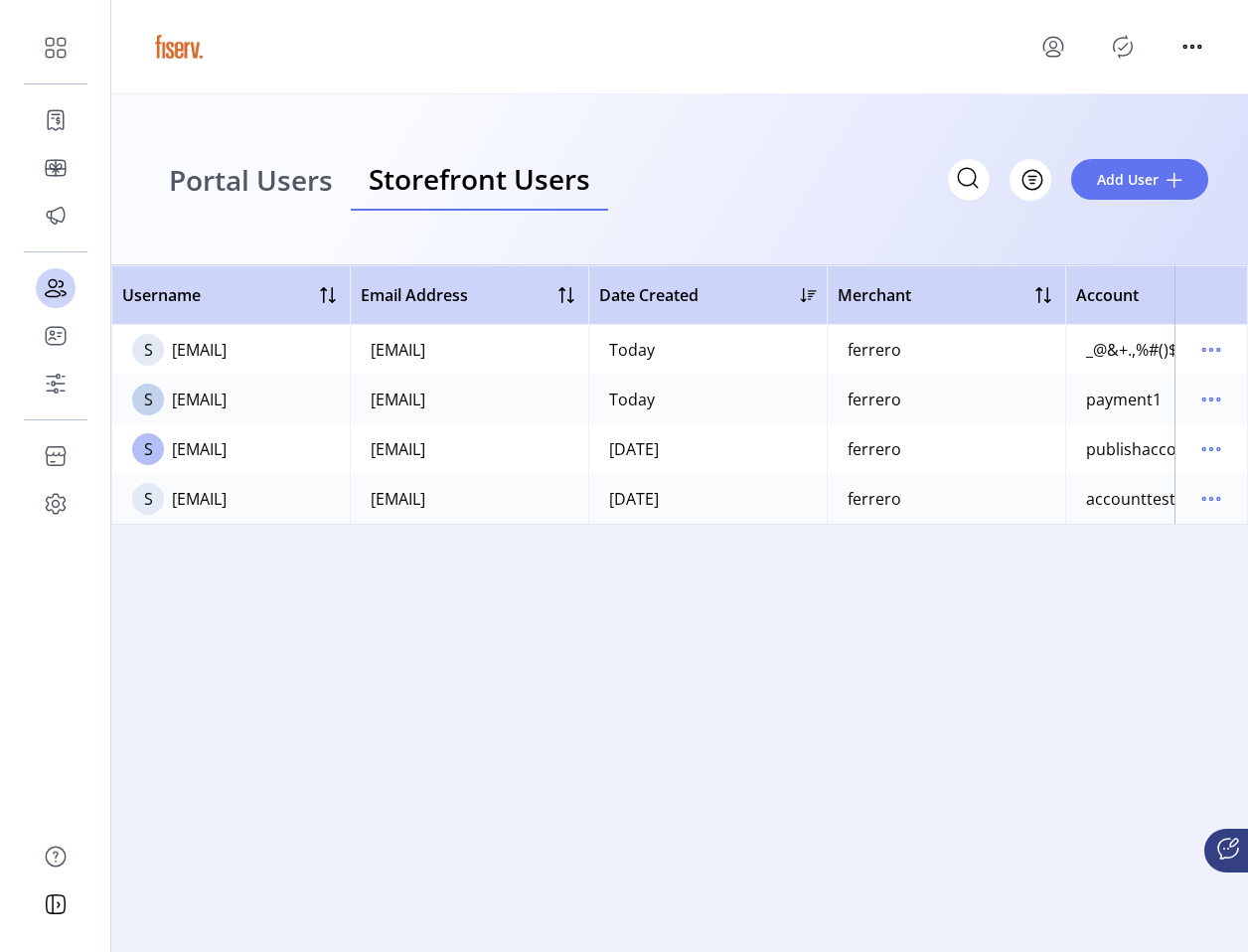 click on "Portal Users" at bounding box center (250, 180) 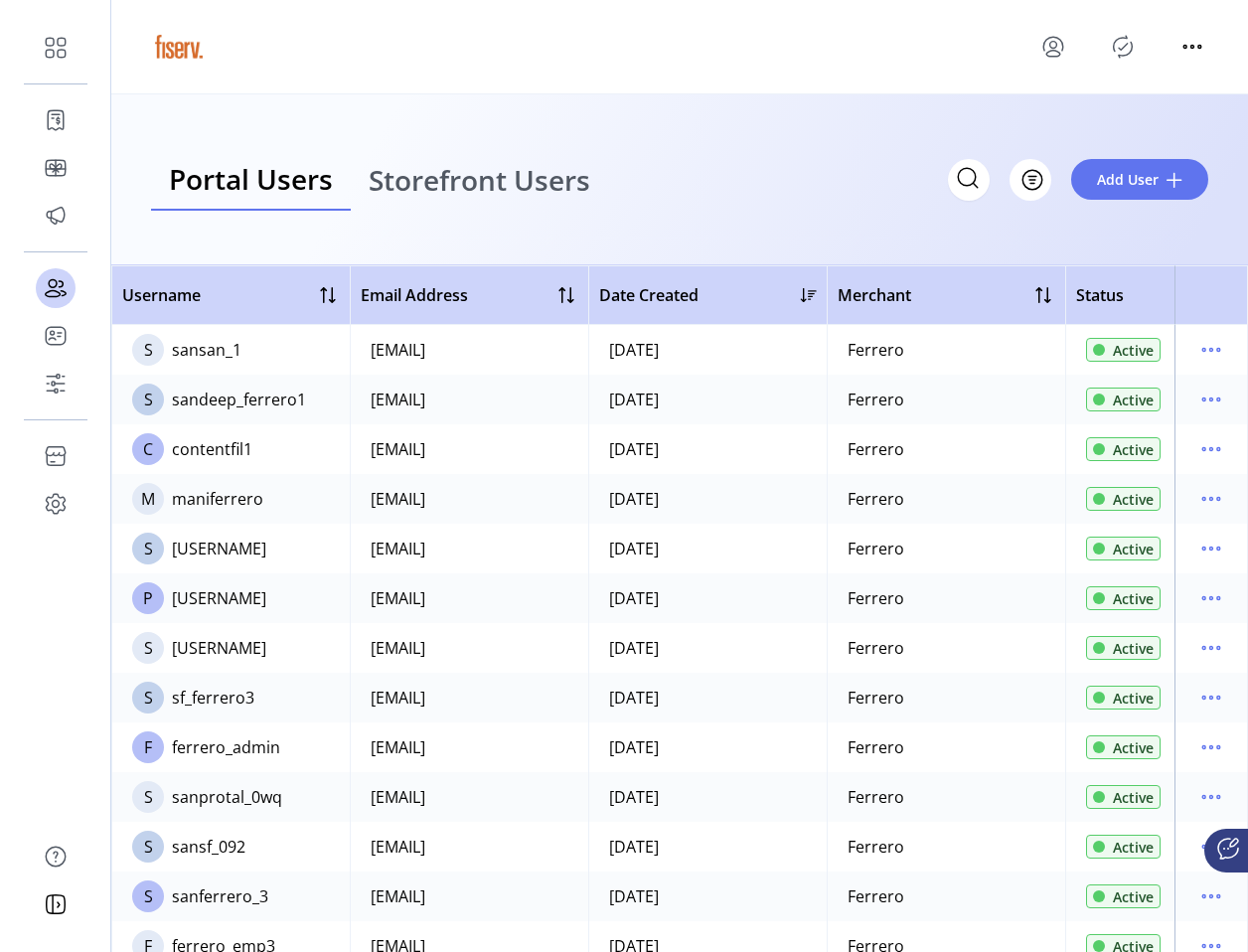 click on "Storefront Users" at bounding box center (479, 180) 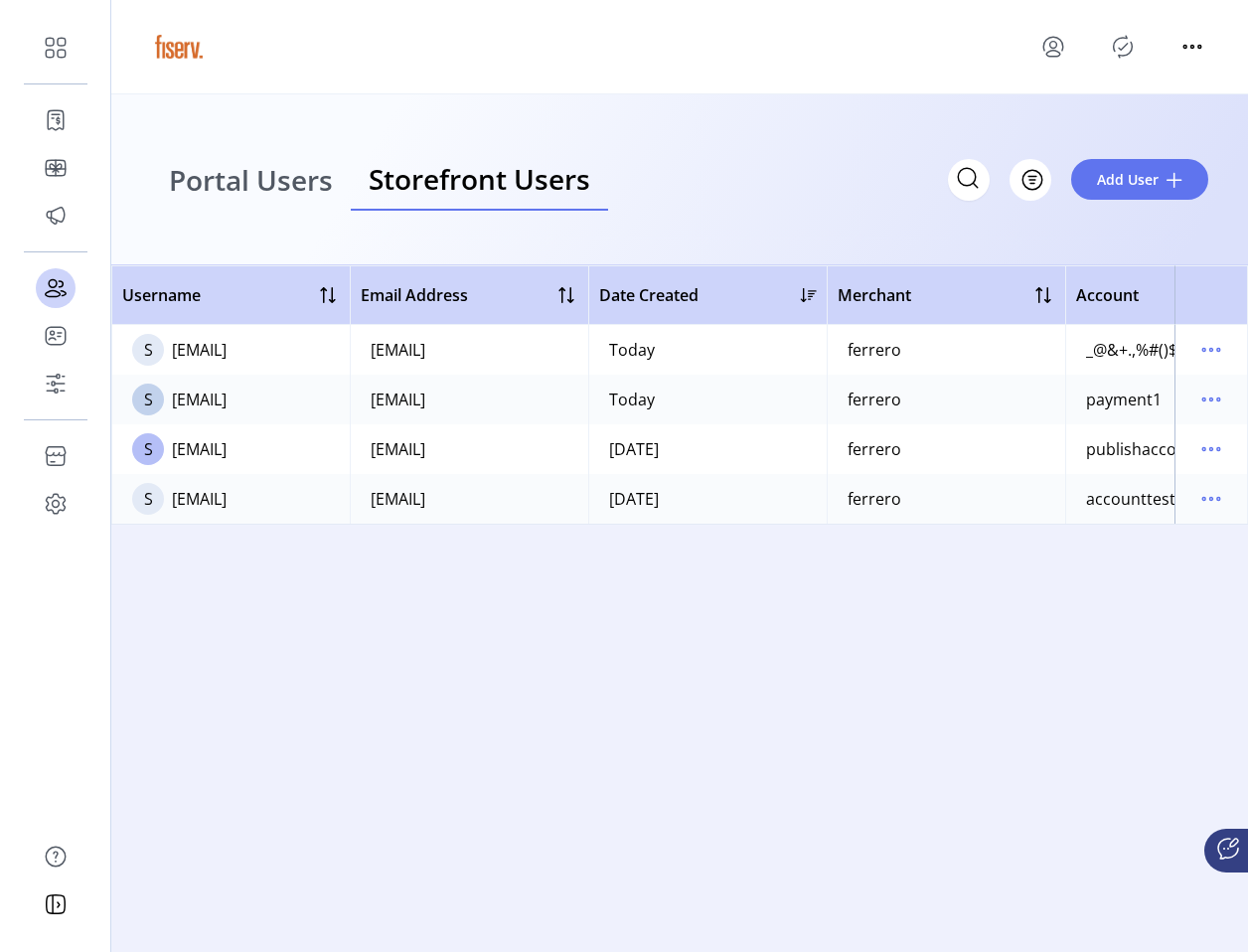 click 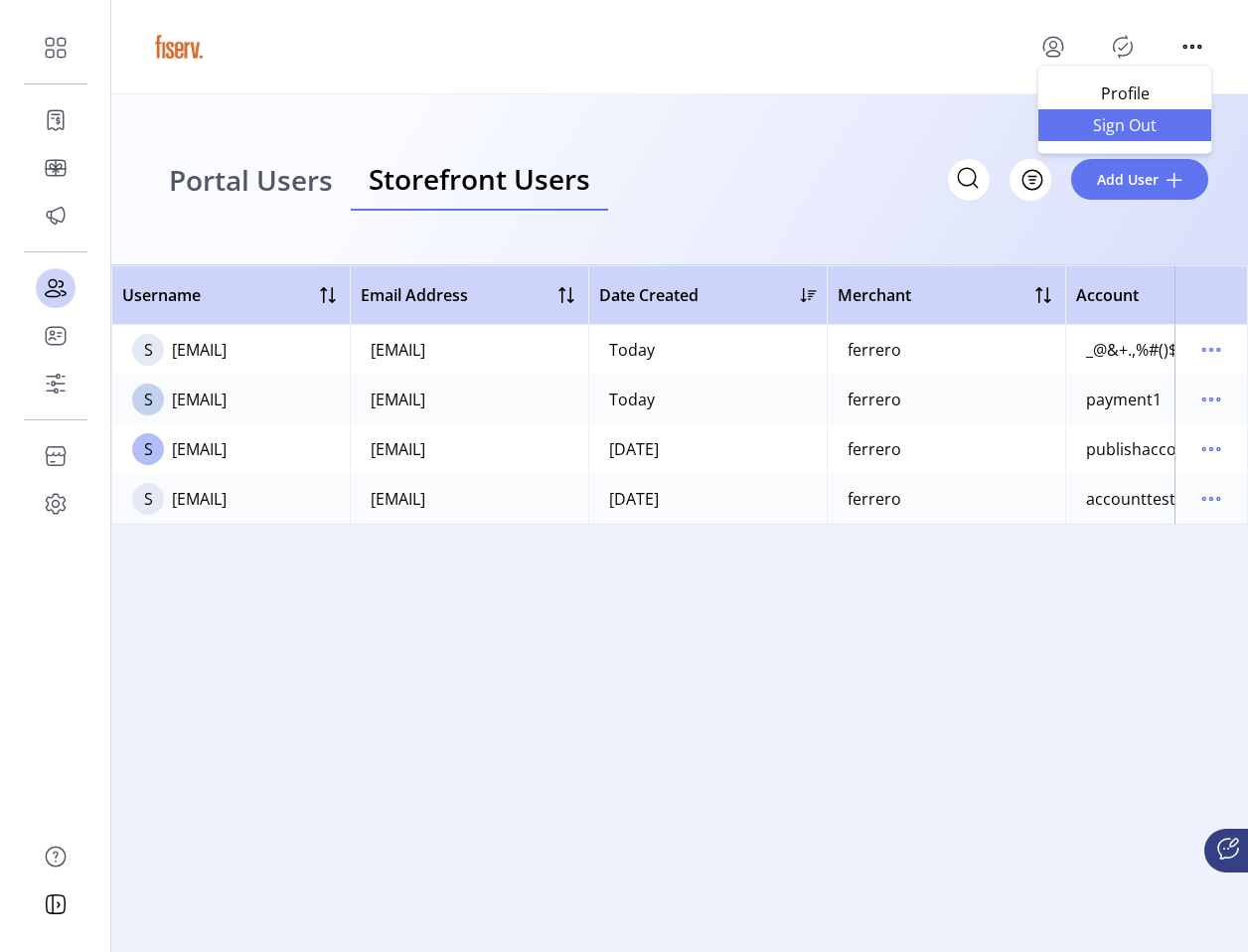click on "Sign Out" at bounding box center [1125, 125] 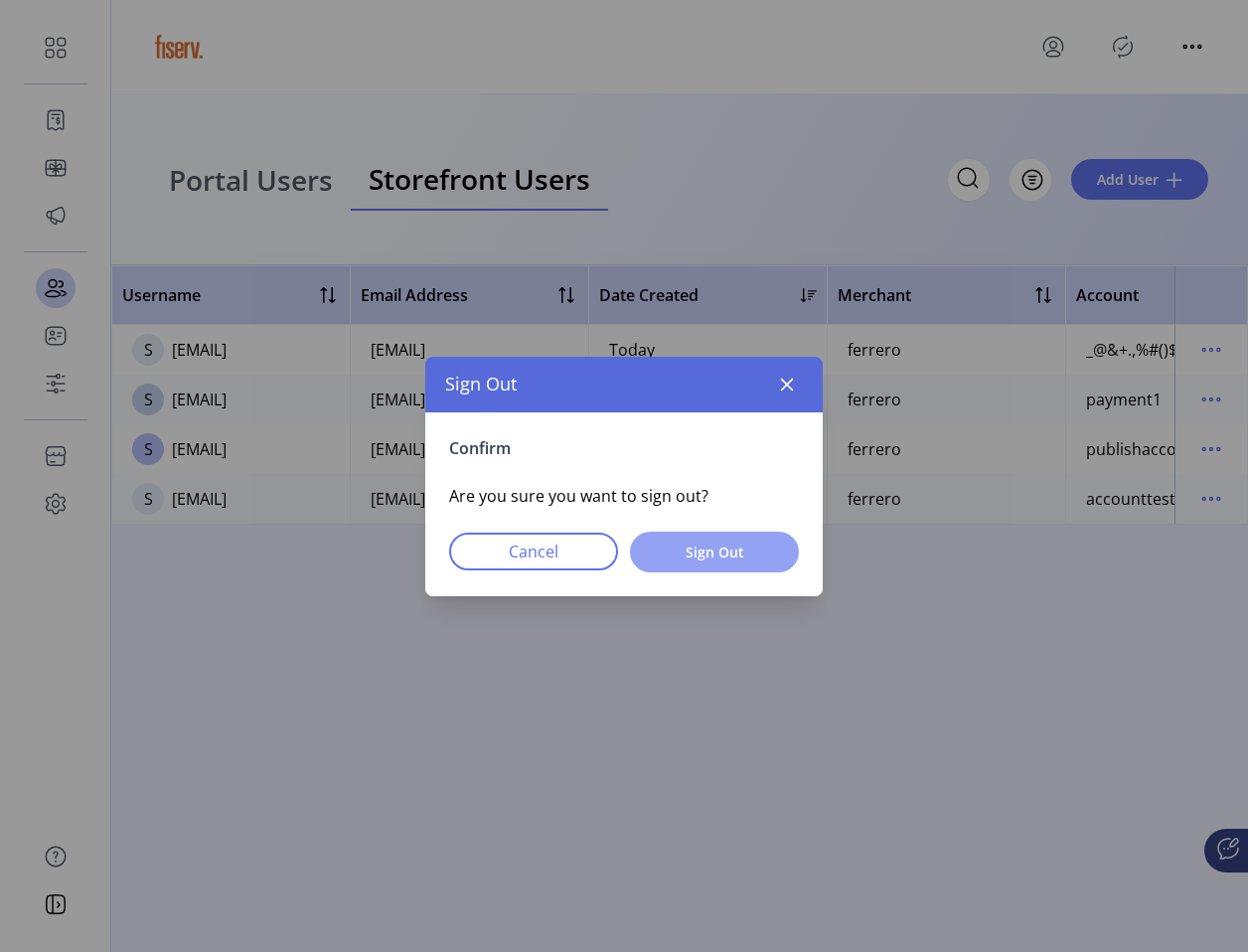 click on "Sign Out" at bounding box center [714, 552] 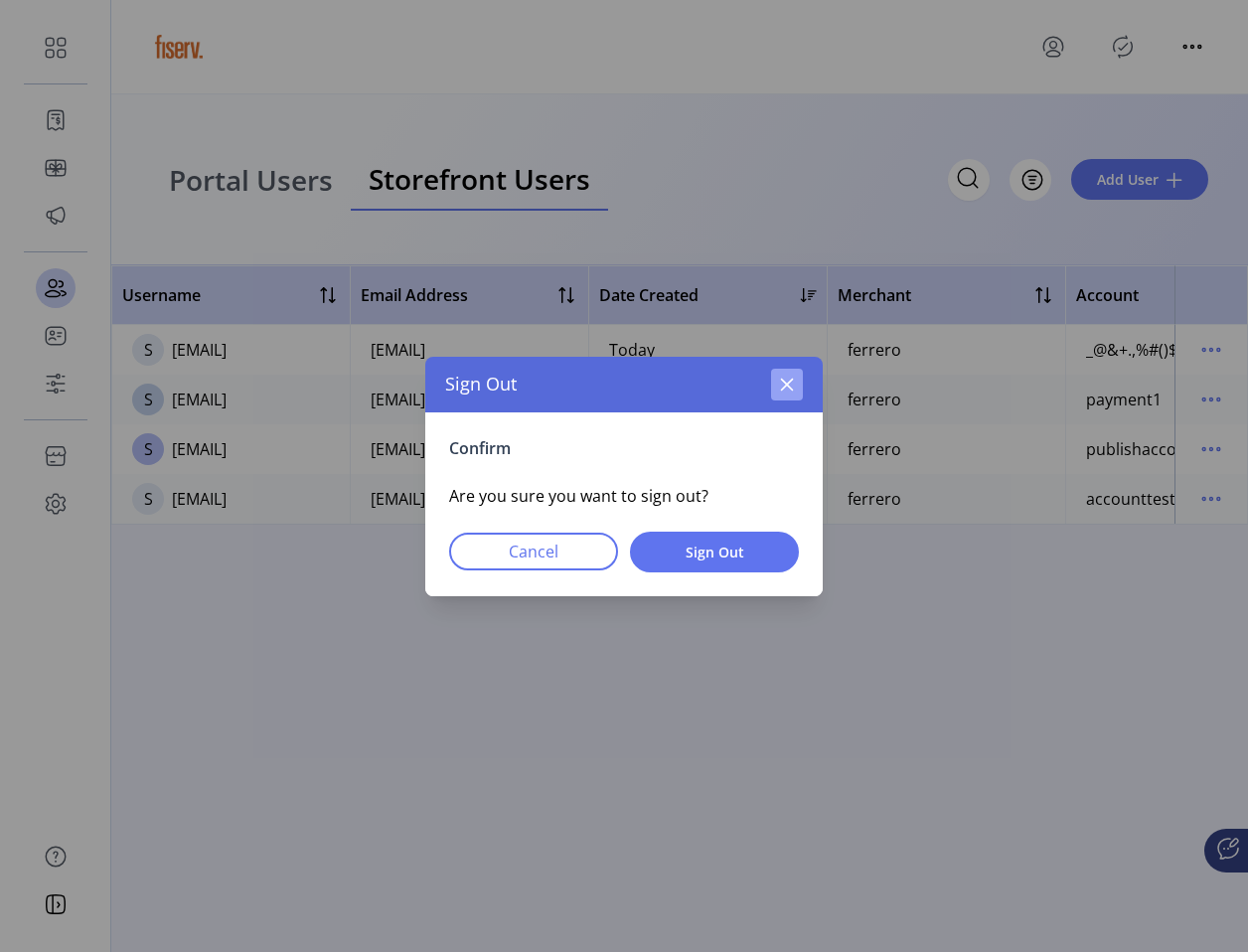 click 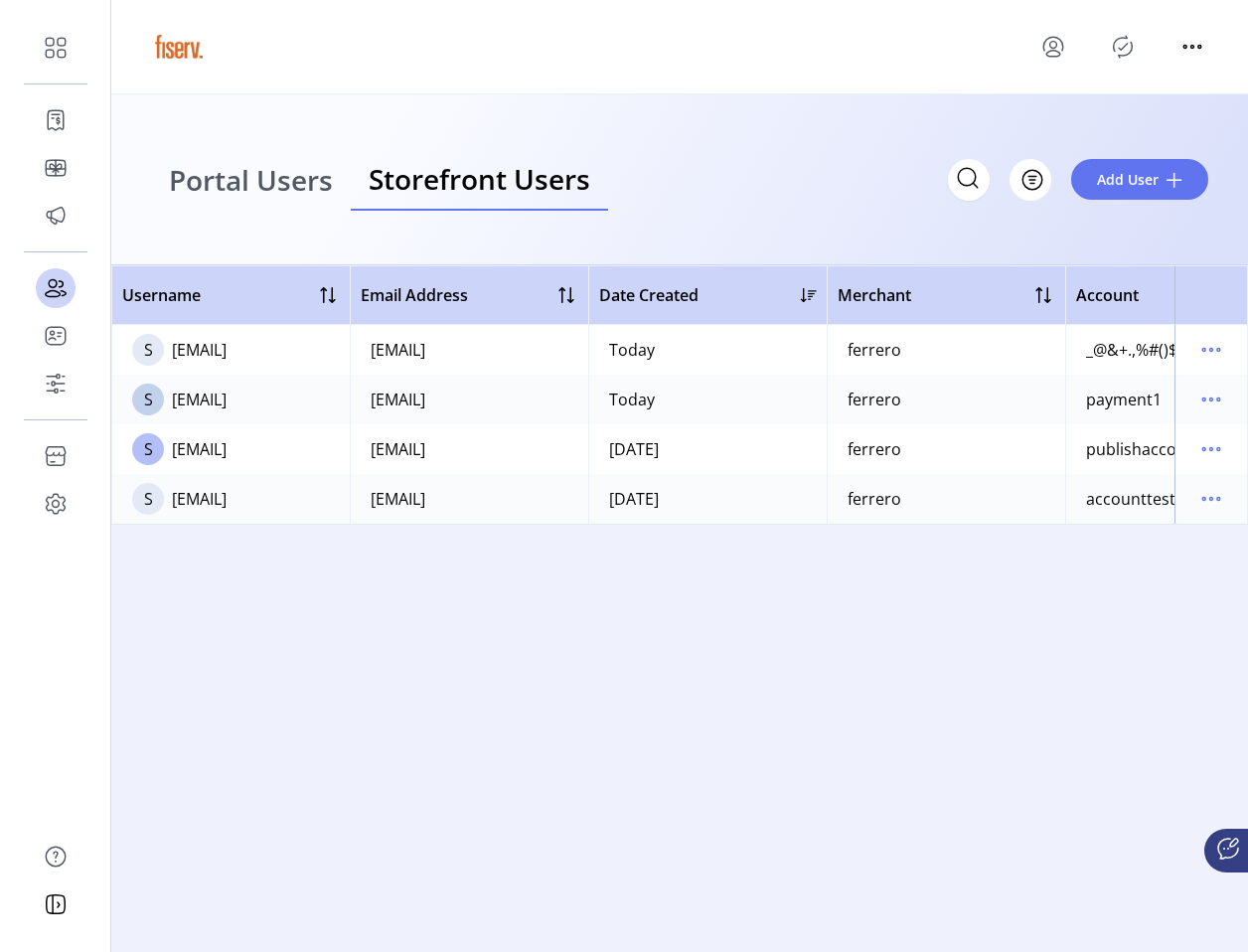 click on "Portal Users" at bounding box center [250, 180] 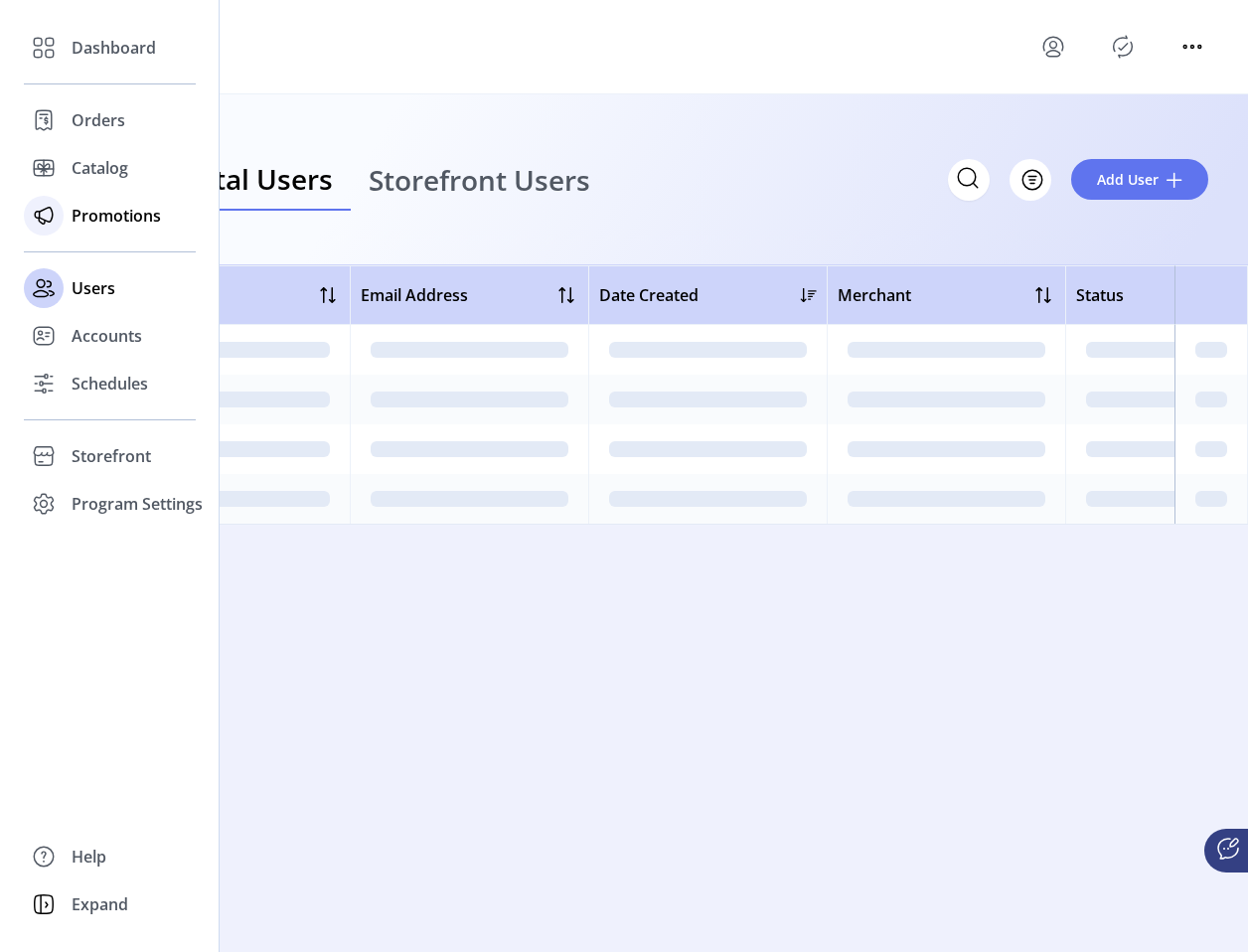 click on "Promotions" 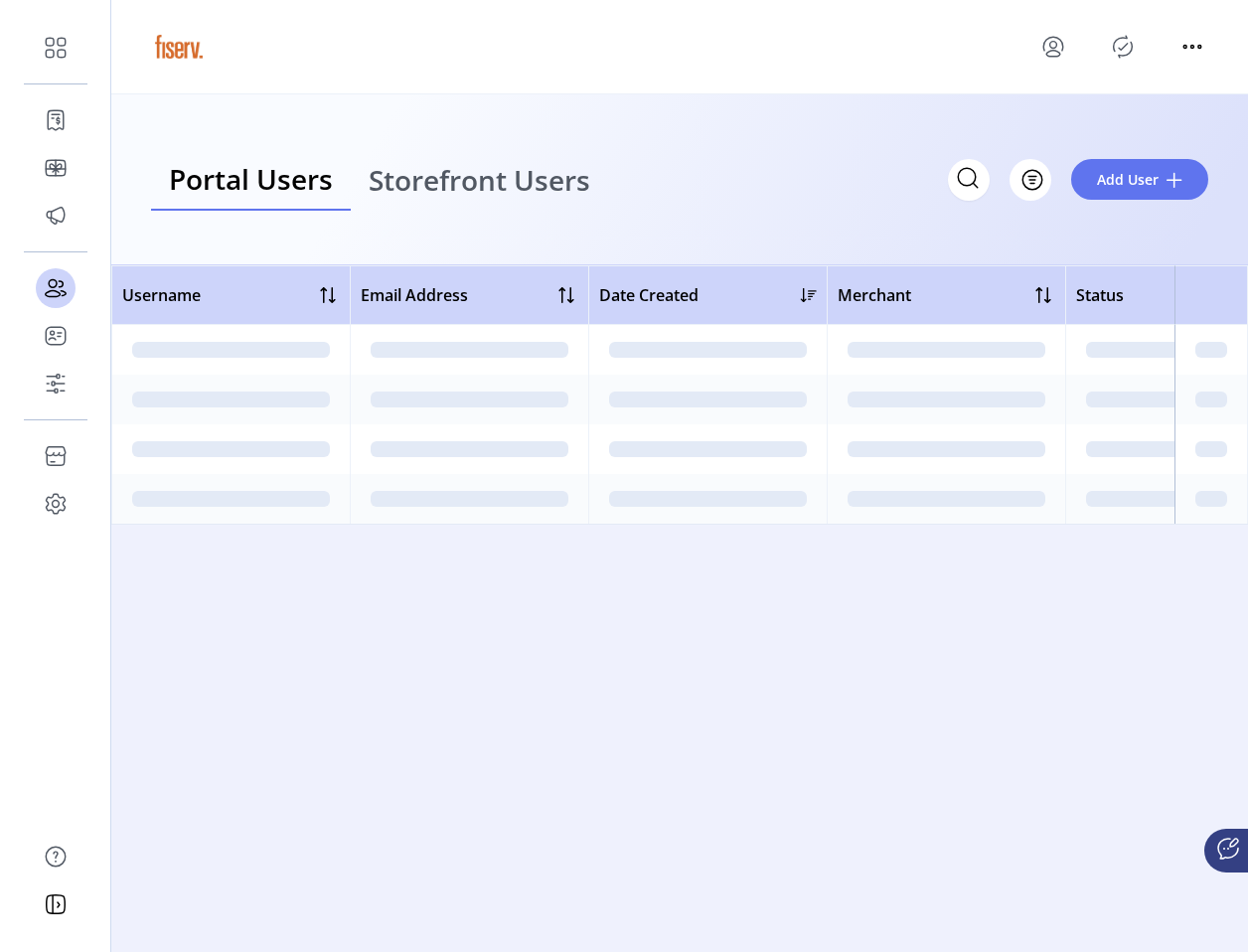 click 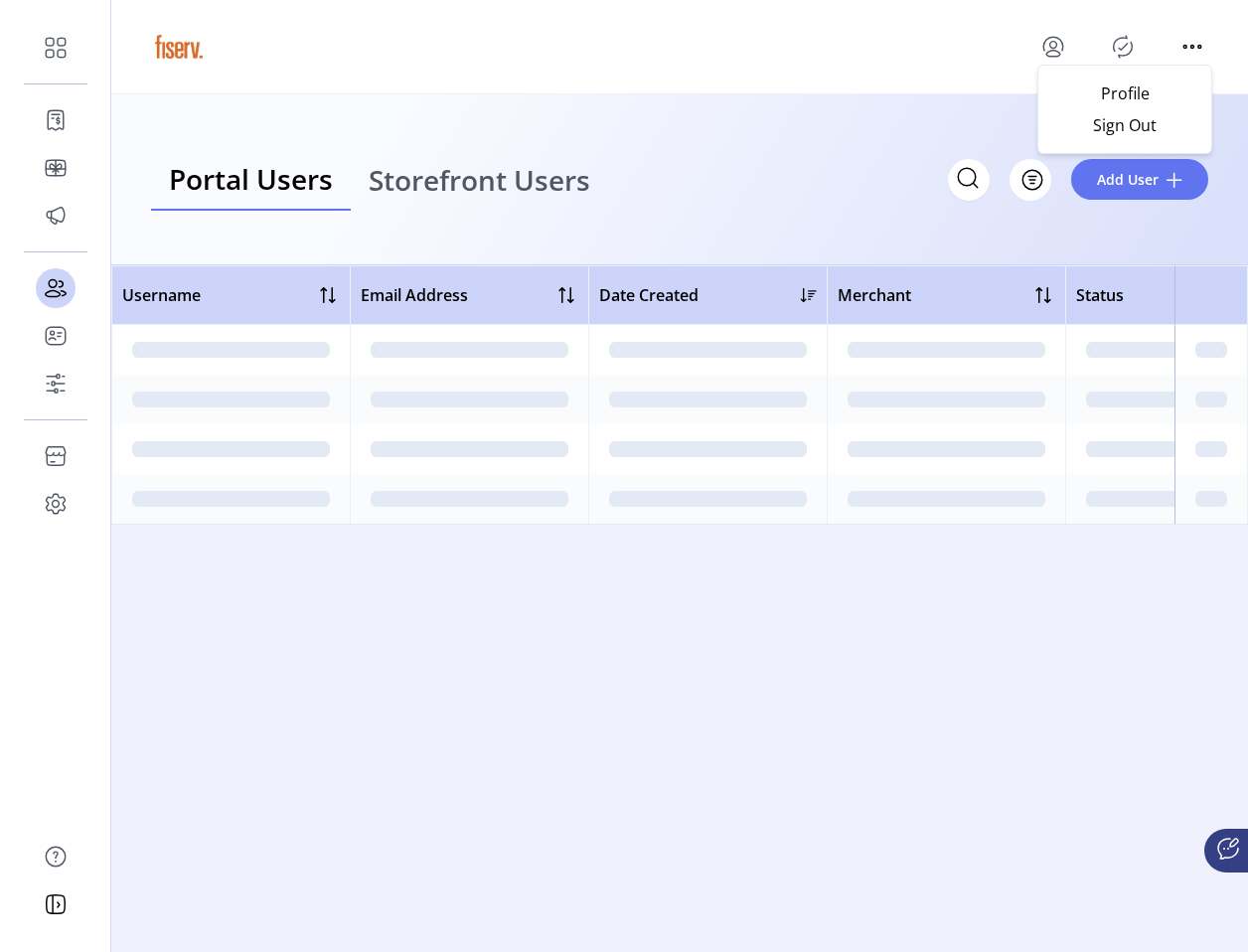 click on "Profile Sign Out" at bounding box center [1125, 109] 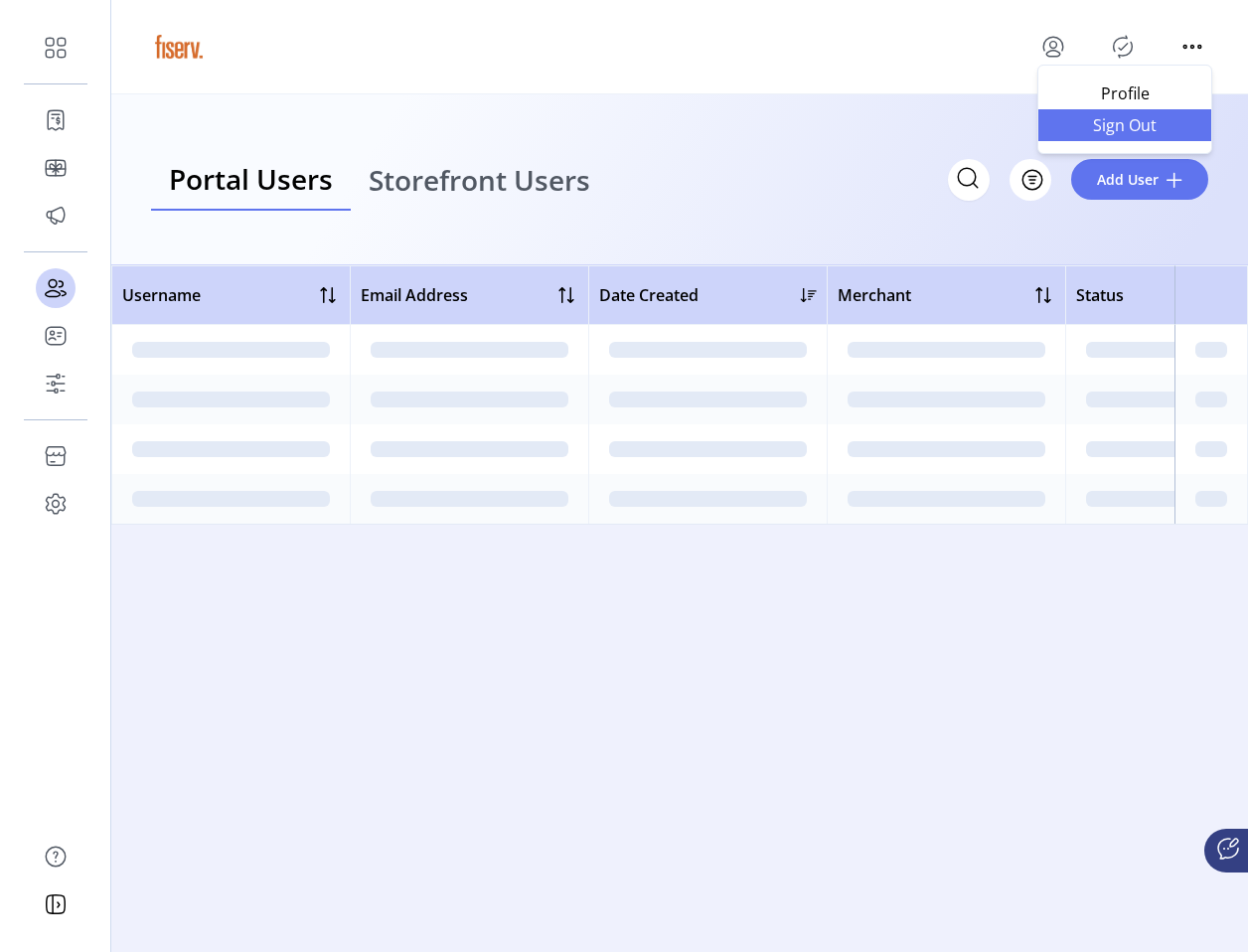 click on "Sign Out" at bounding box center (1125, 125) 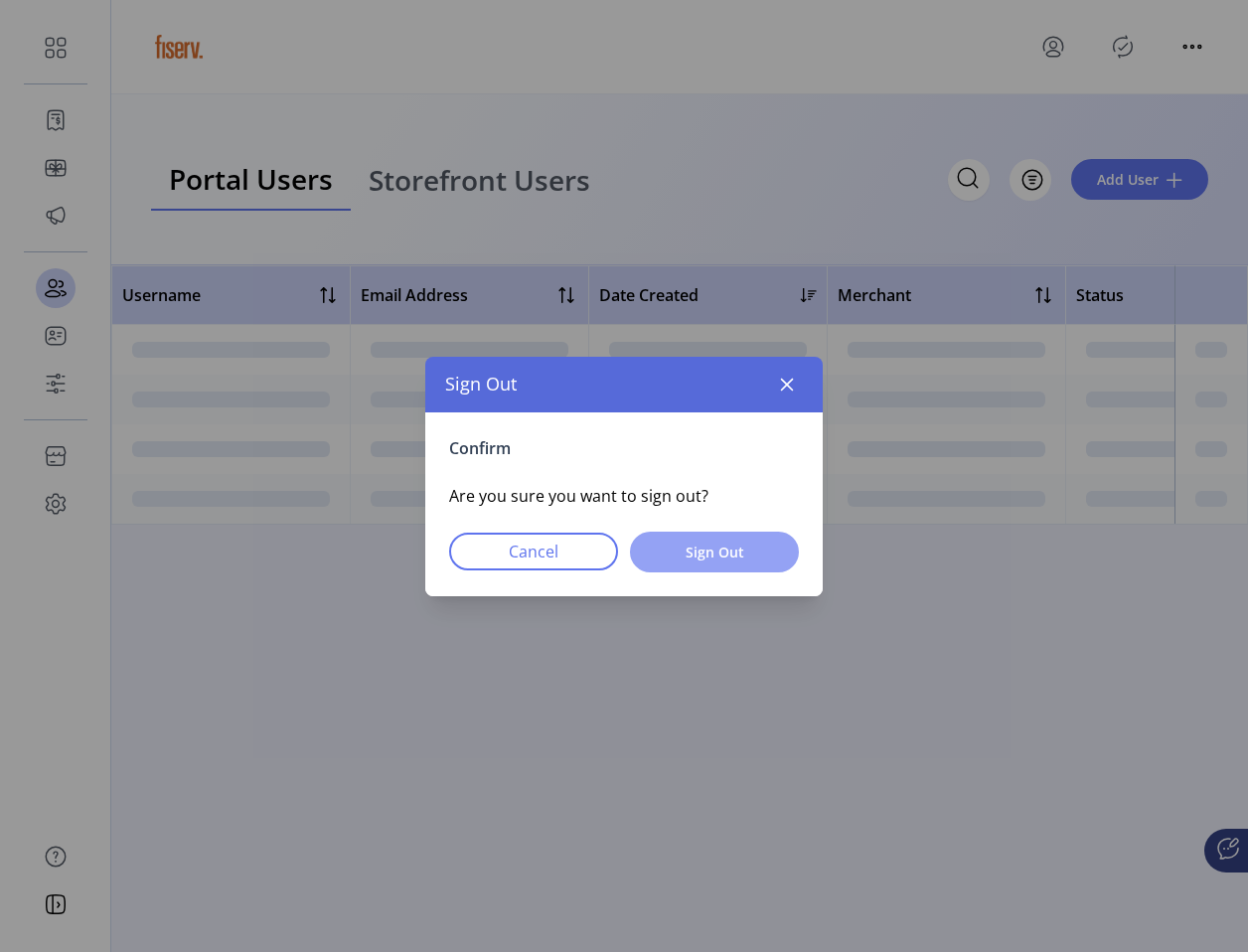 click on "Sign Out" at bounding box center [714, 552] 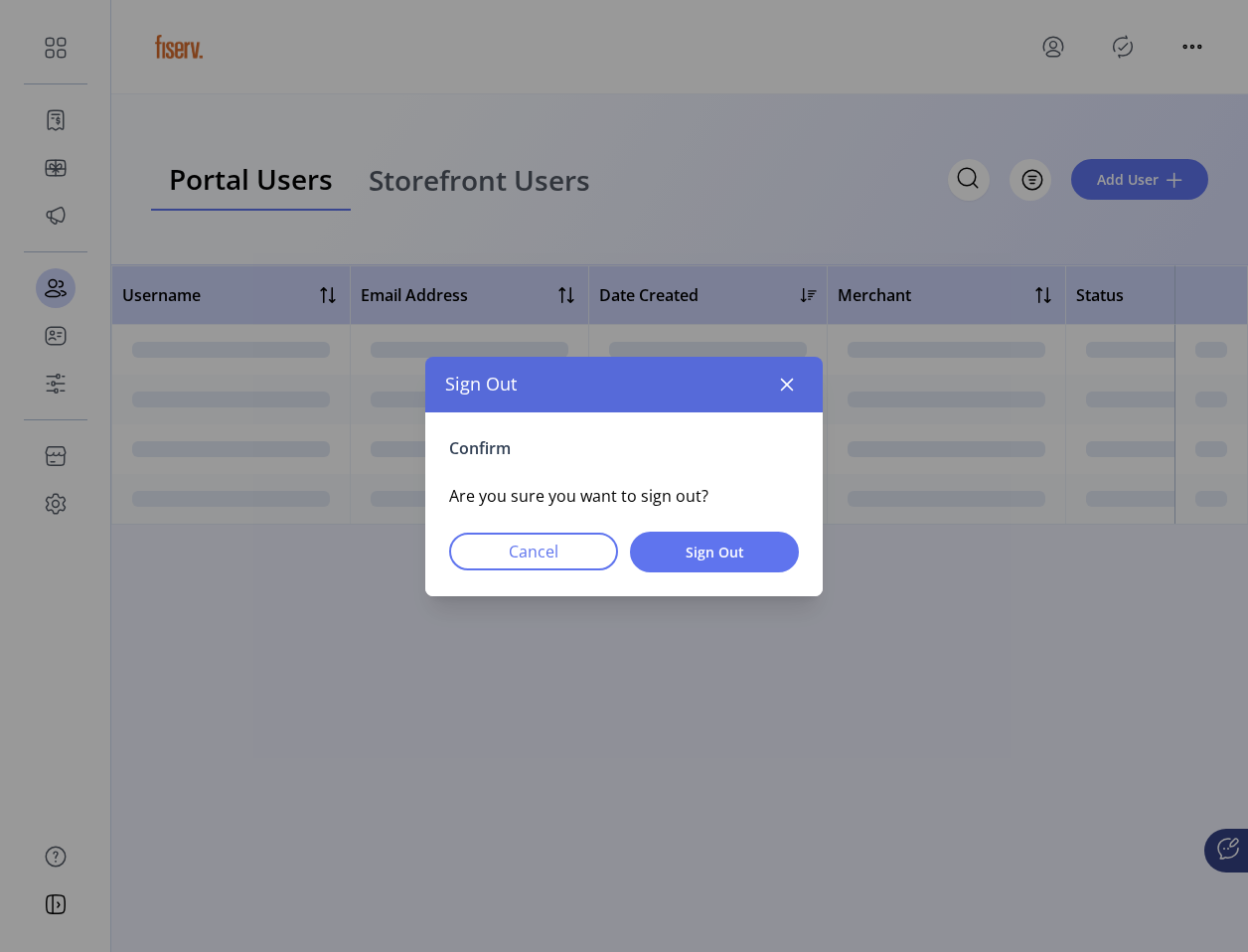 click on "Confirm Are you sure you want to sign out? Cancel Sign Out" at bounding box center [624, 504] 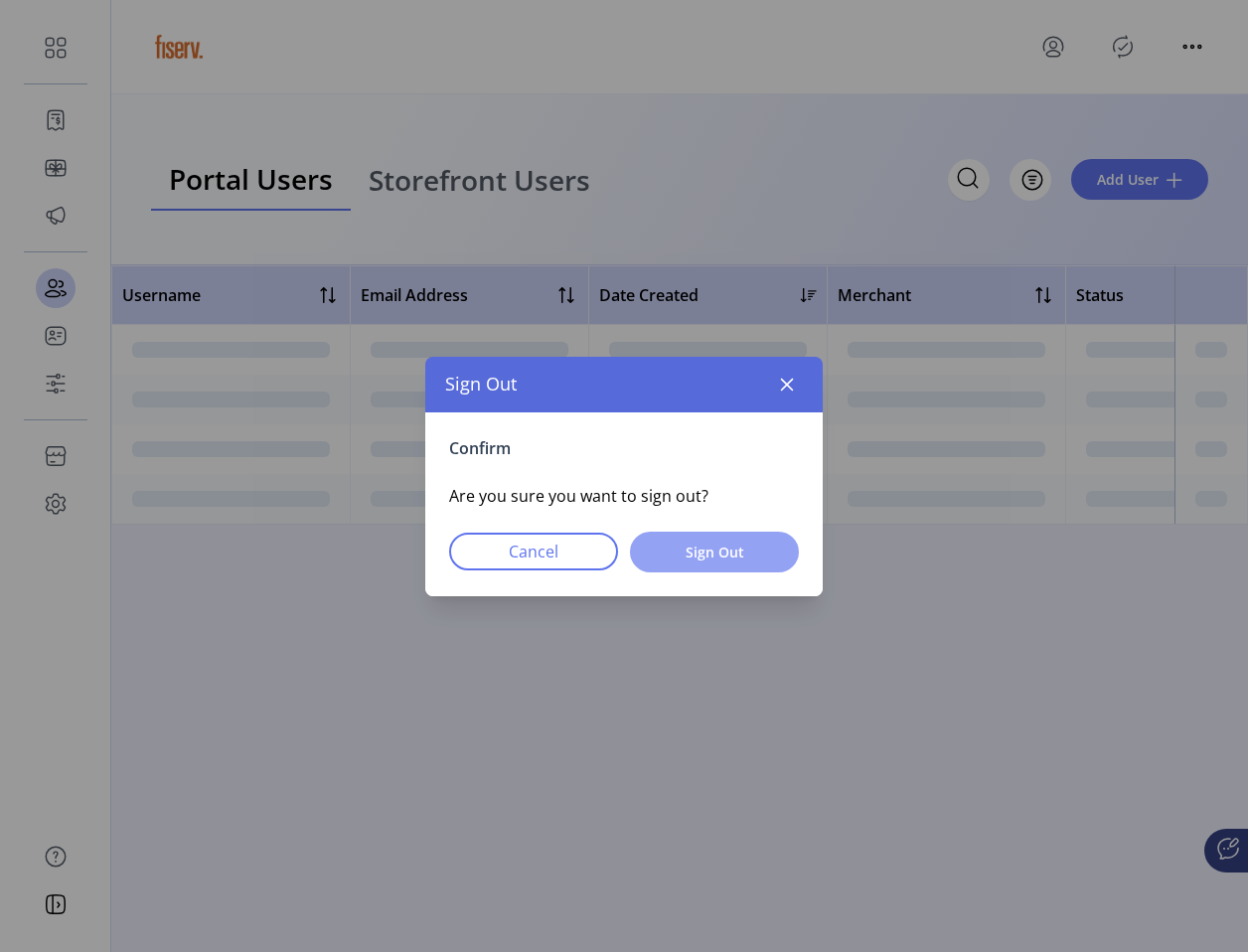 click on "Sign Out" at bounding box center (714, 552) 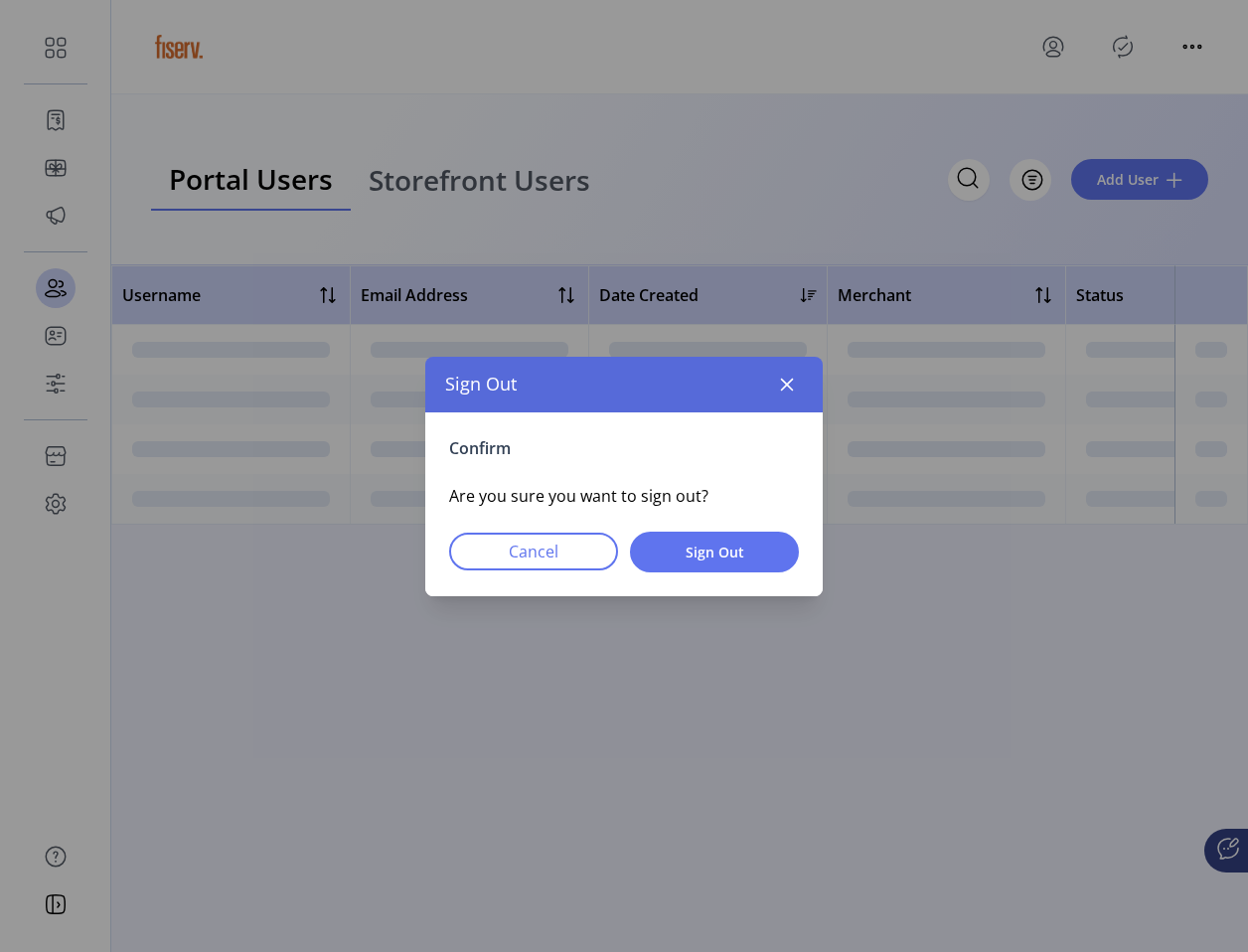 click on "Sign Out" at bounding box center [624, 385] 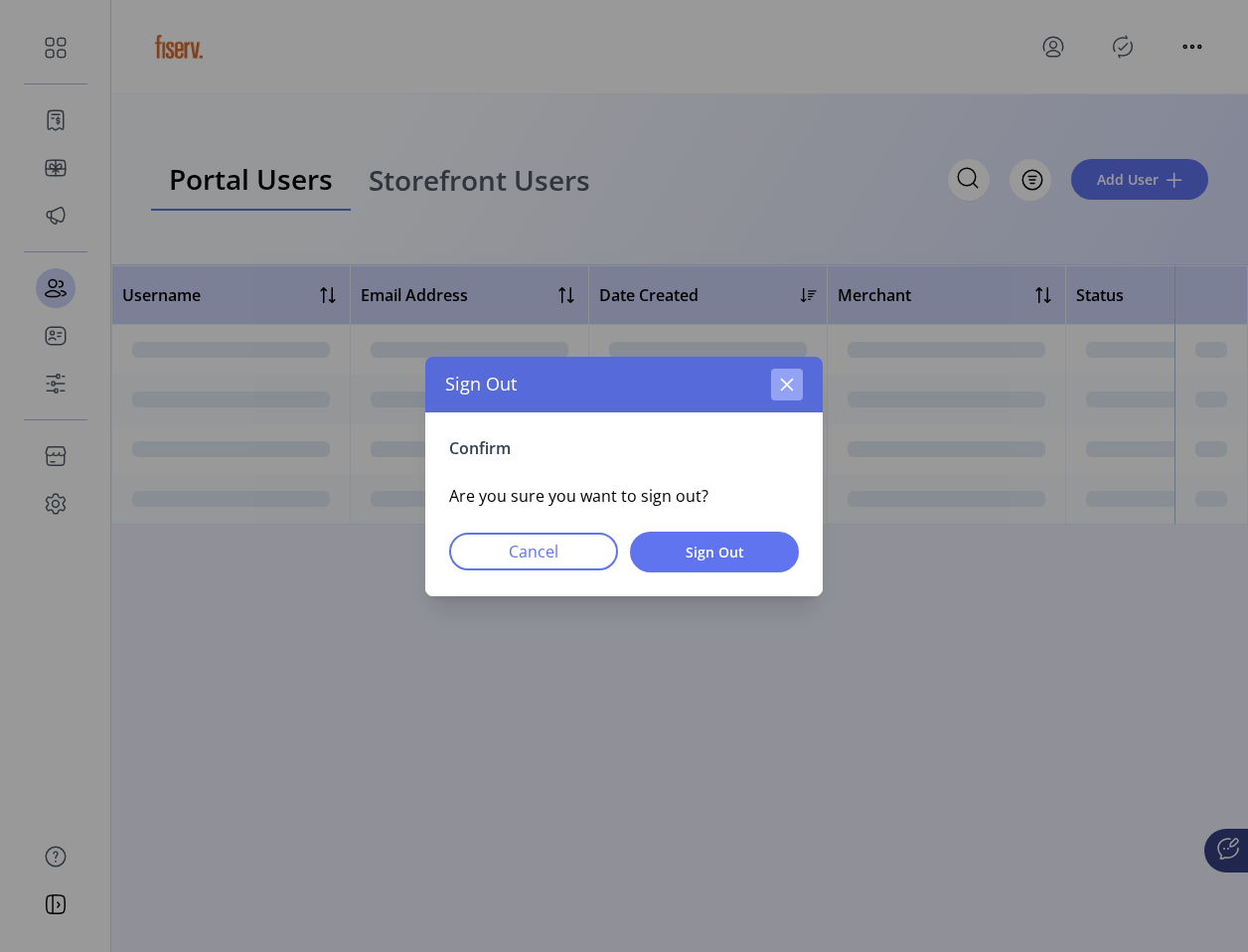click 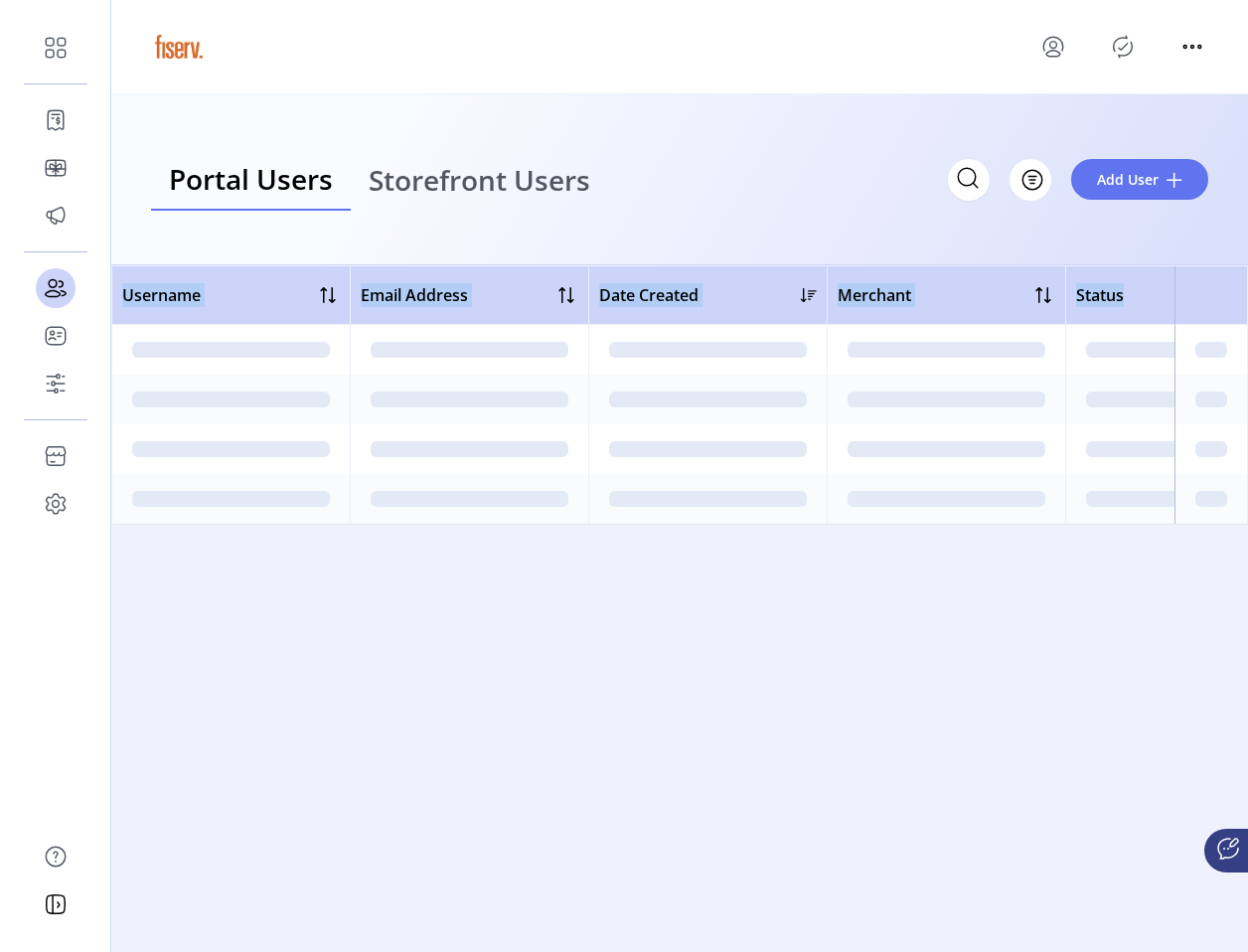 drag, startPoint x: 785, startPoint y: 381, endPoint x: 422, endPoint y: 139, distance: 436.2717 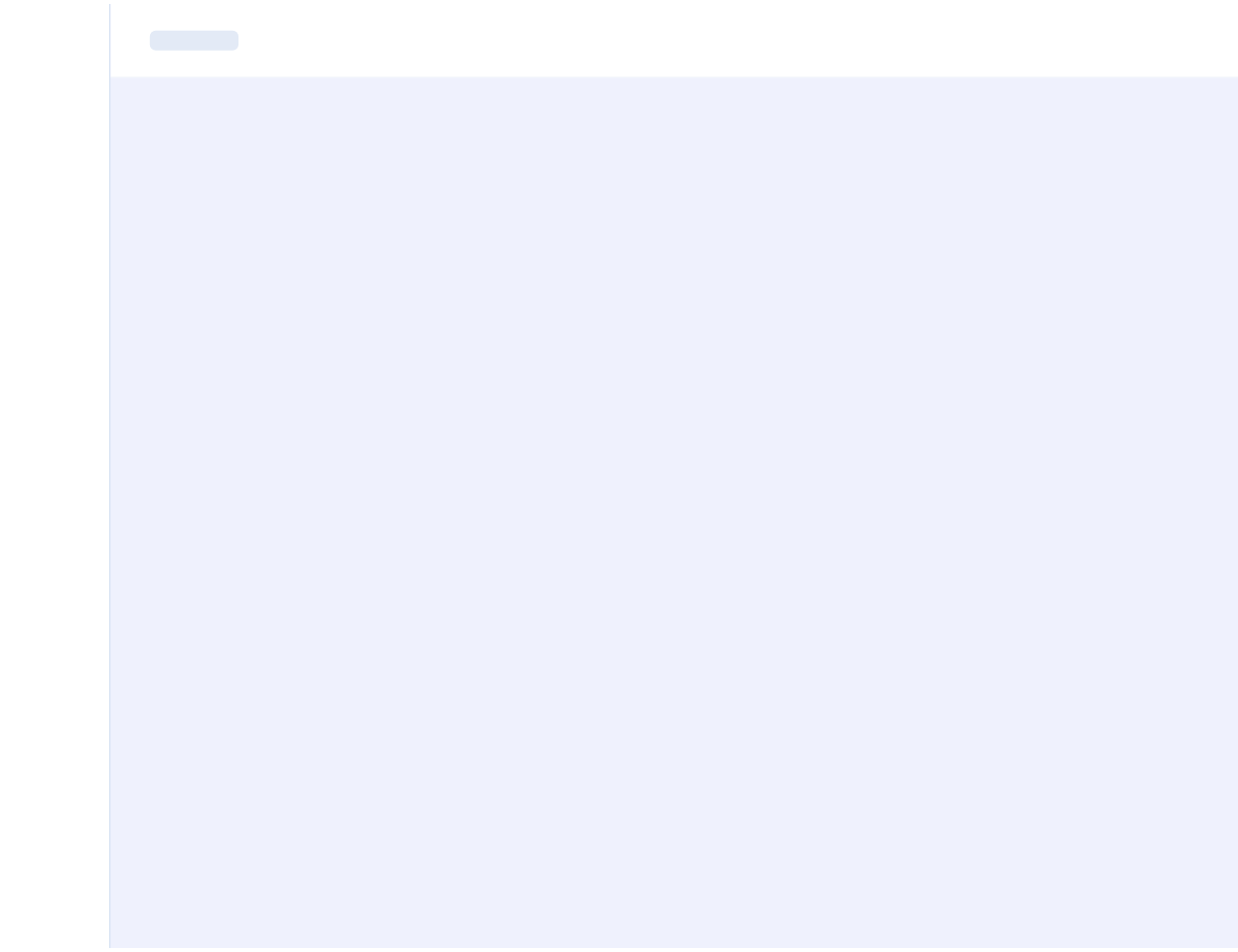 scroll, scrollTop: 0, scrollLeft: 0, axis: both 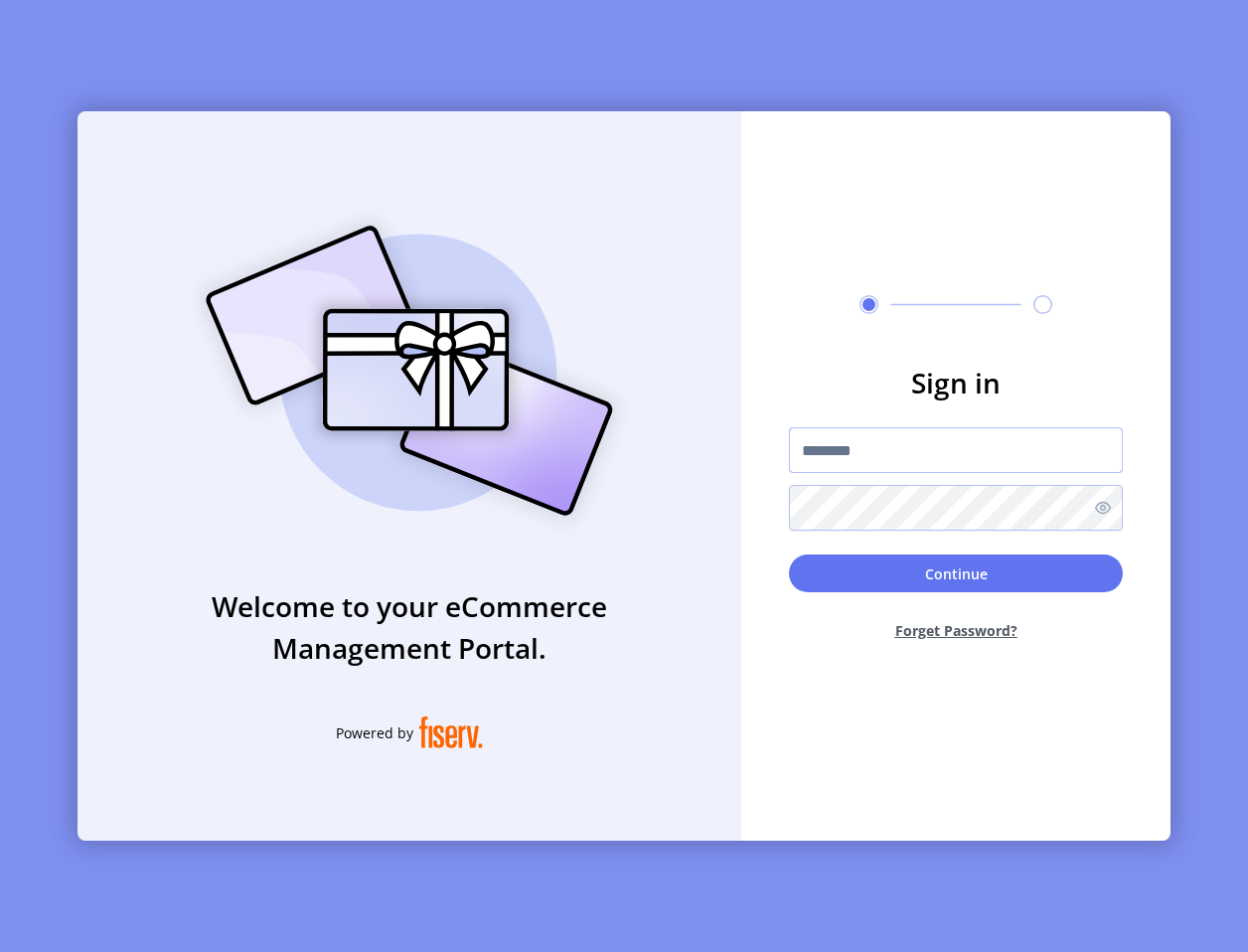 click at bounding box center (956, 450) 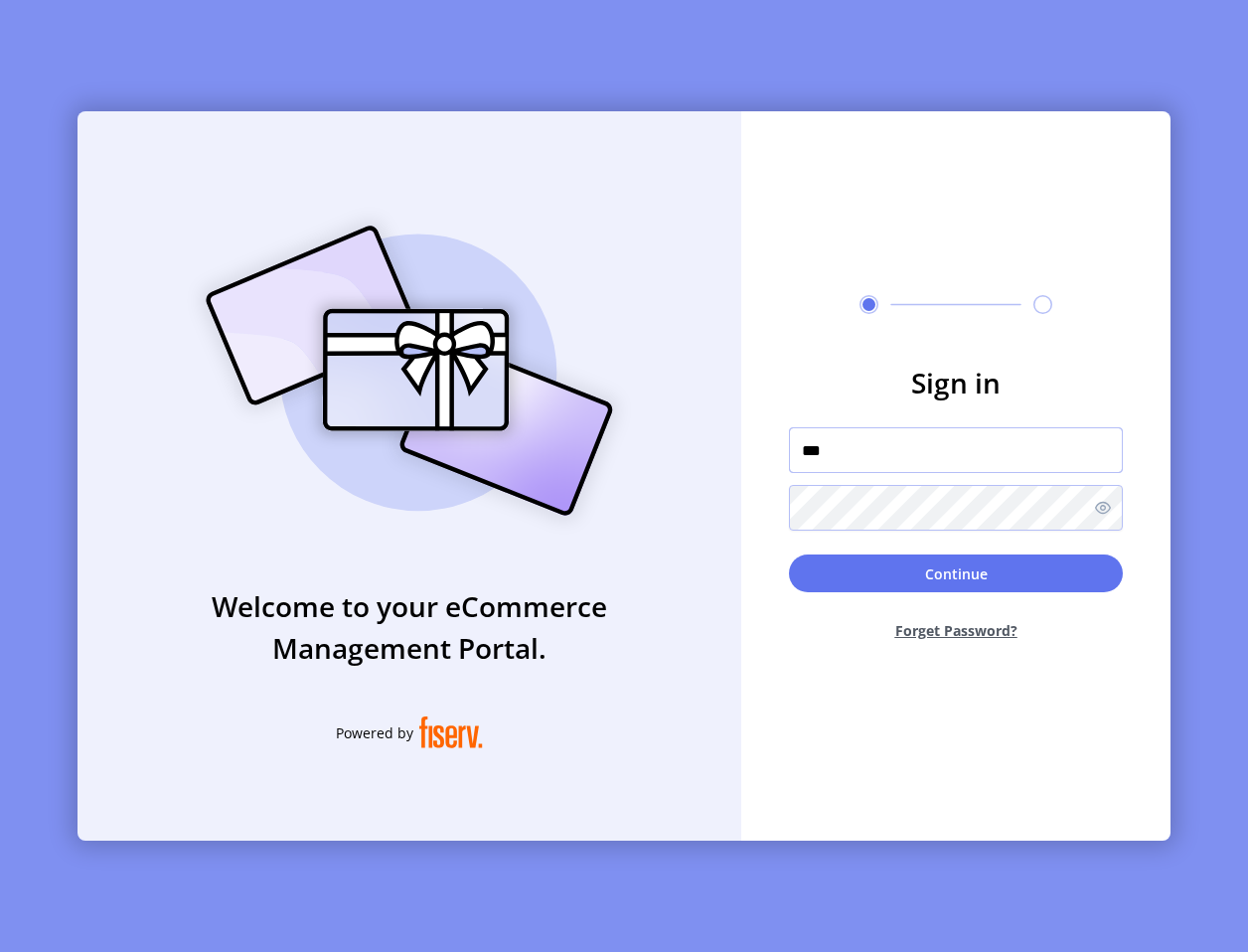type on "**********" 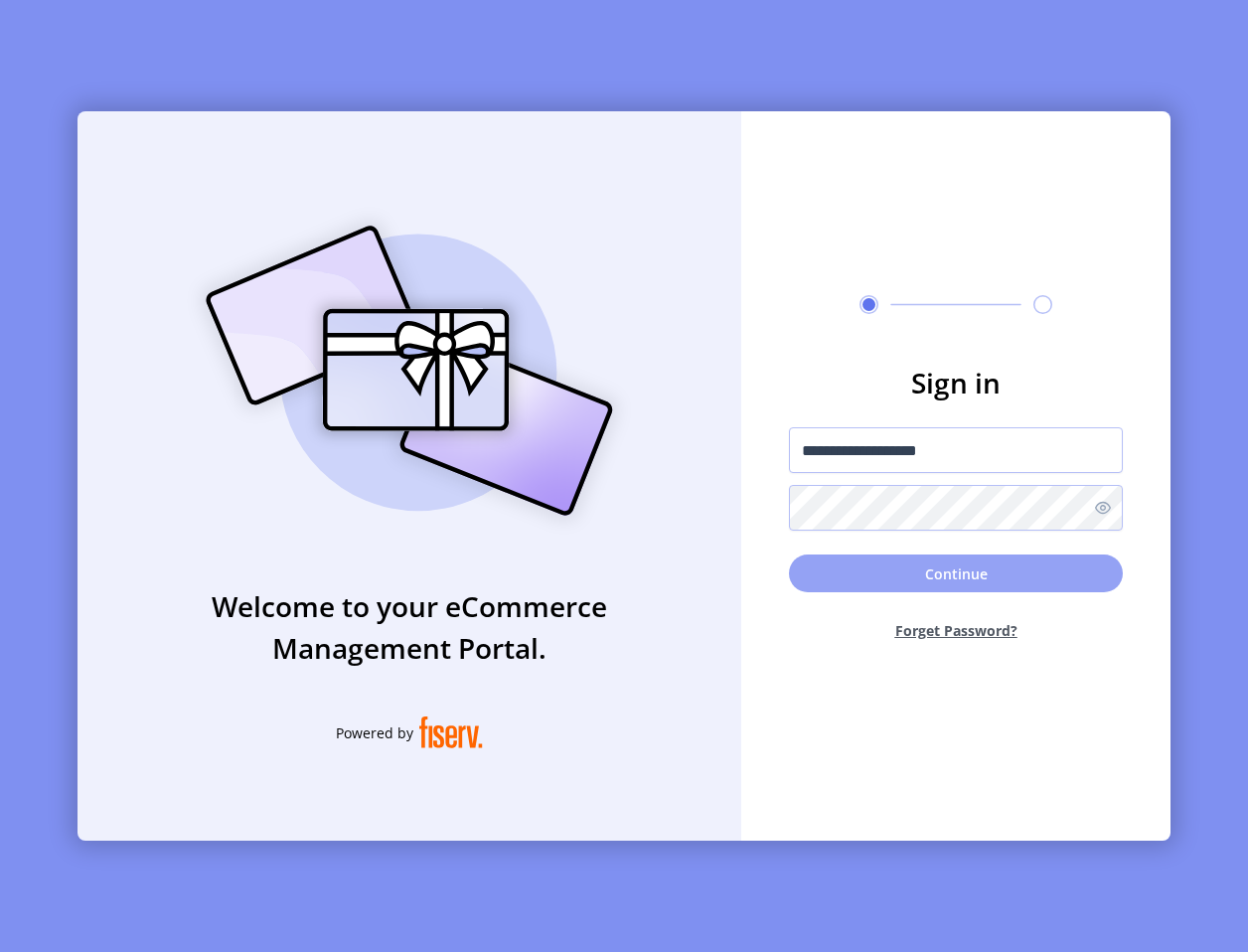 click on "Continue" 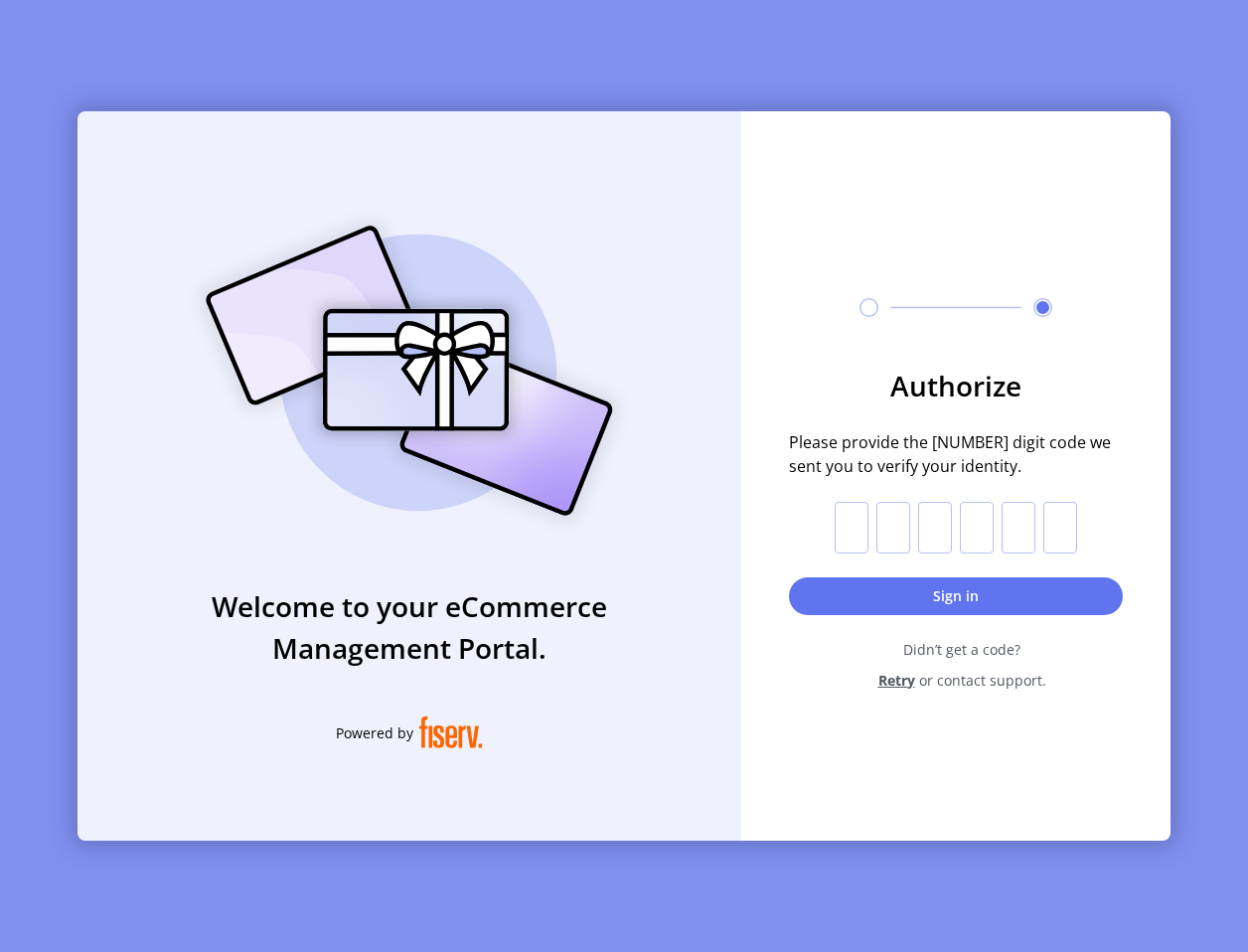 click 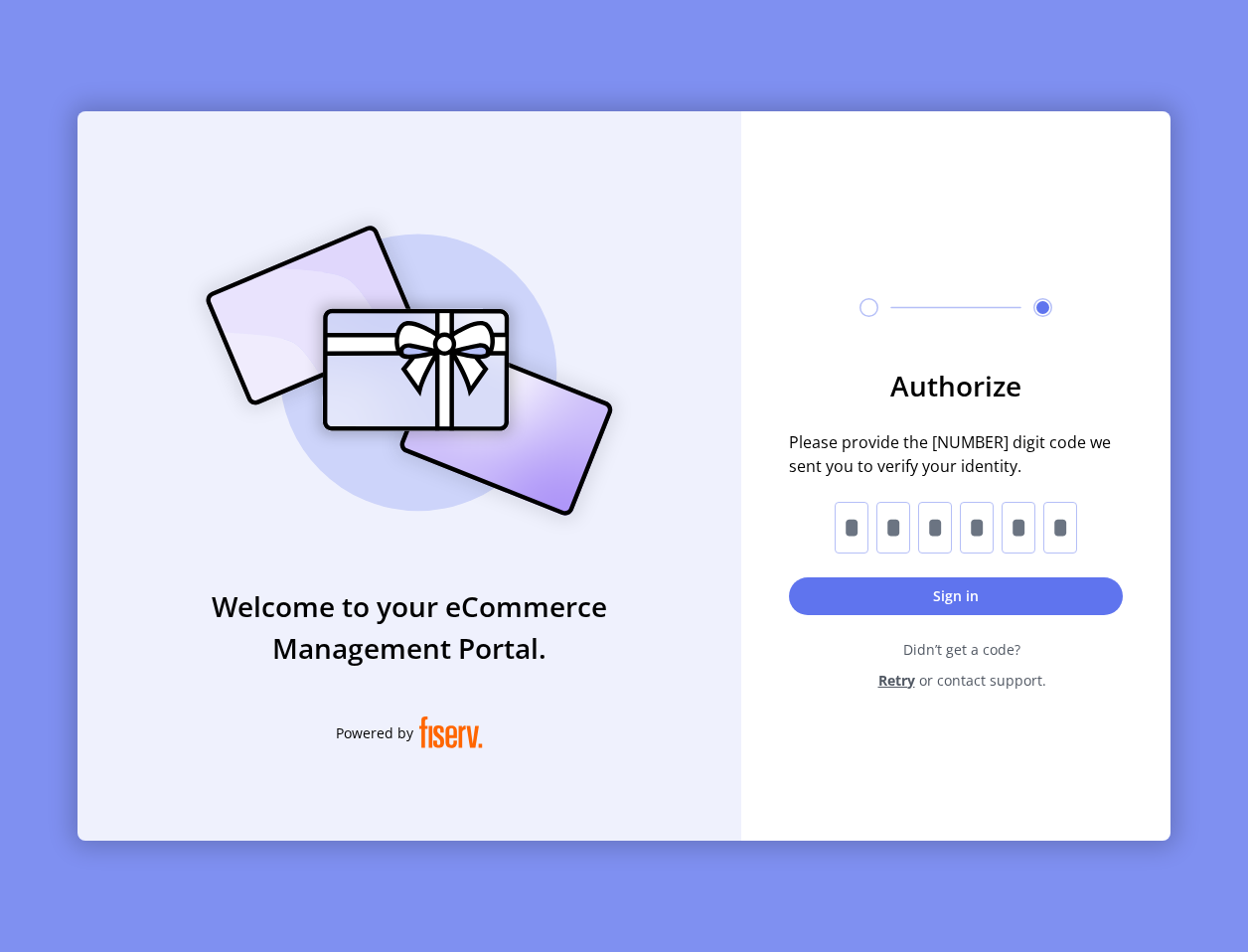 type on "*" 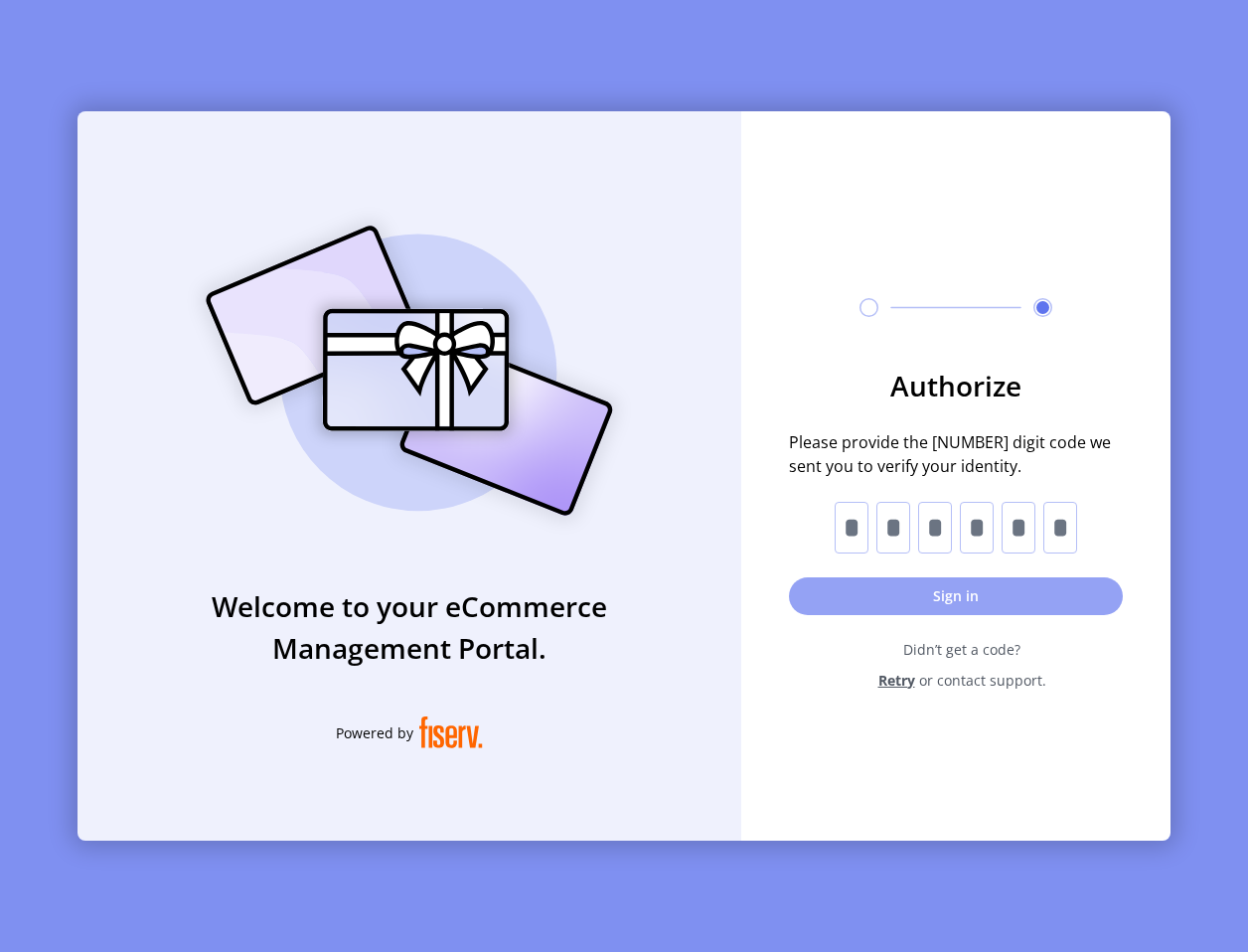 click on "Sign in" 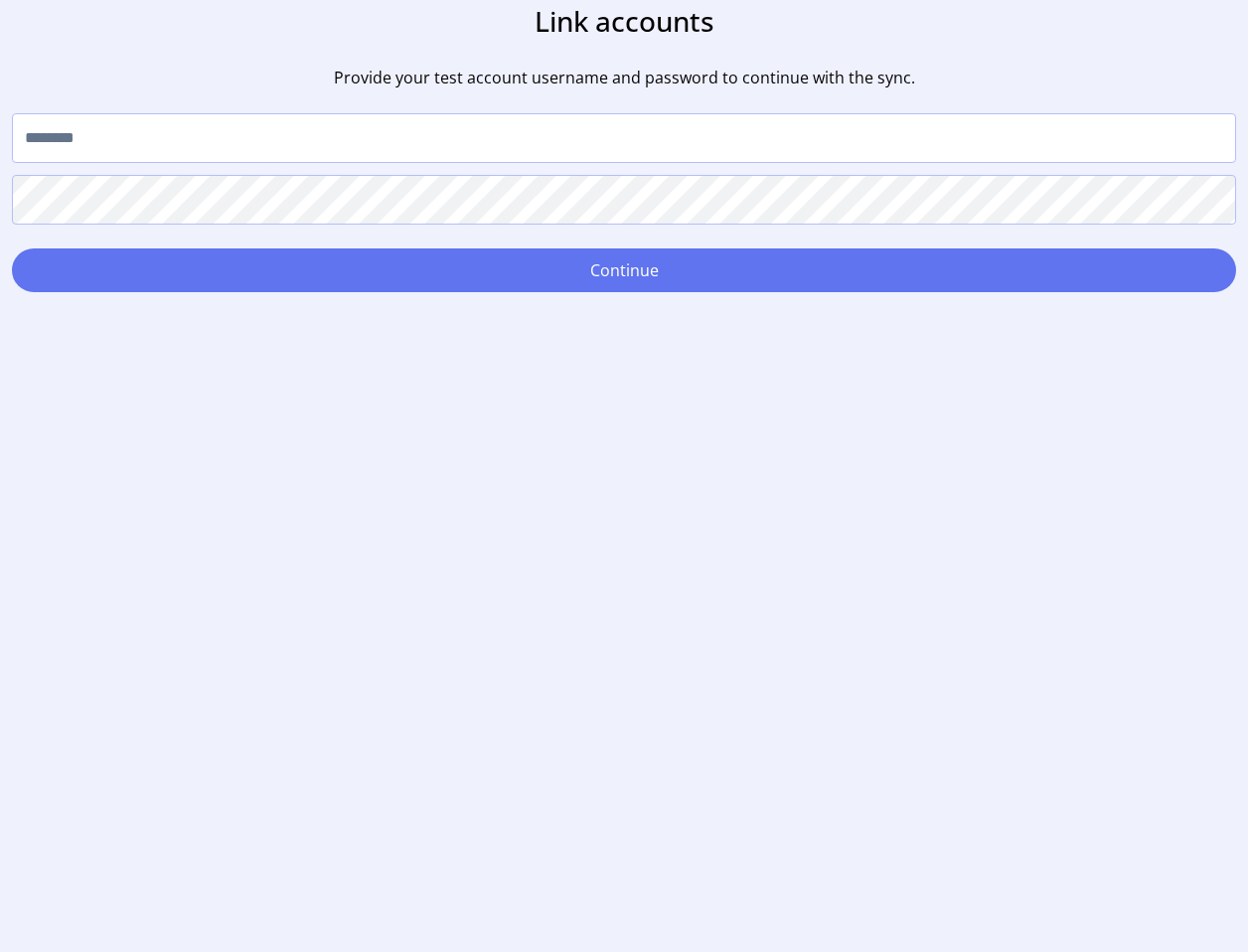 click at bounding box center (624, 138) 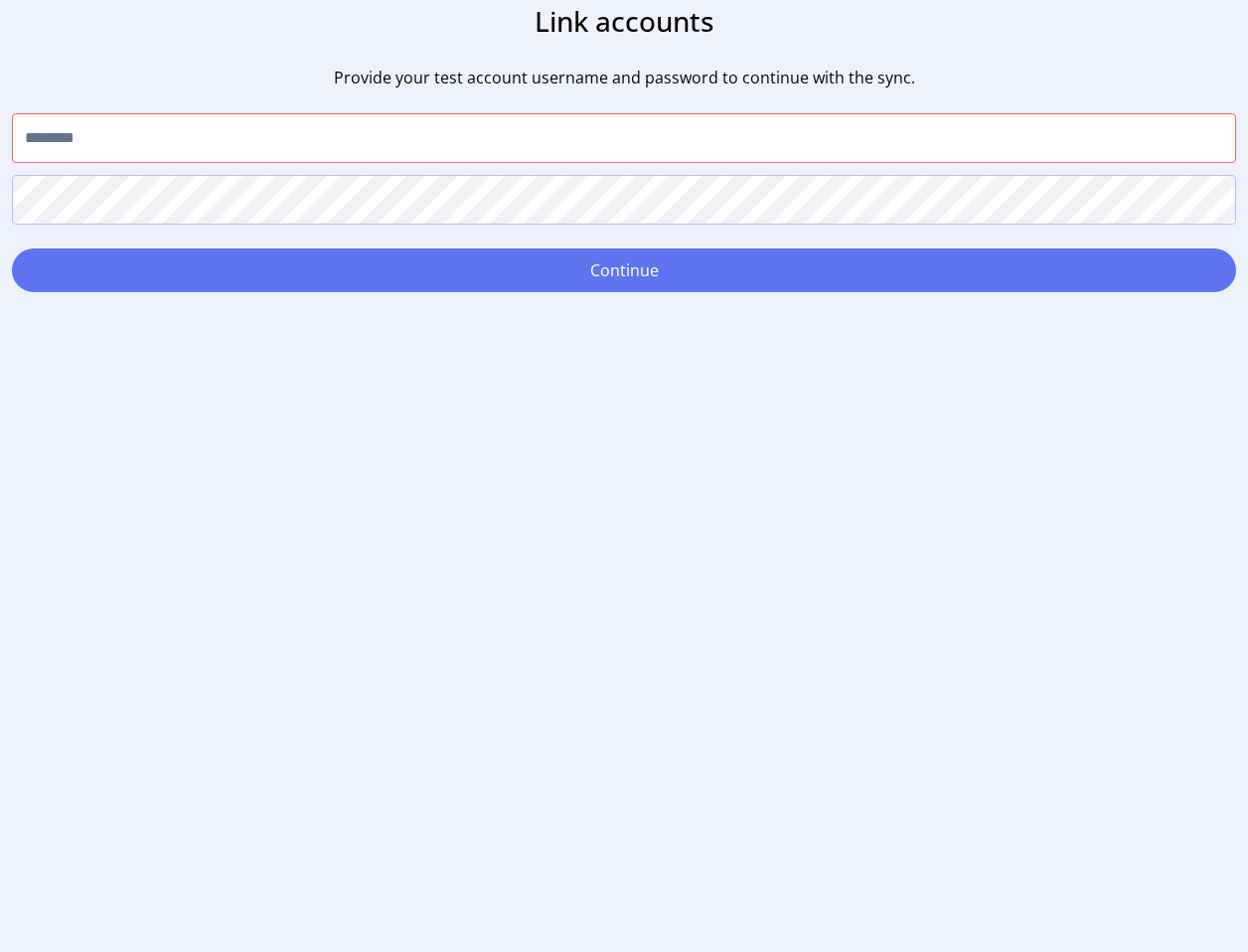 type on "**********" 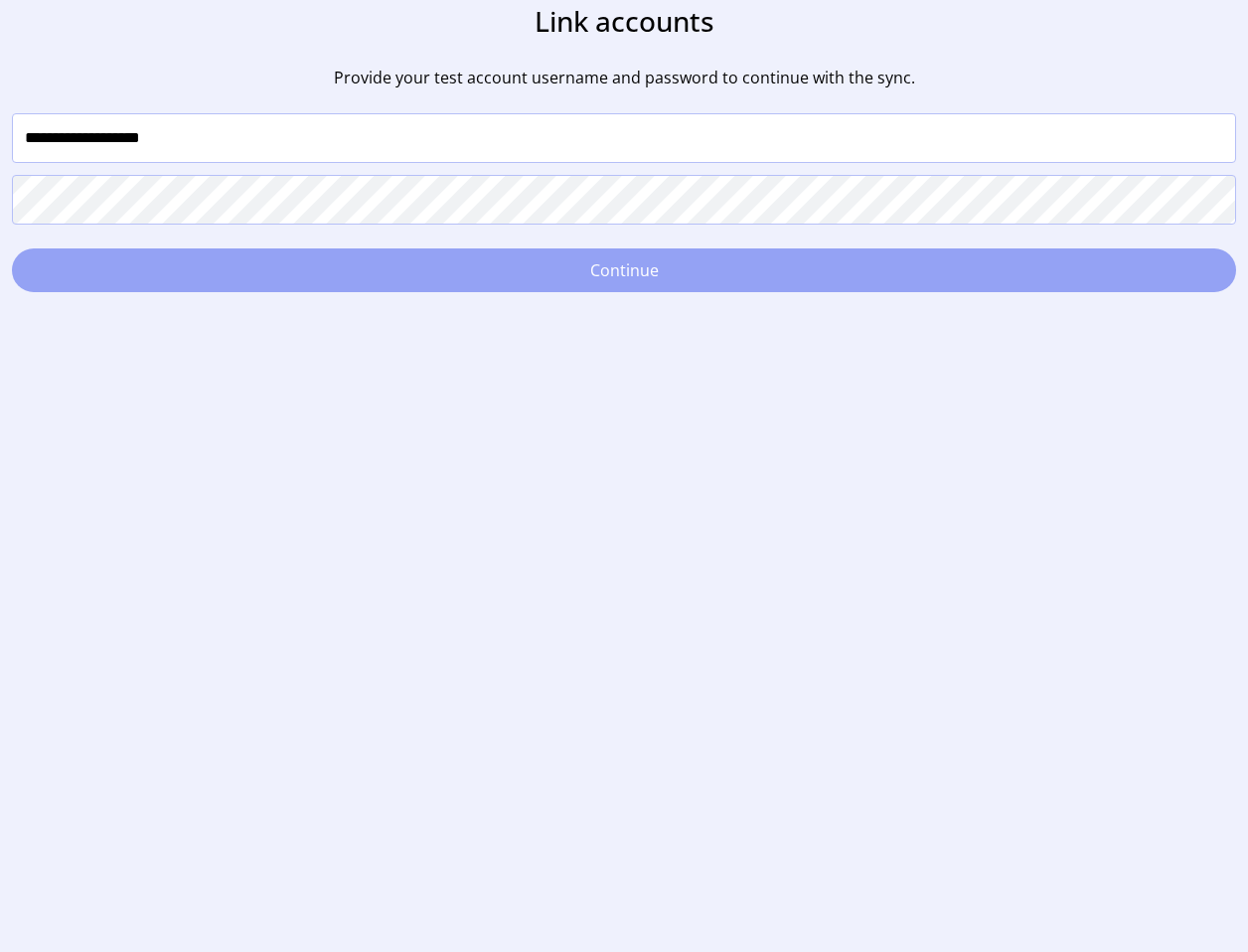 click on "Continue" at bounding box center [624, 270] 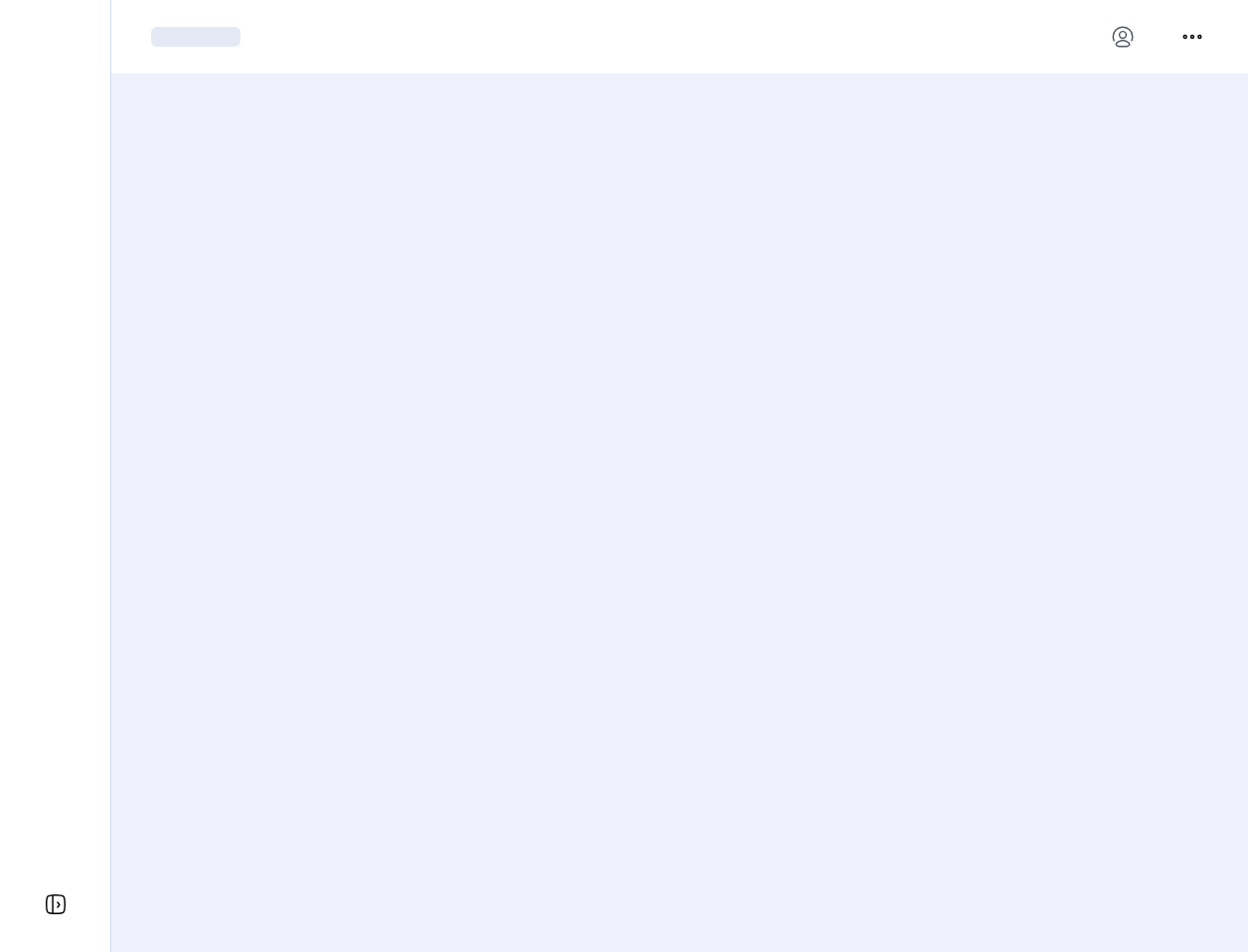 scroll, scrollTop: 0, scrollLeft: 0, axis: both 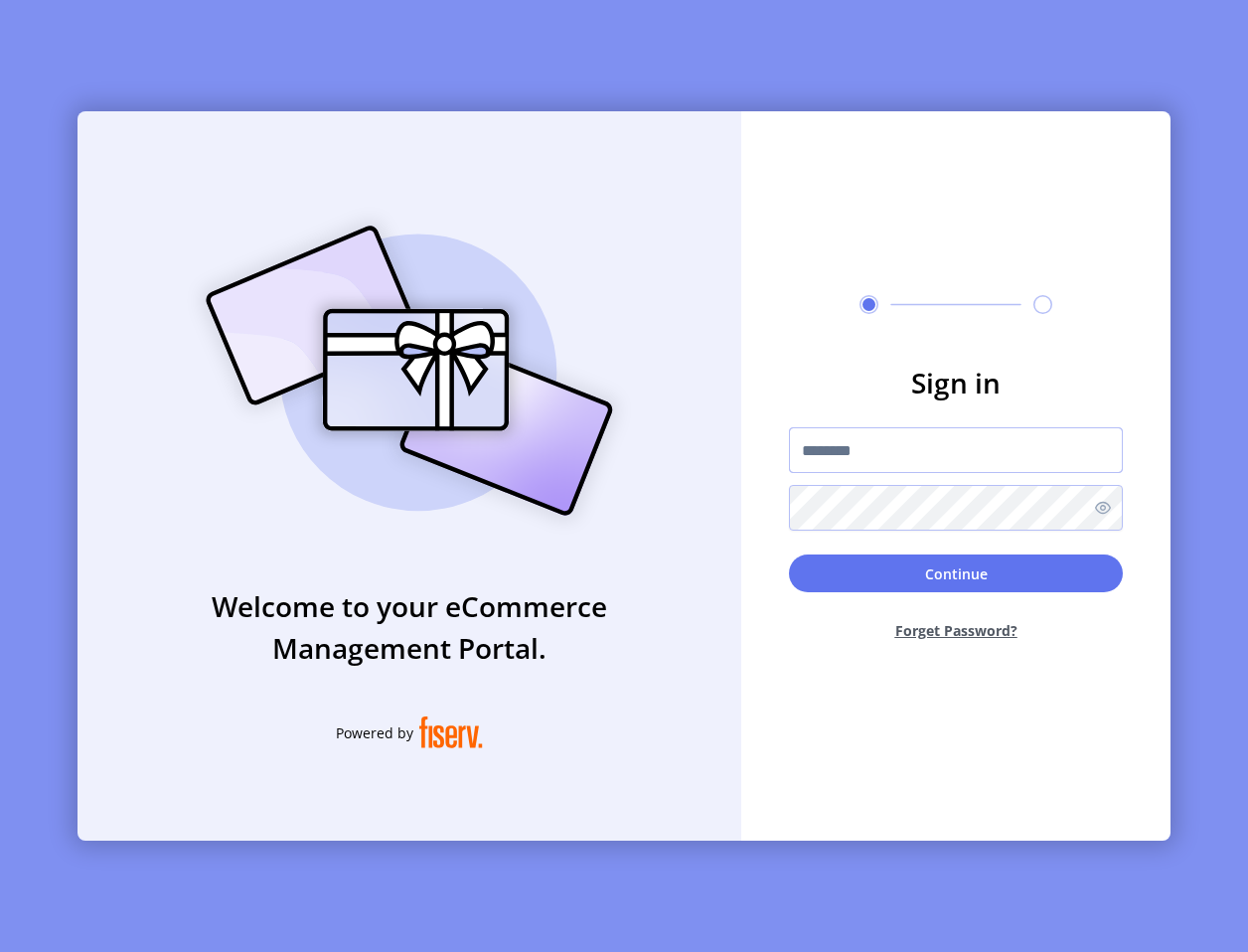 click at bounding box center (956, 450) 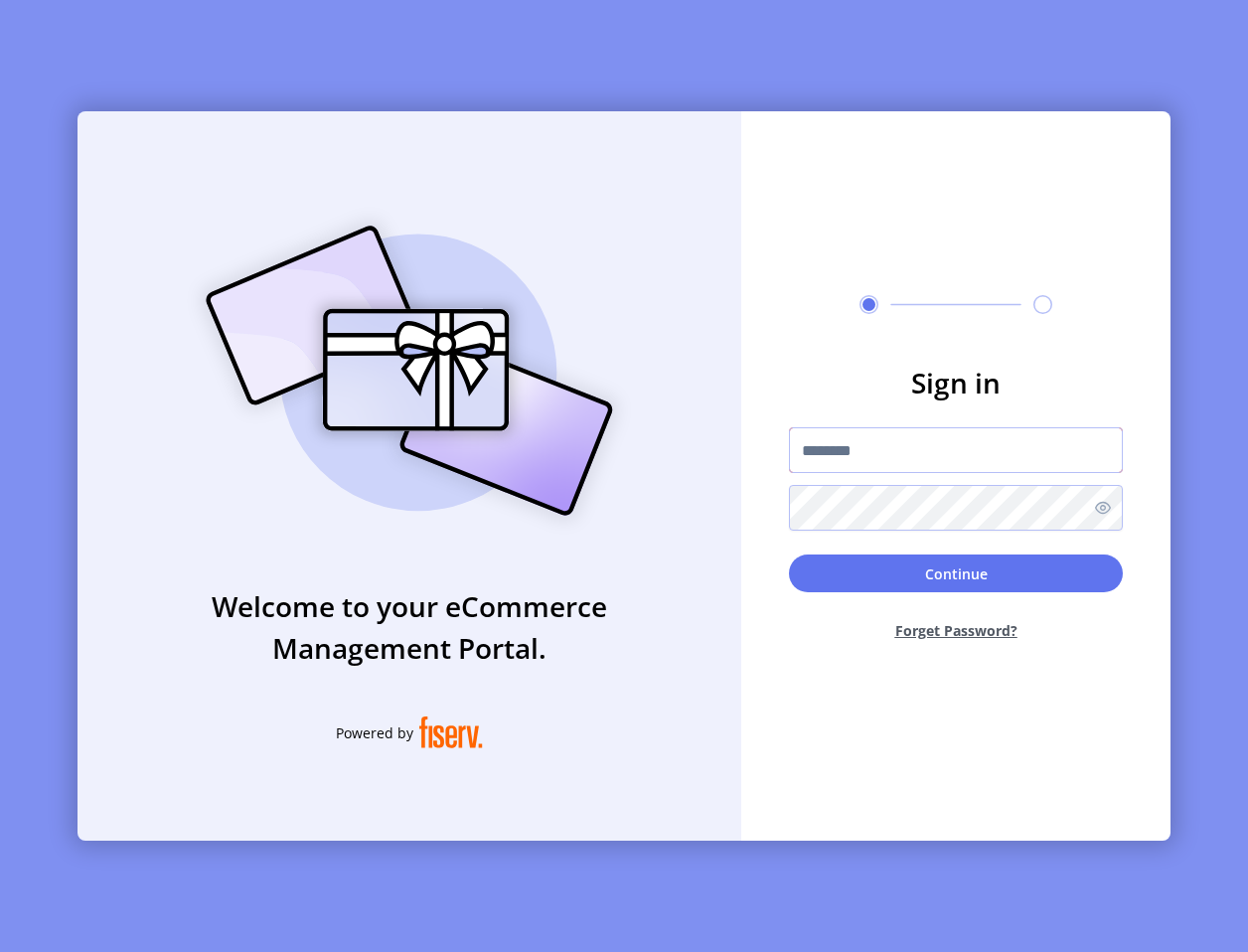 type on "**********" 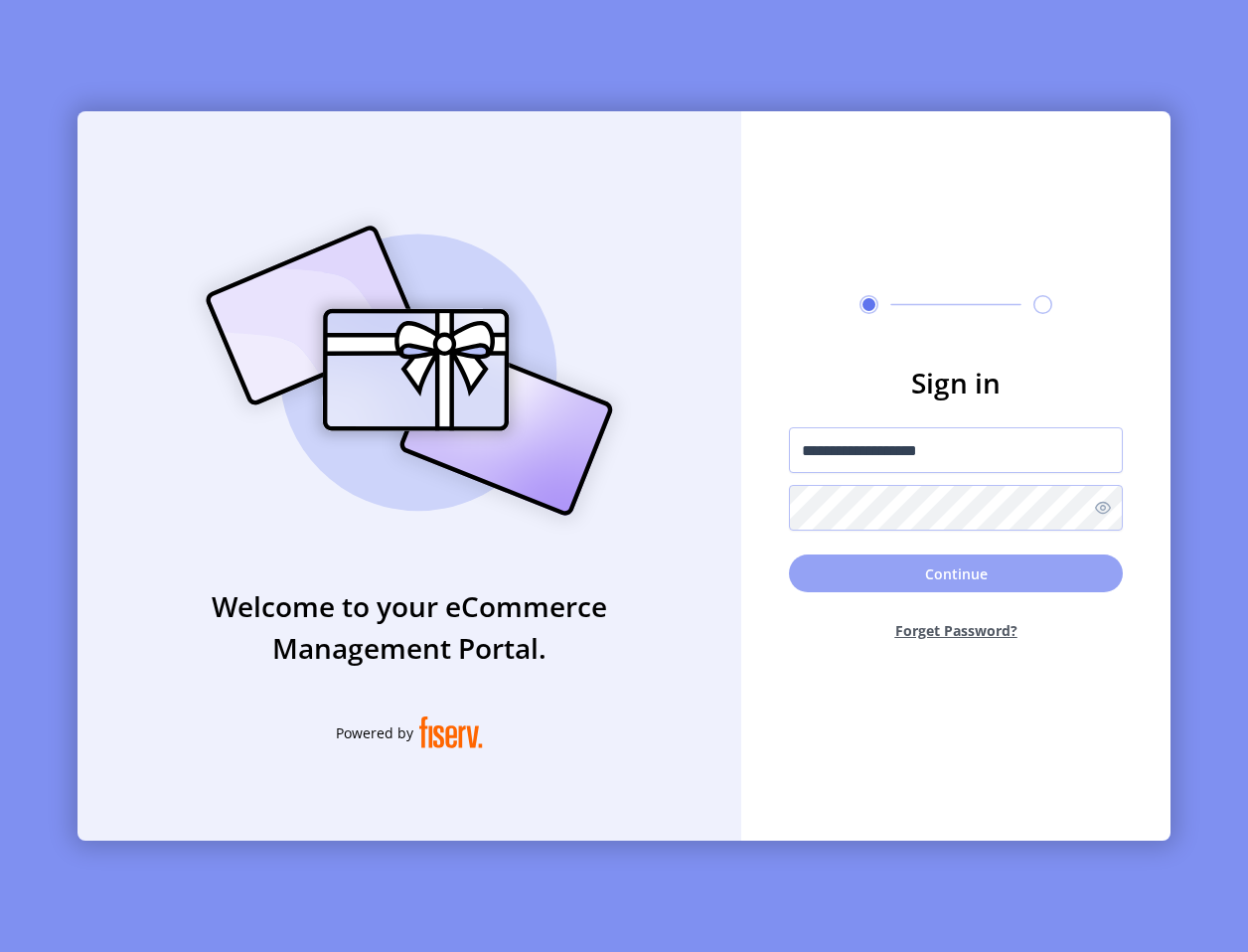 click on "Continue" 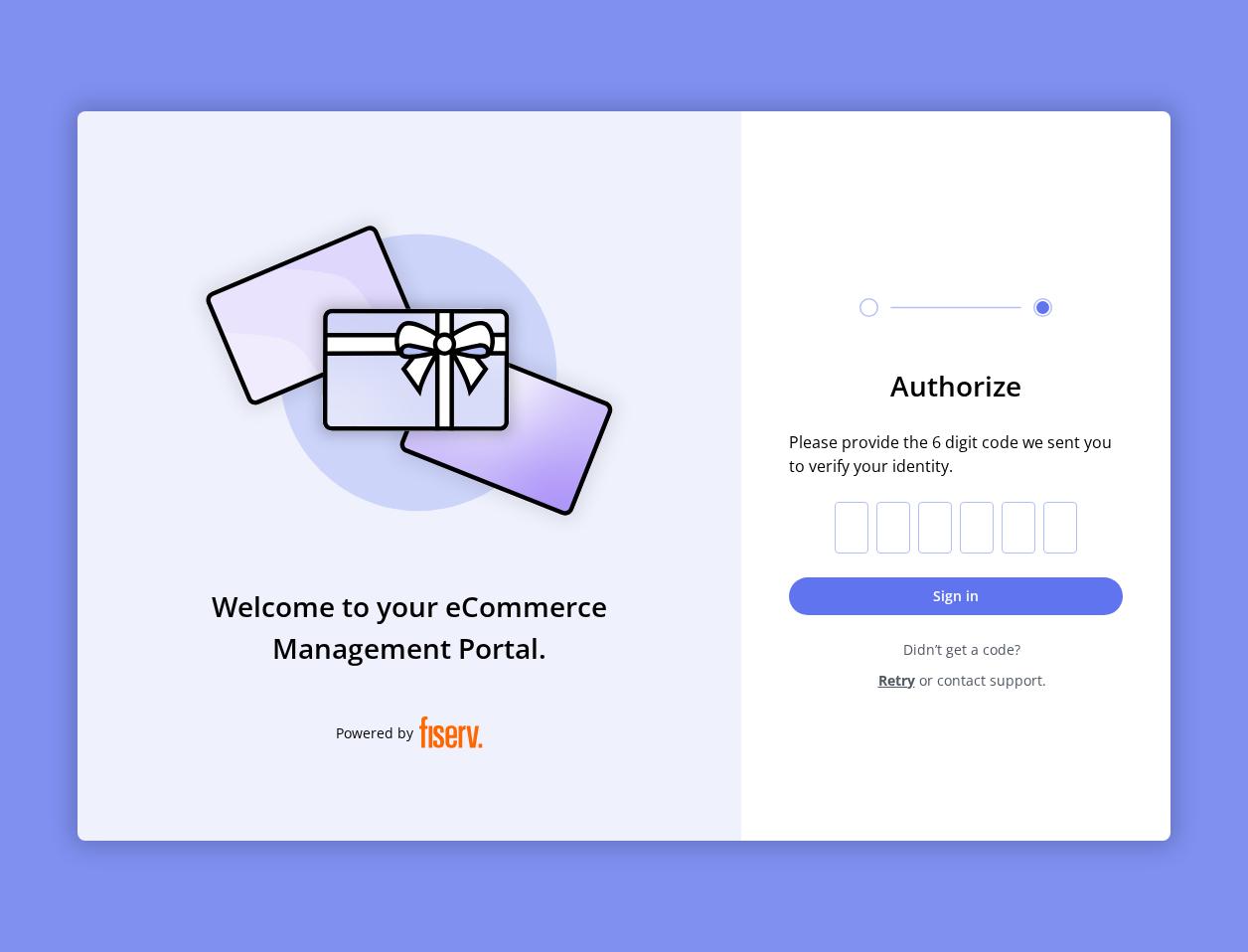 click 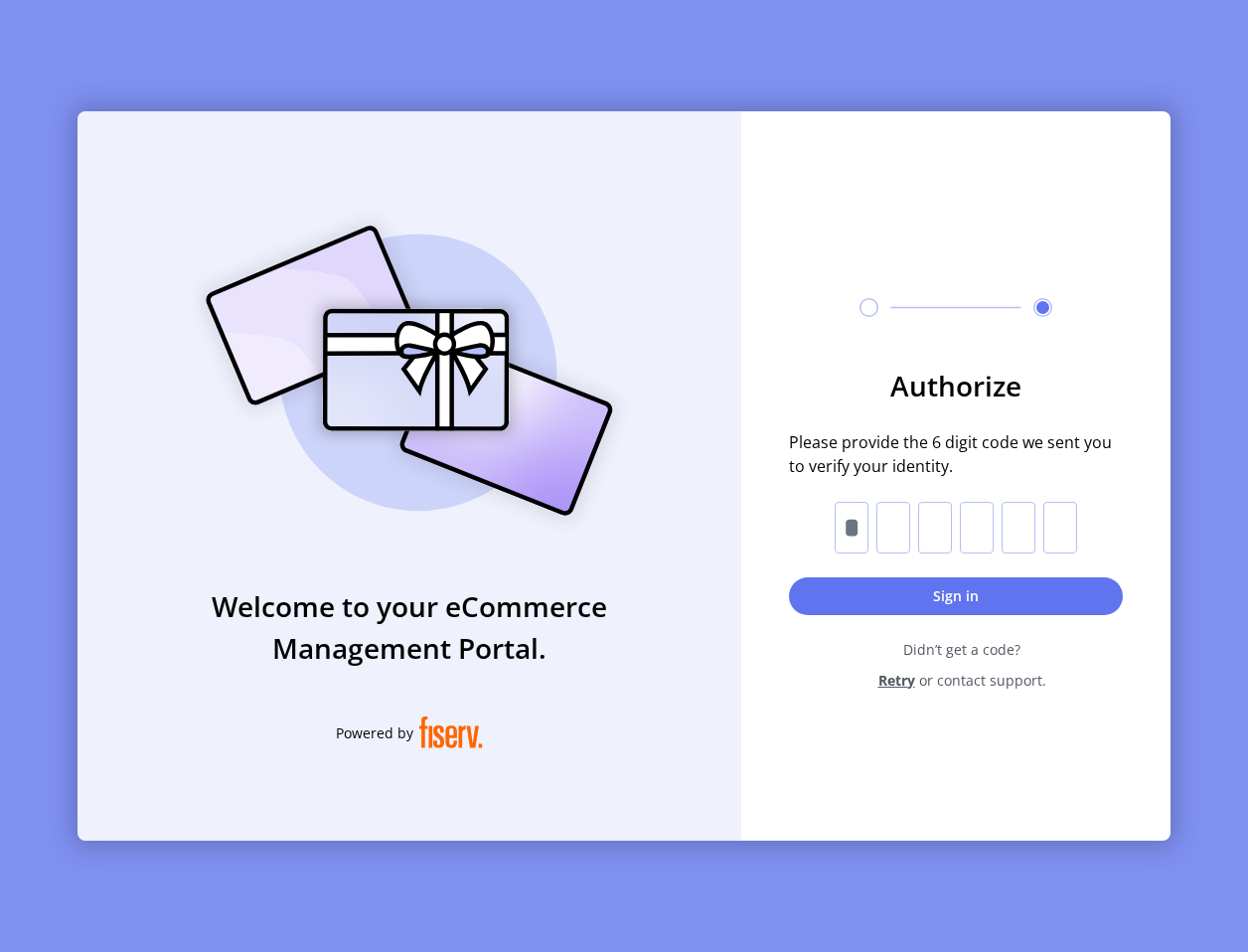 type on "*" 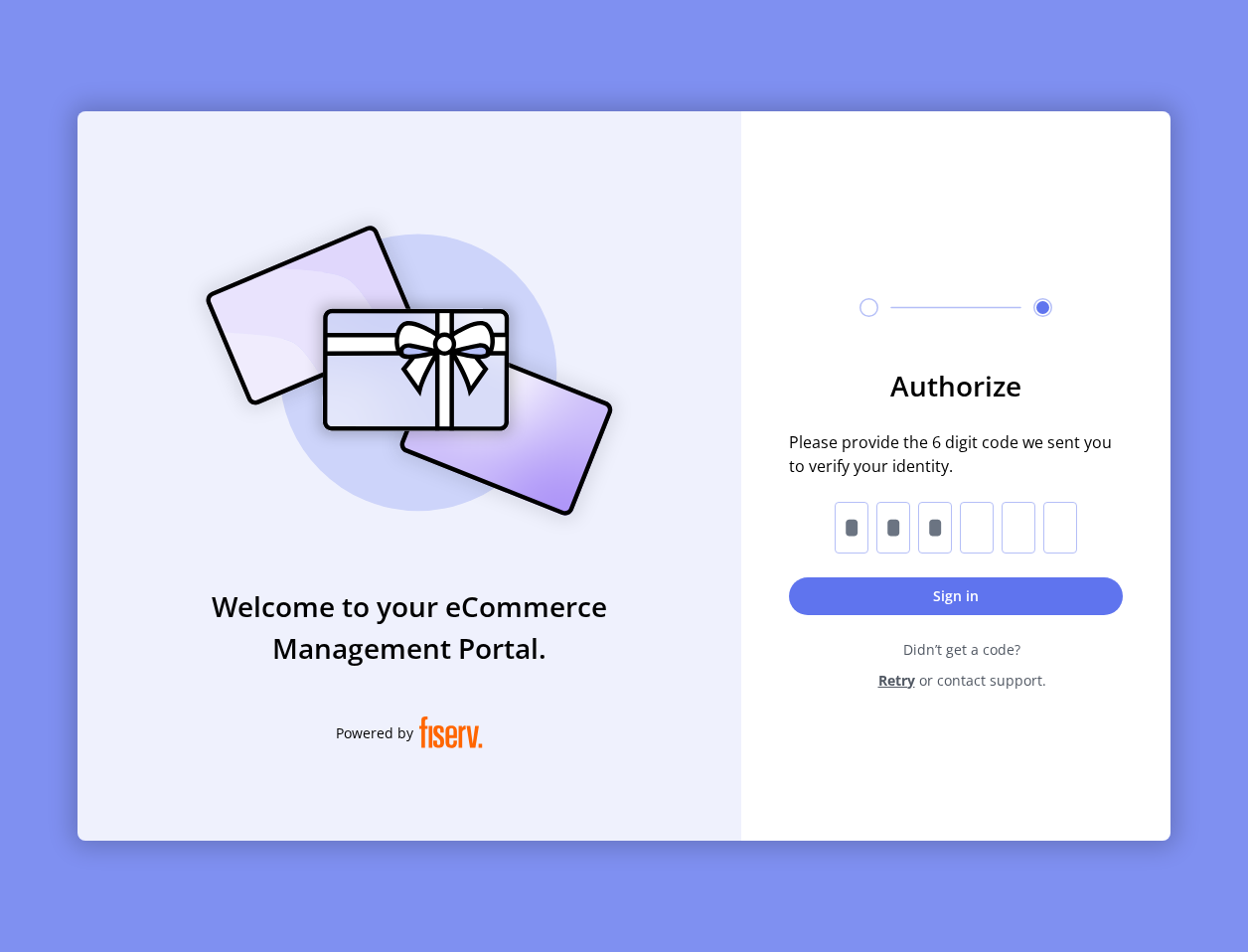 type on "*" 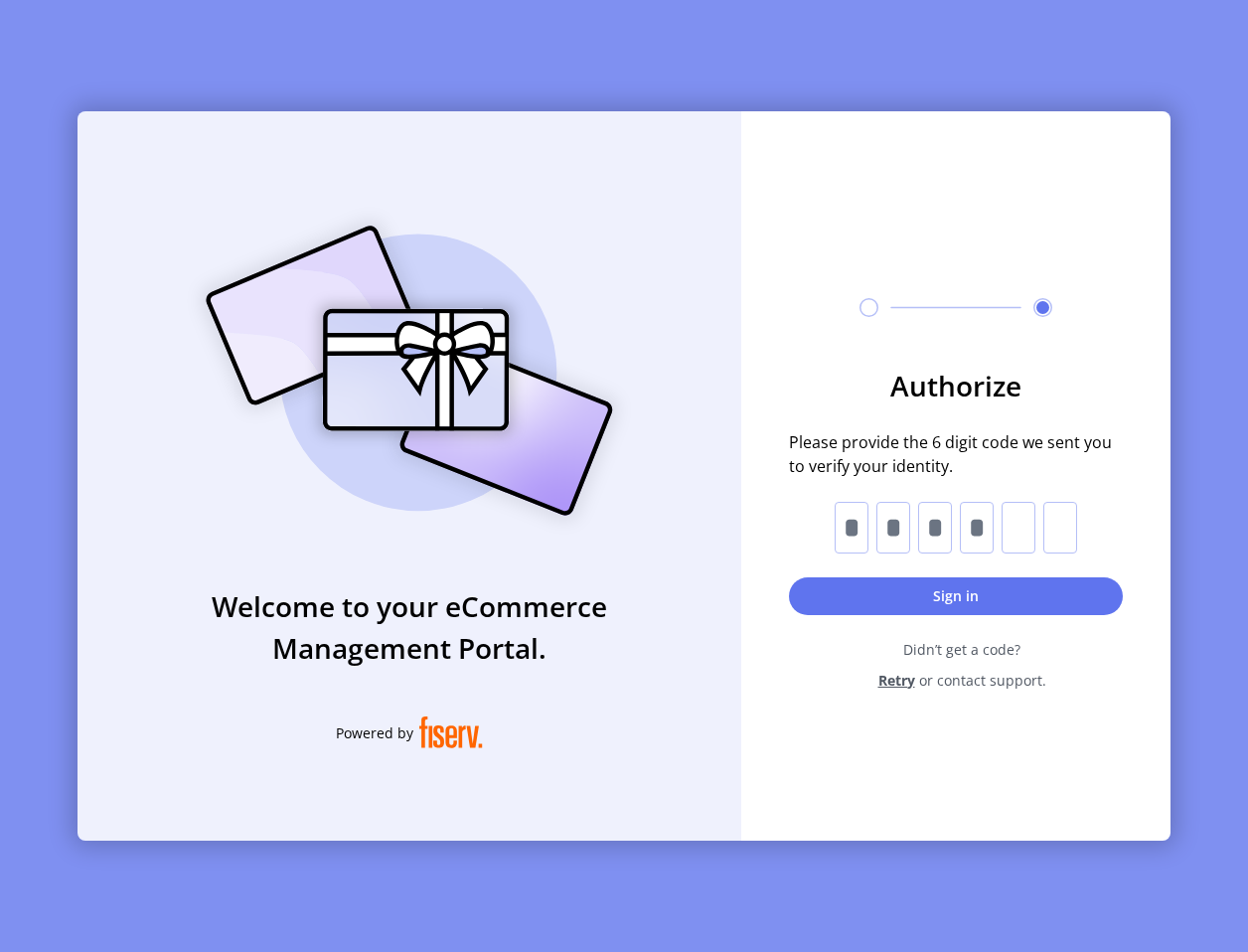 type on "*" 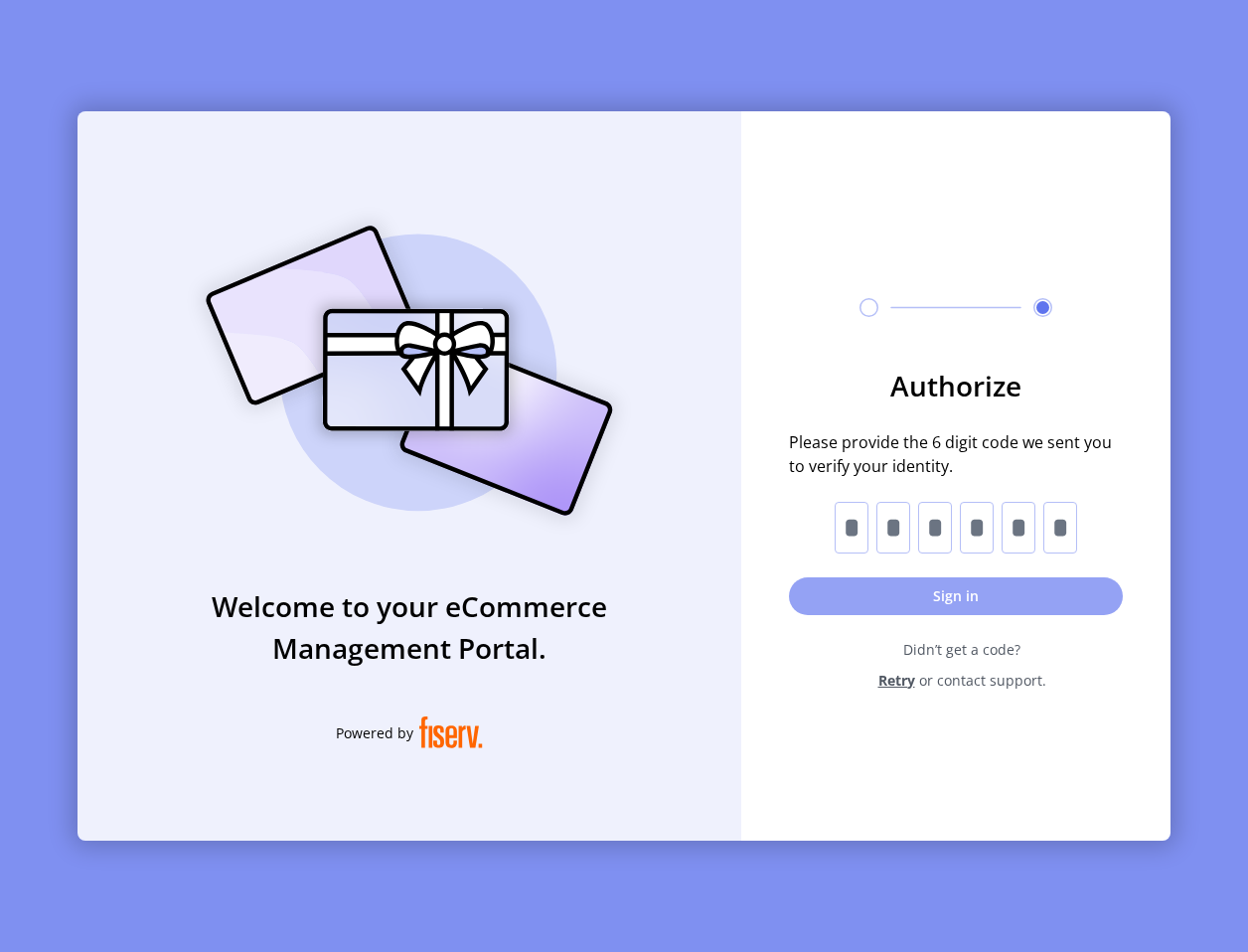 type on "*" 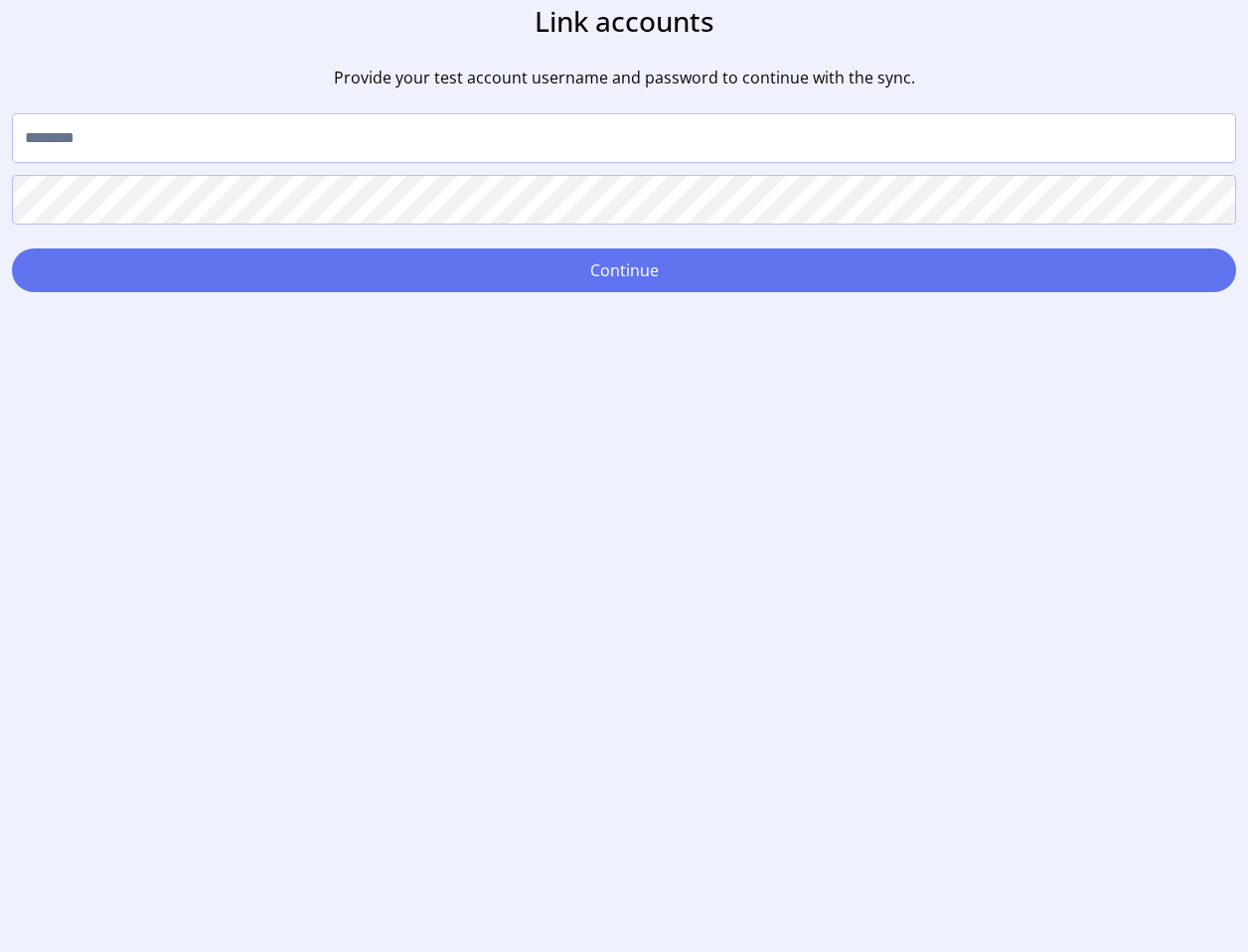 click at bounding box center [624, 138] 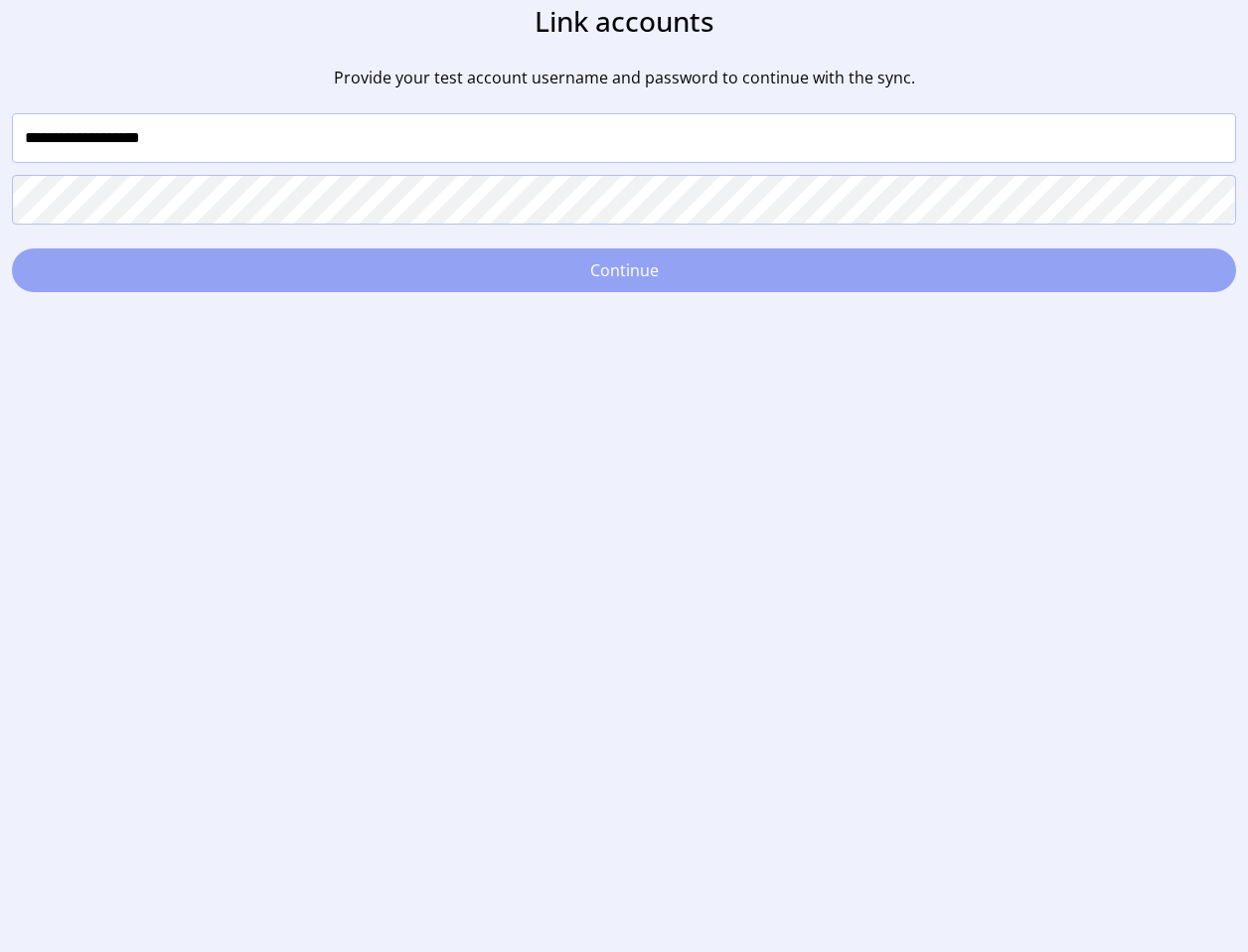 click on "Continue" at bounding box center [624, 270] 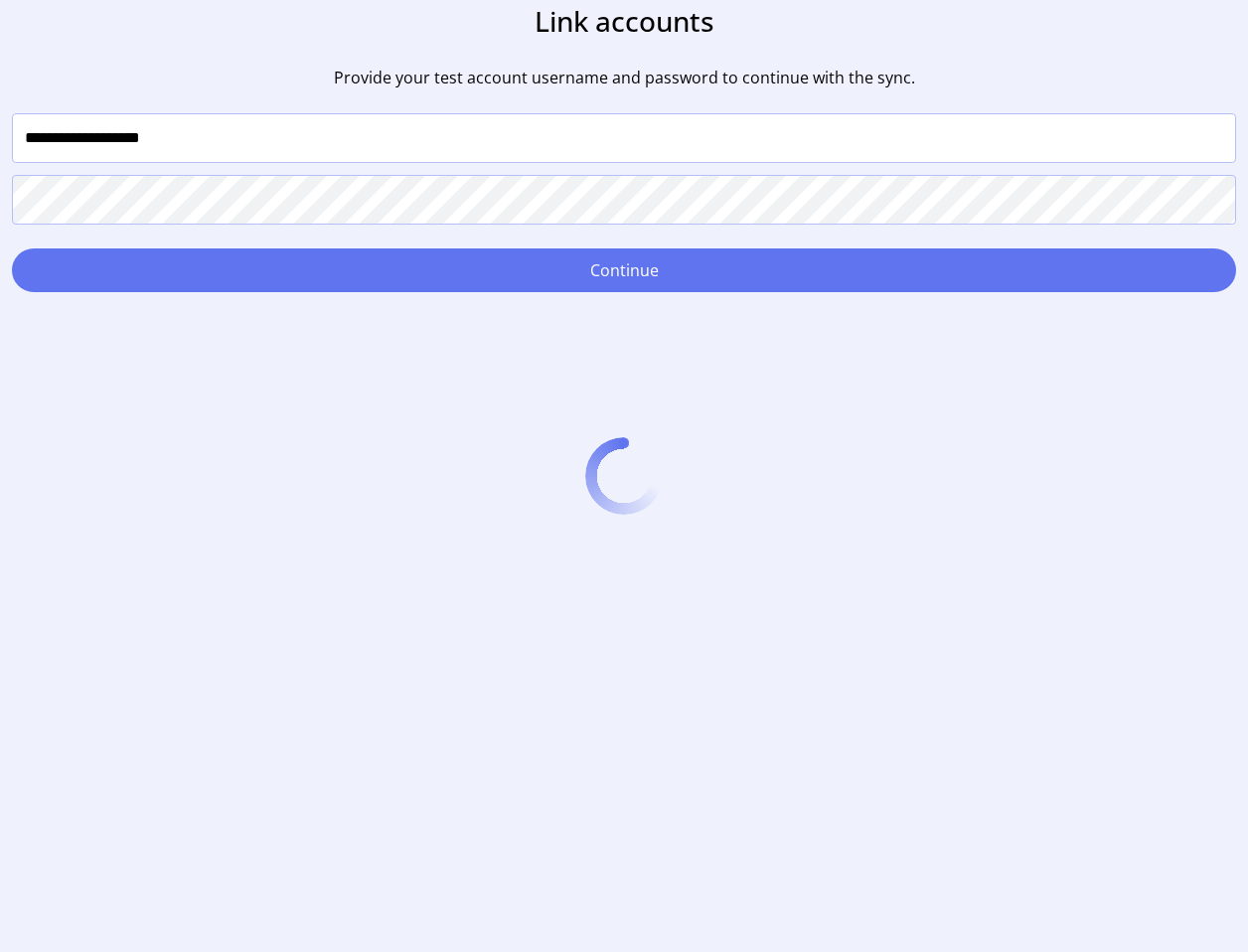 type 